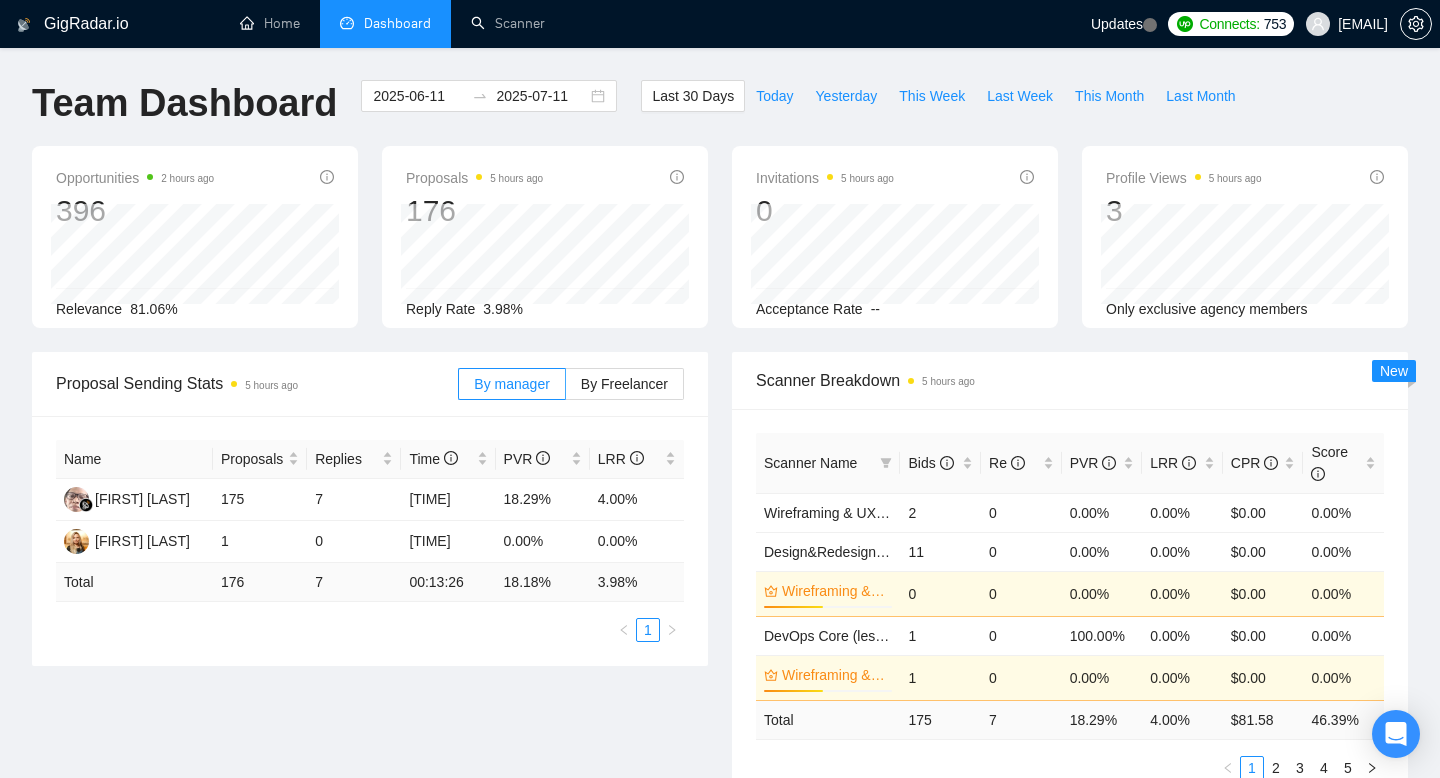 scroll, scrollTop: 482, scrollLeft: 0, axis: vertical 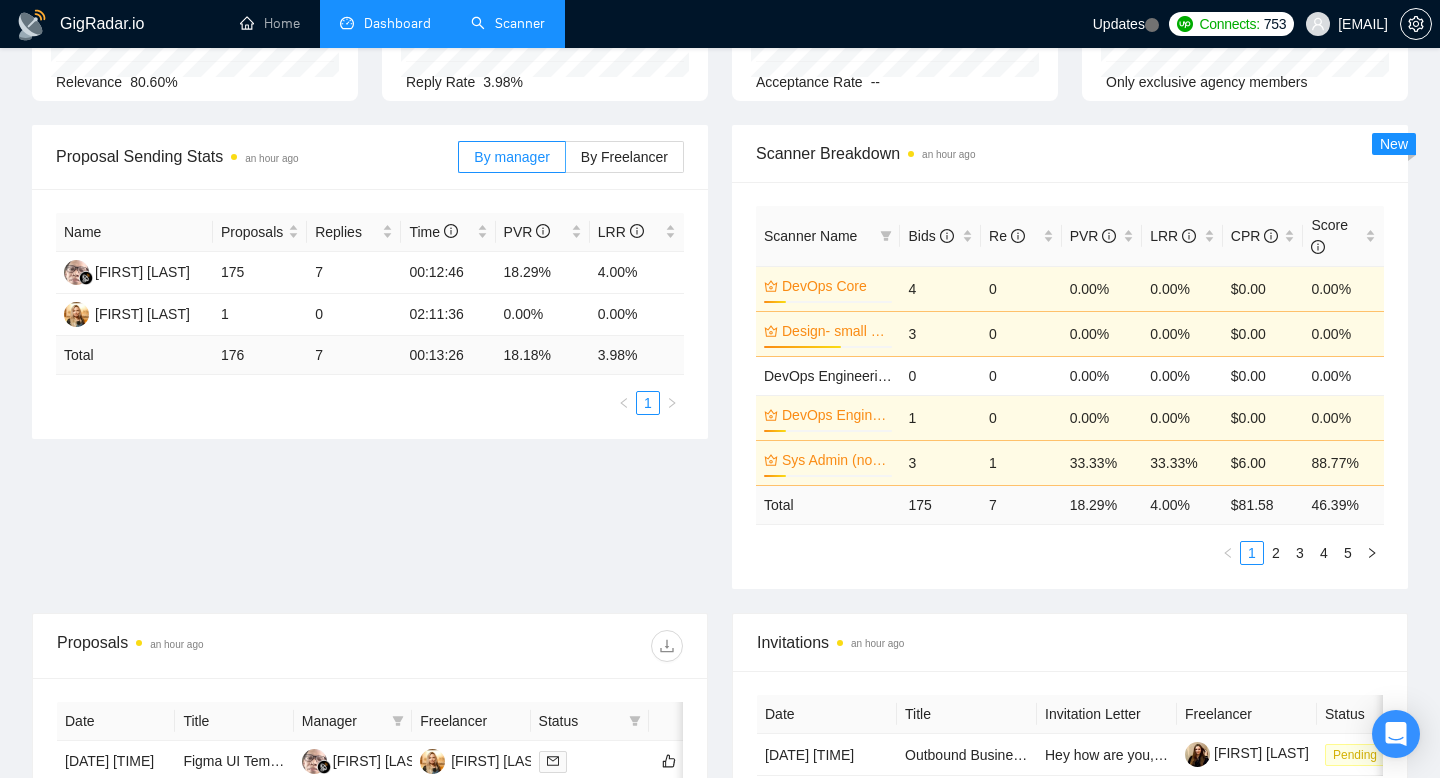 click on "Scanner" at bounding box center (508, 23) 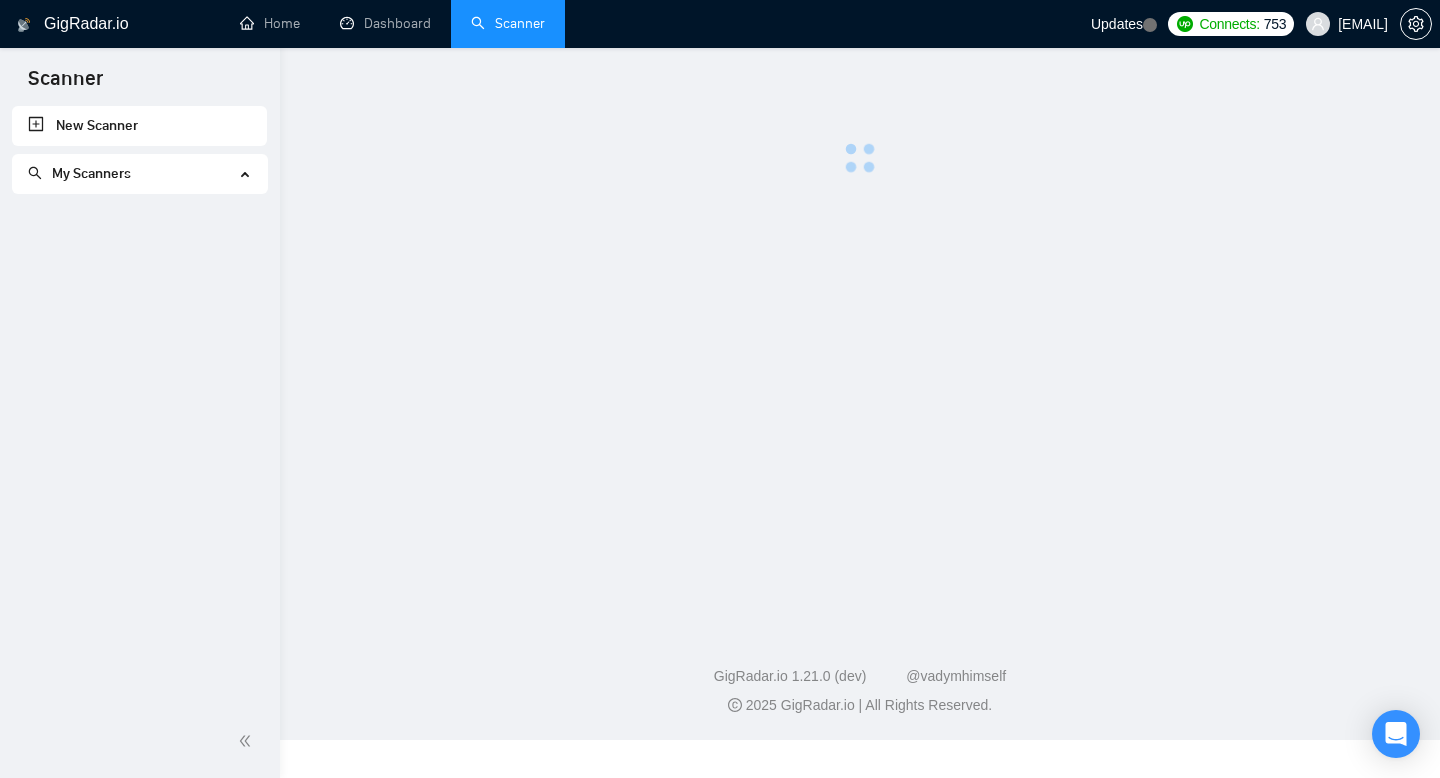 scroll, scrollTop: 0, scrollLeft: 0, axis: both 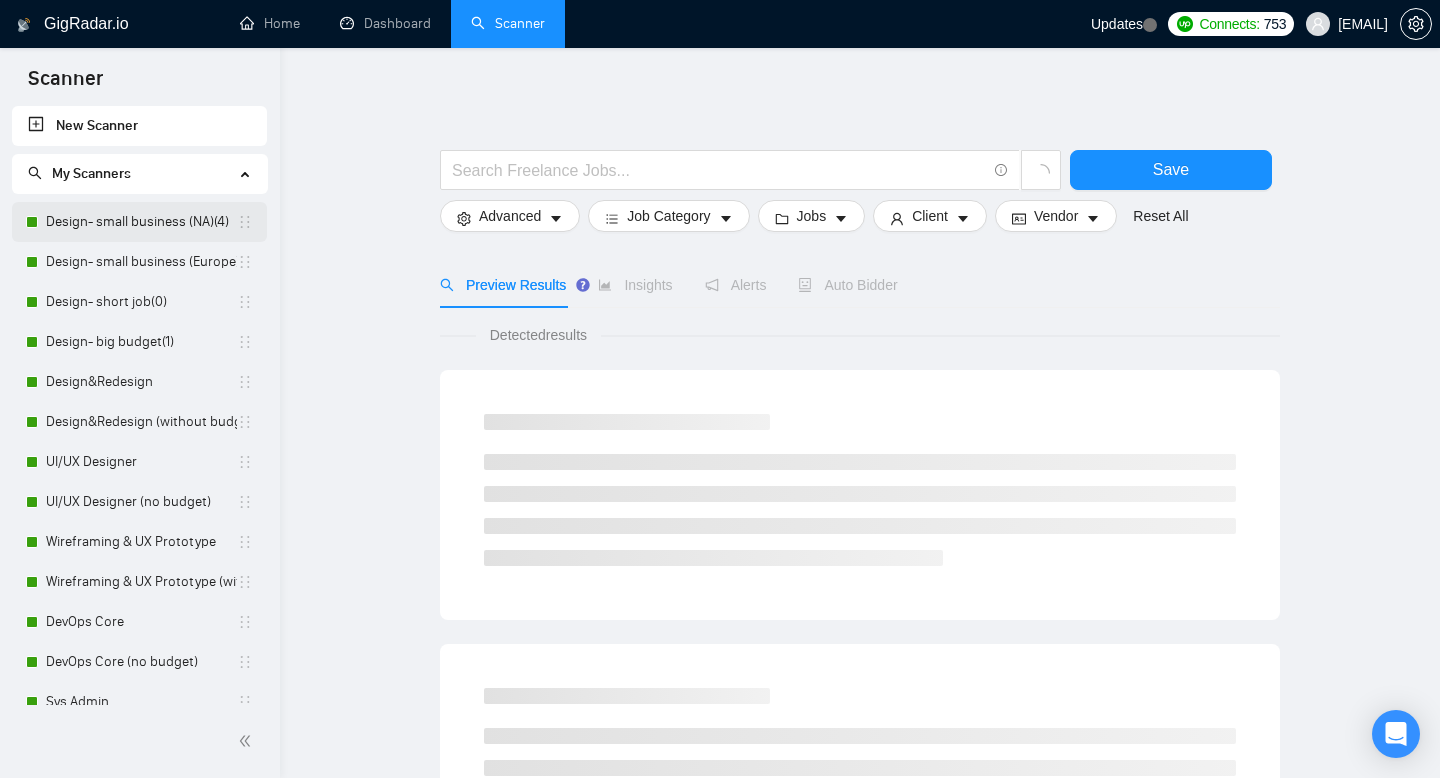 click on "Design- small business (NA)(4)" at bounding box center (141, 222) 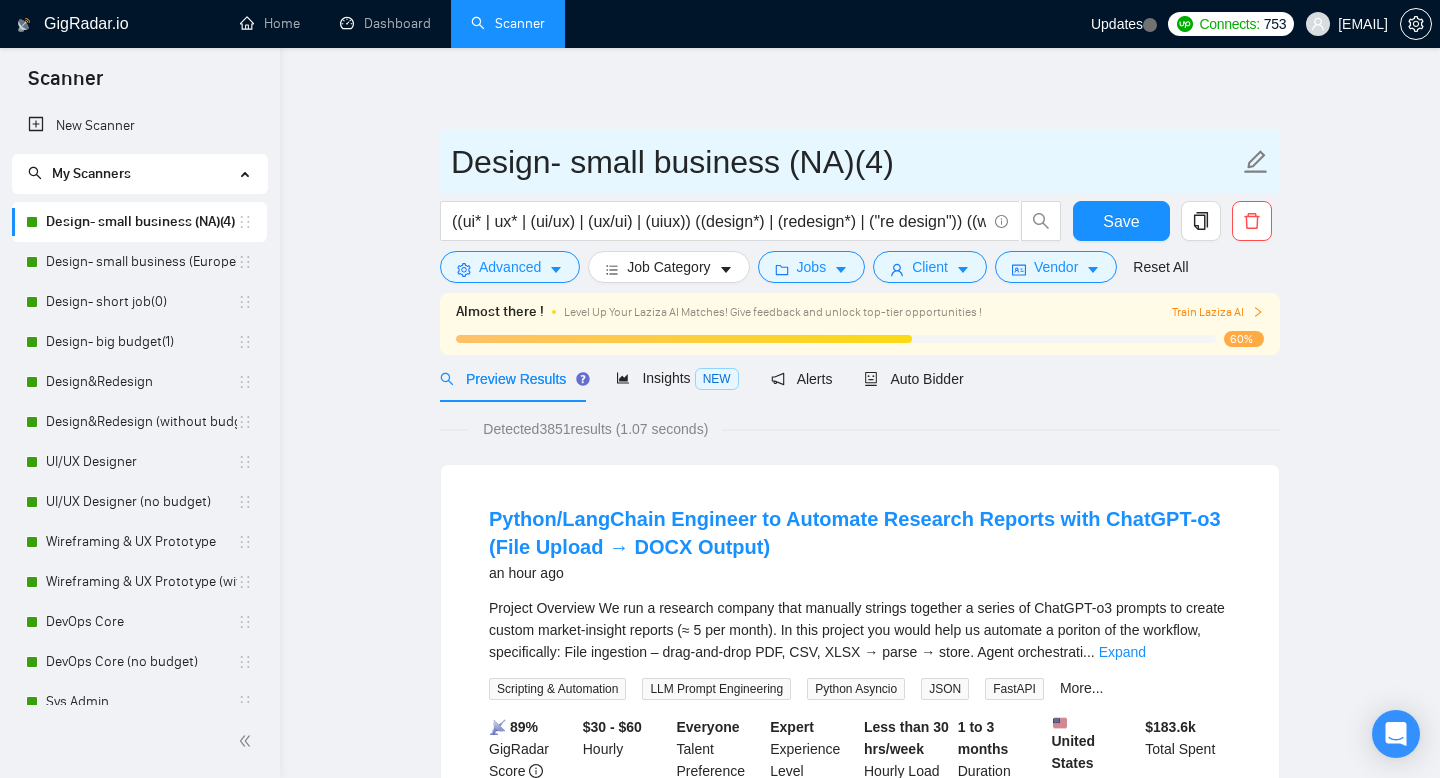 drag, startPoint x: 854, startPoint y: 163, endPoint x: 453, endPoint y: 151, distance: 401.1795 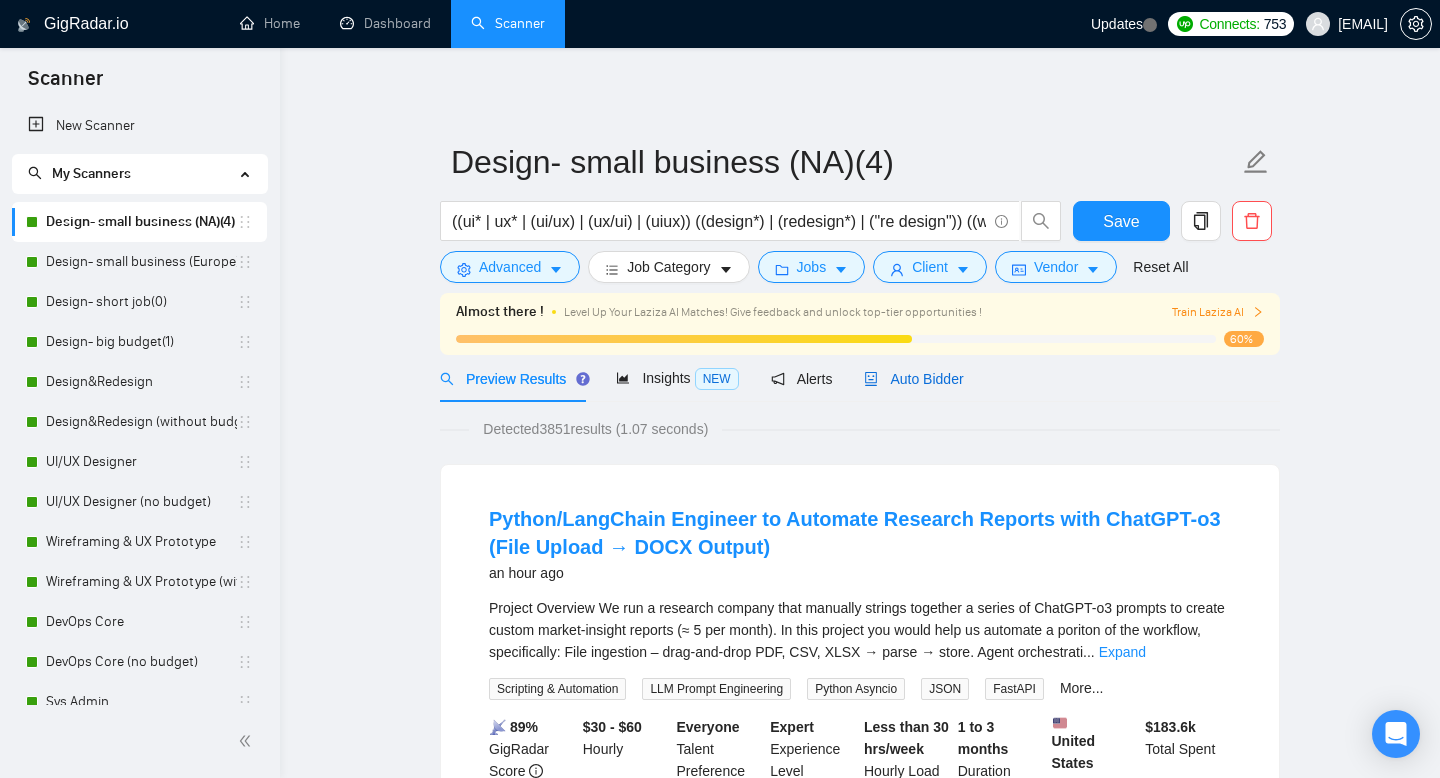 click on "Auto Bidder" at bounding box center [913, 379] 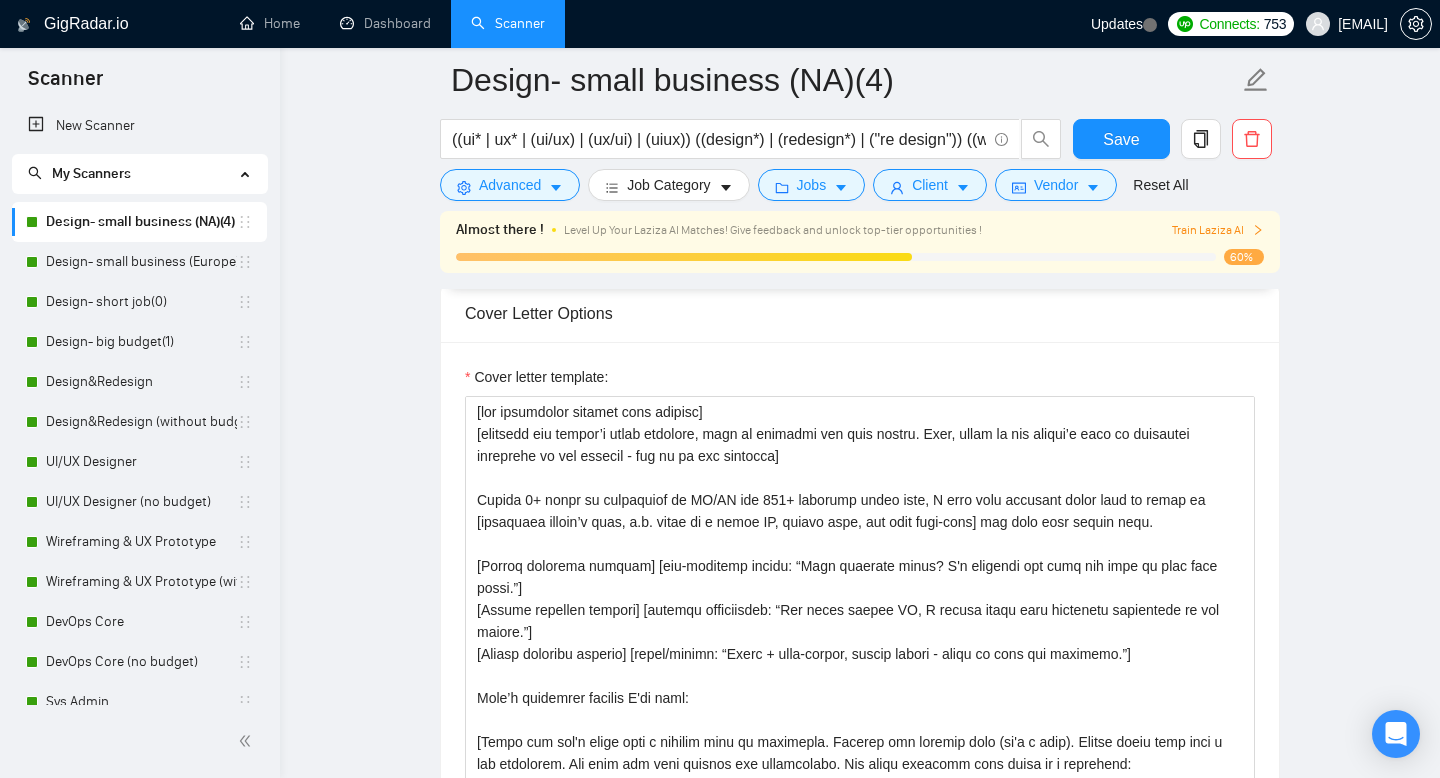 scroll, scrollTop: 1848, scrollLeft: 0, axis: vertical 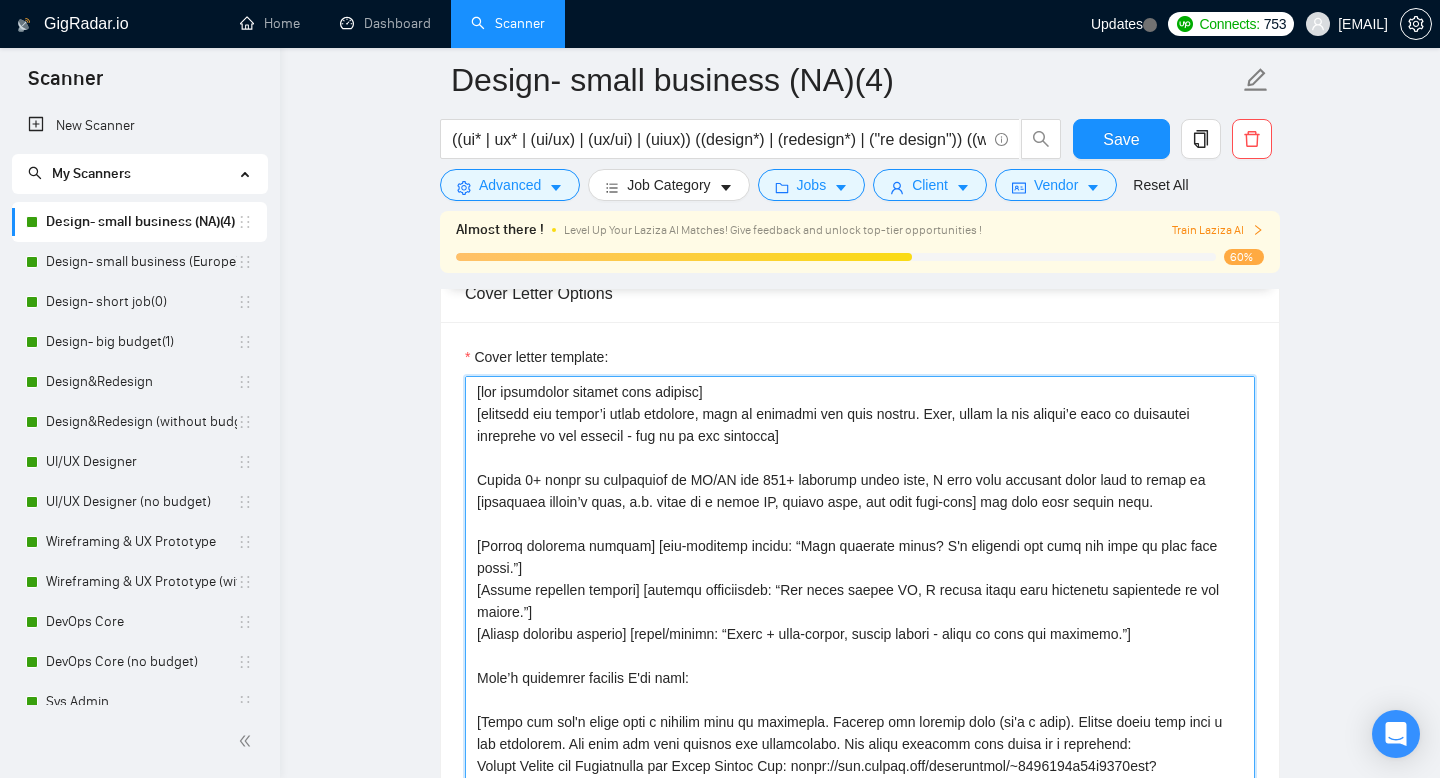 click on "Cover letter template:" at bounding box center (860, 601) 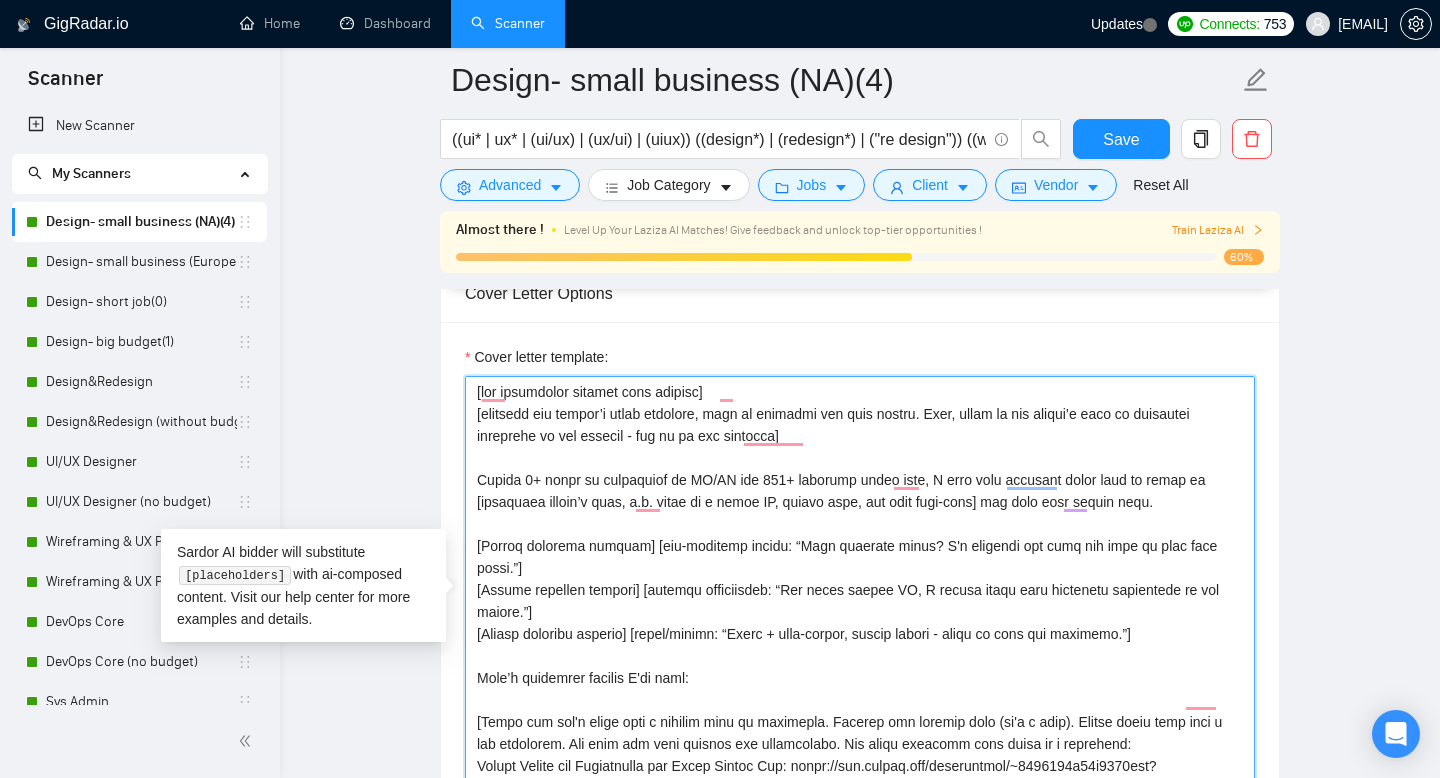 click on "Cover letter template:" at bounding box center (860, 601) 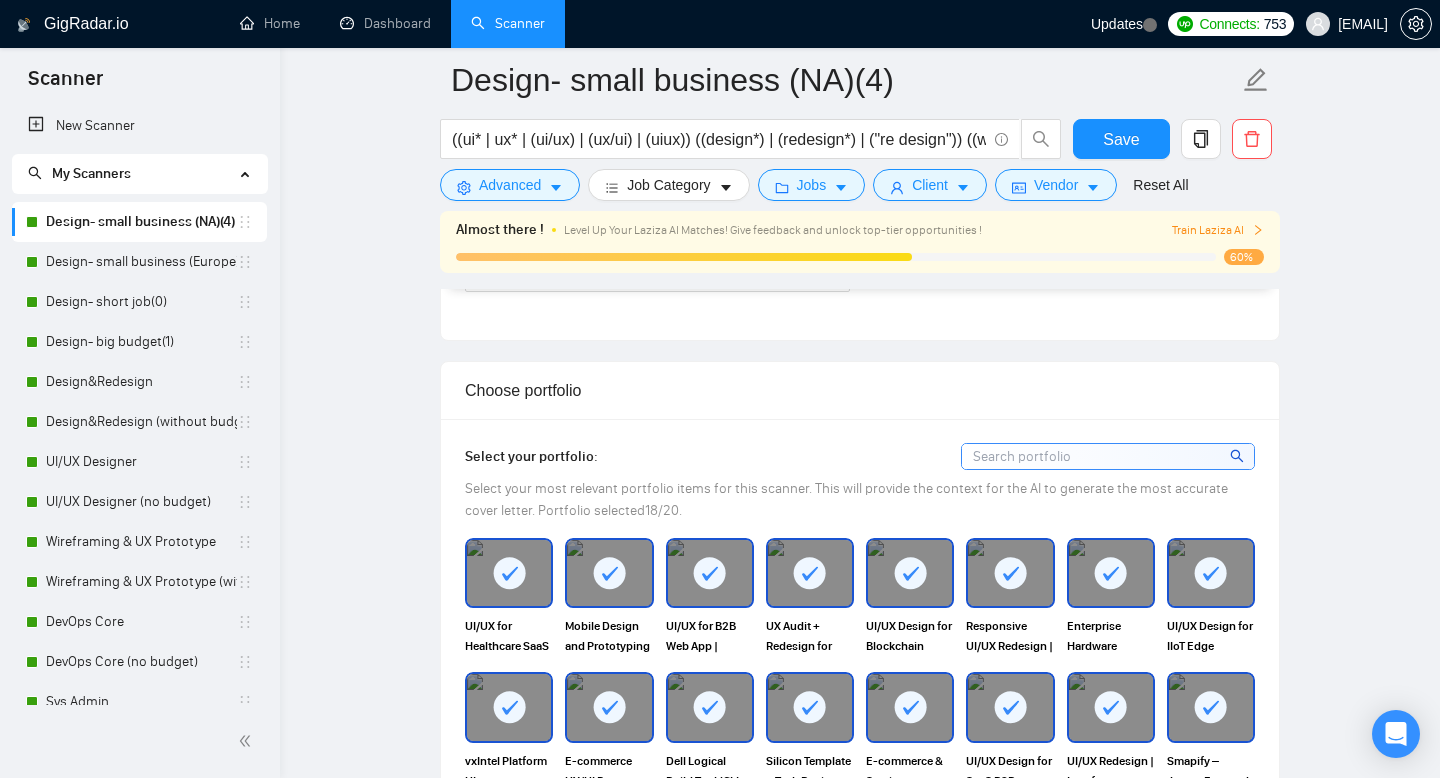 scroll, scrollTop: 1224, scrollLeft: 0, axis: vertical 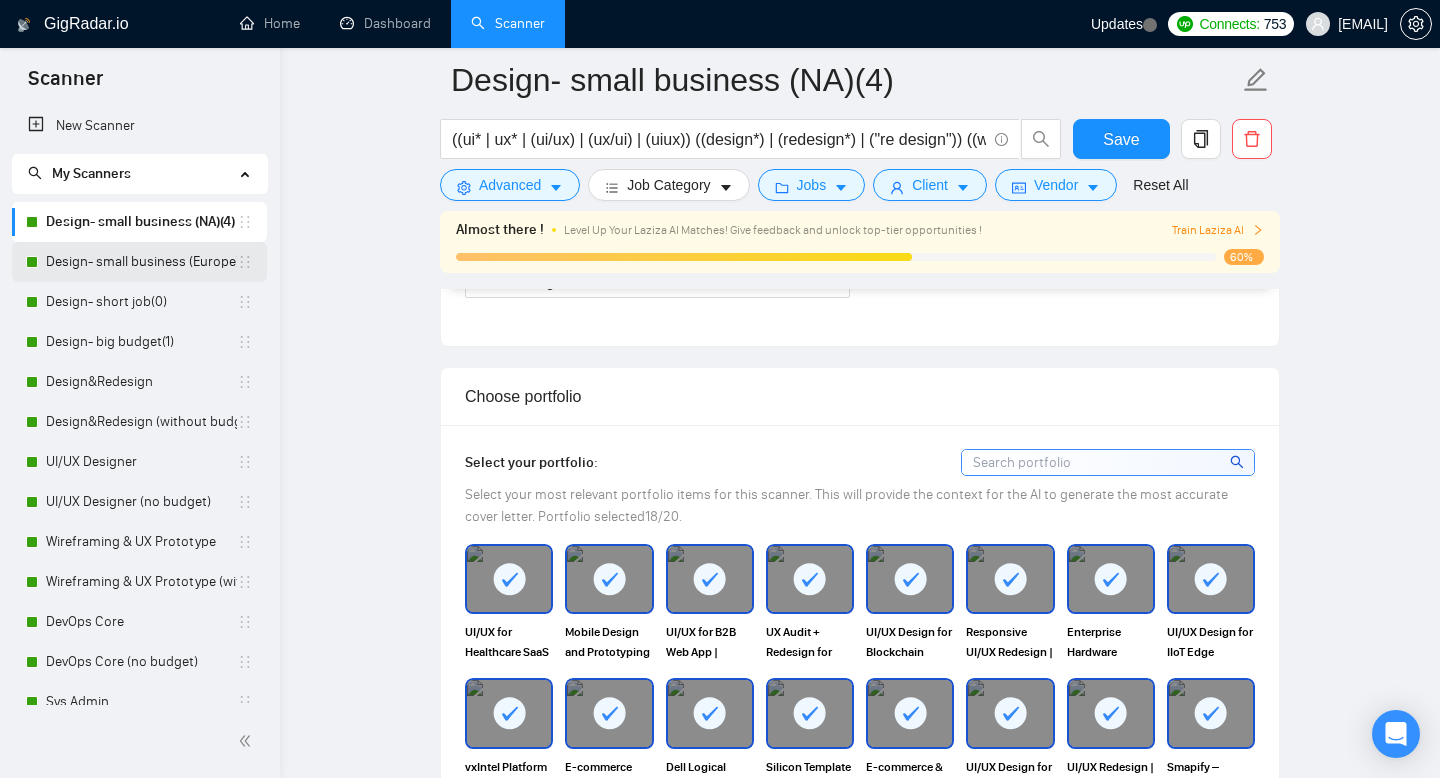 click on "Design- small business (Europe)(4)" at bounding box center (141, 262) 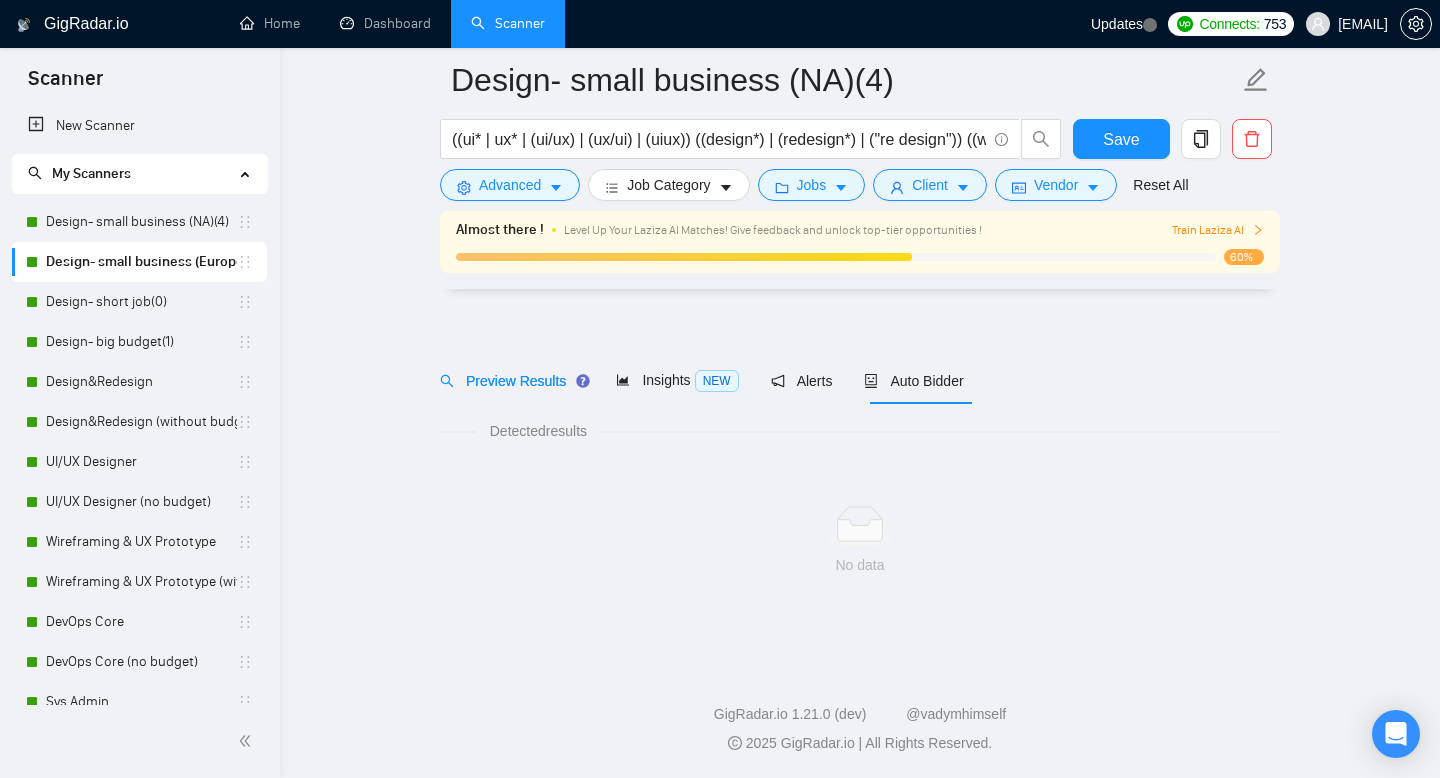 scroll, scrollTop: 14, scrollLeft: 0, axis: vertical 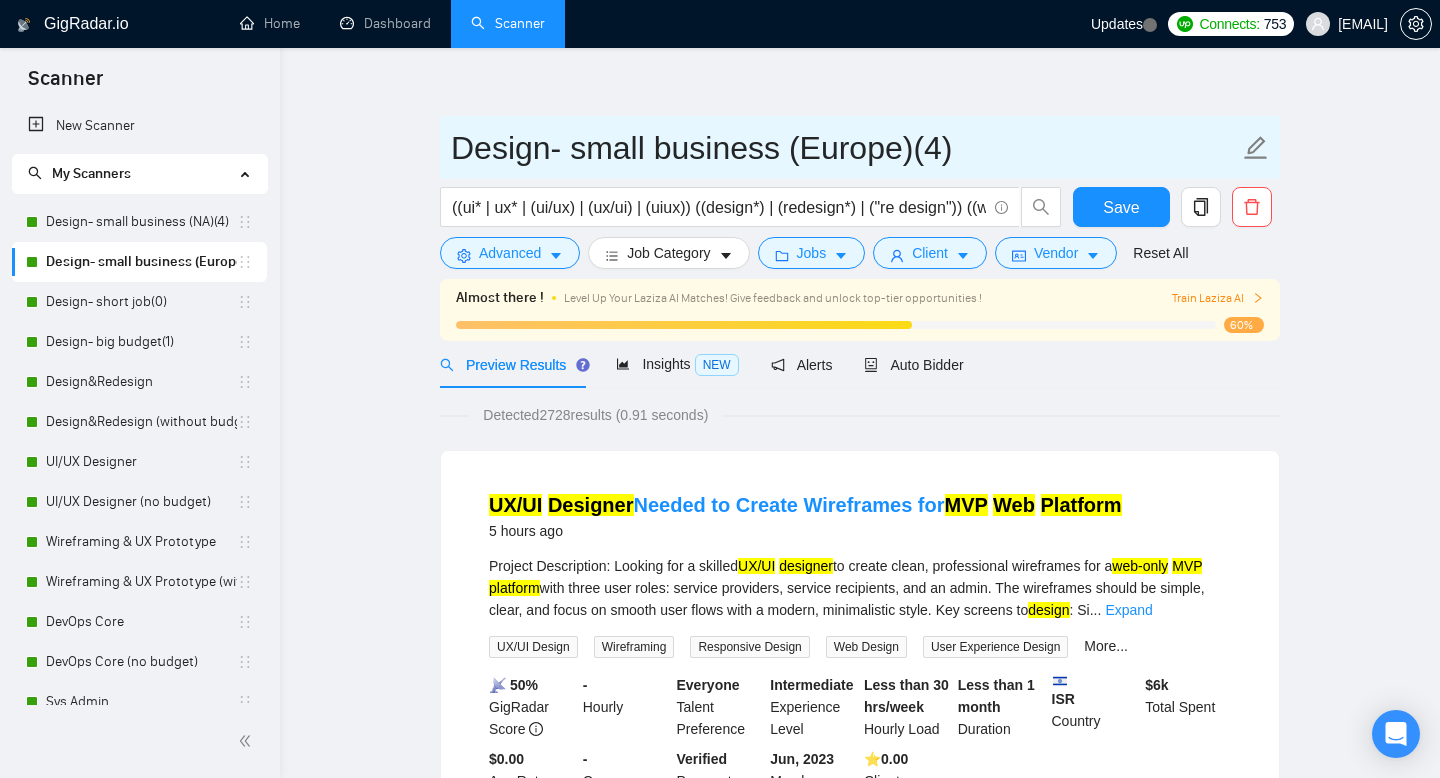 drag, startPoint x: 910, startPoint y: 147, endPoint x: 448, endPoint y: 147, distance: 462 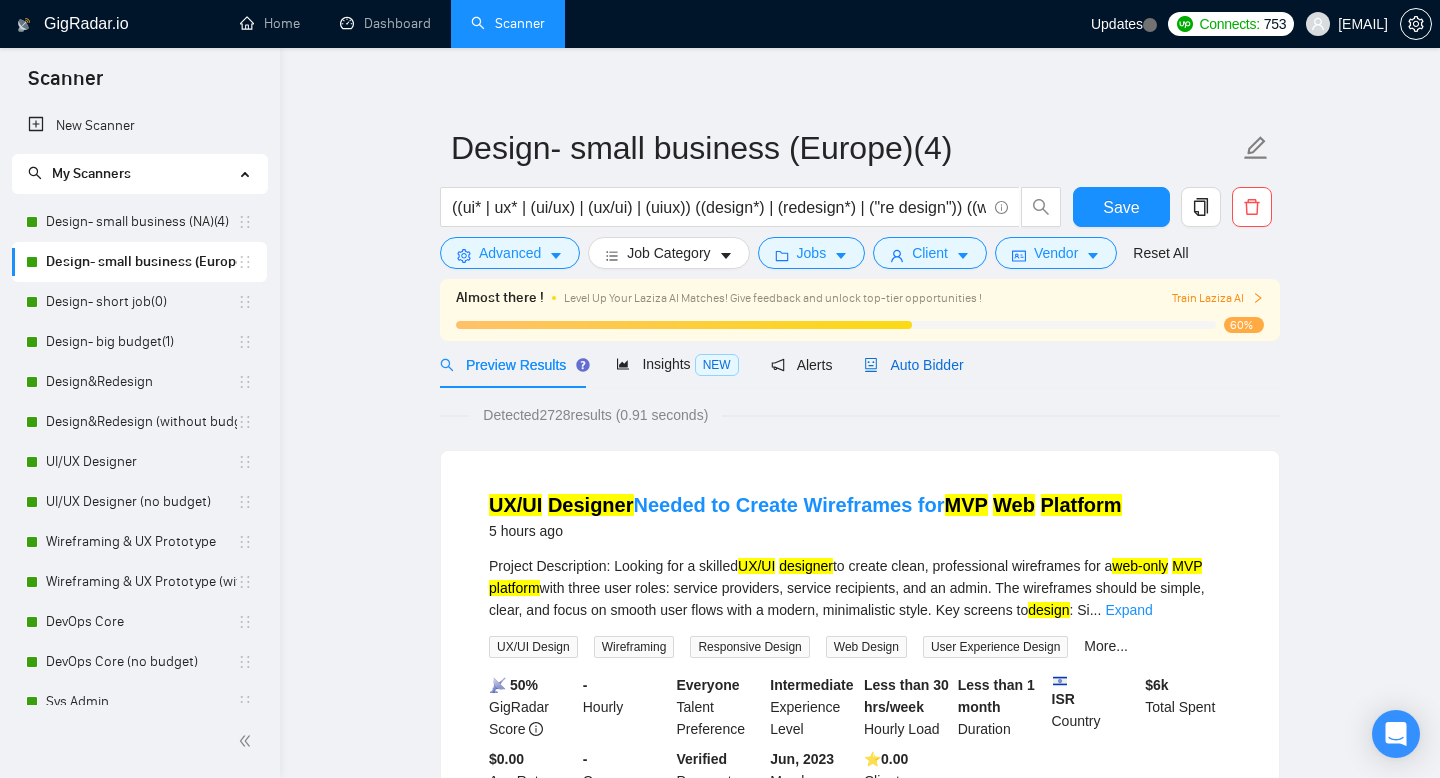 click on "Auto Bidder" at bounding box center (913, 365) 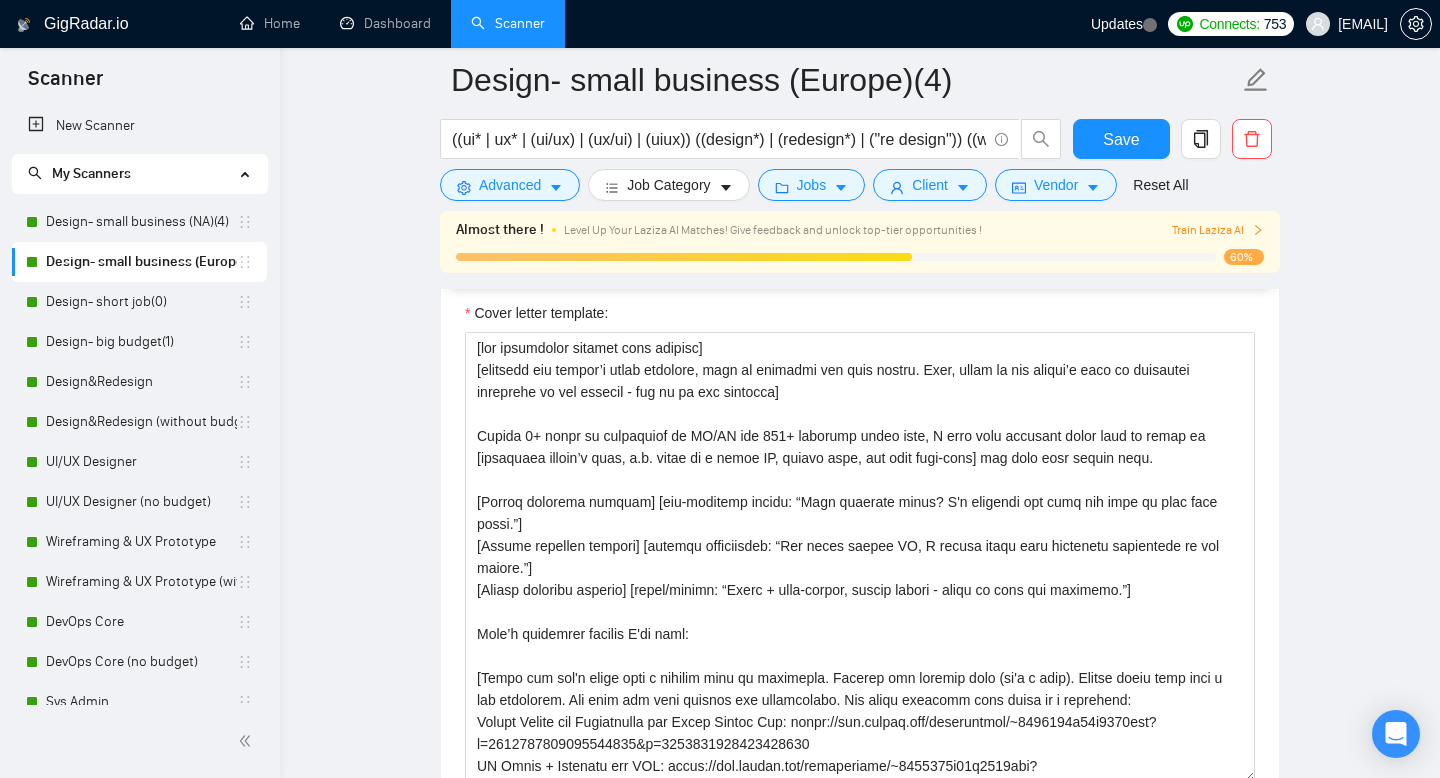 scroll, scrollTop: 1916, scrollLeft: 0, axis: vertical 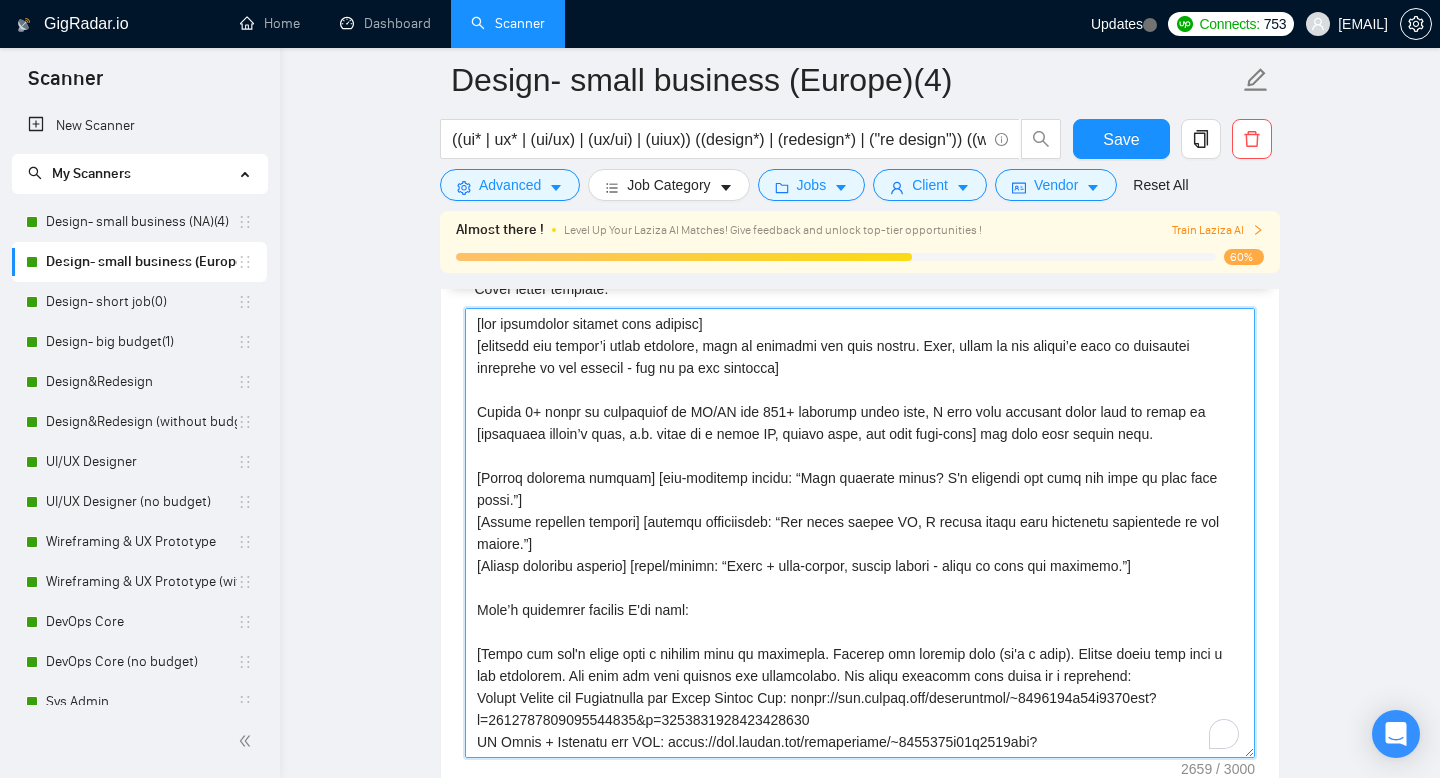 click on "Cover letter template:" at bounding box center [860, 533] 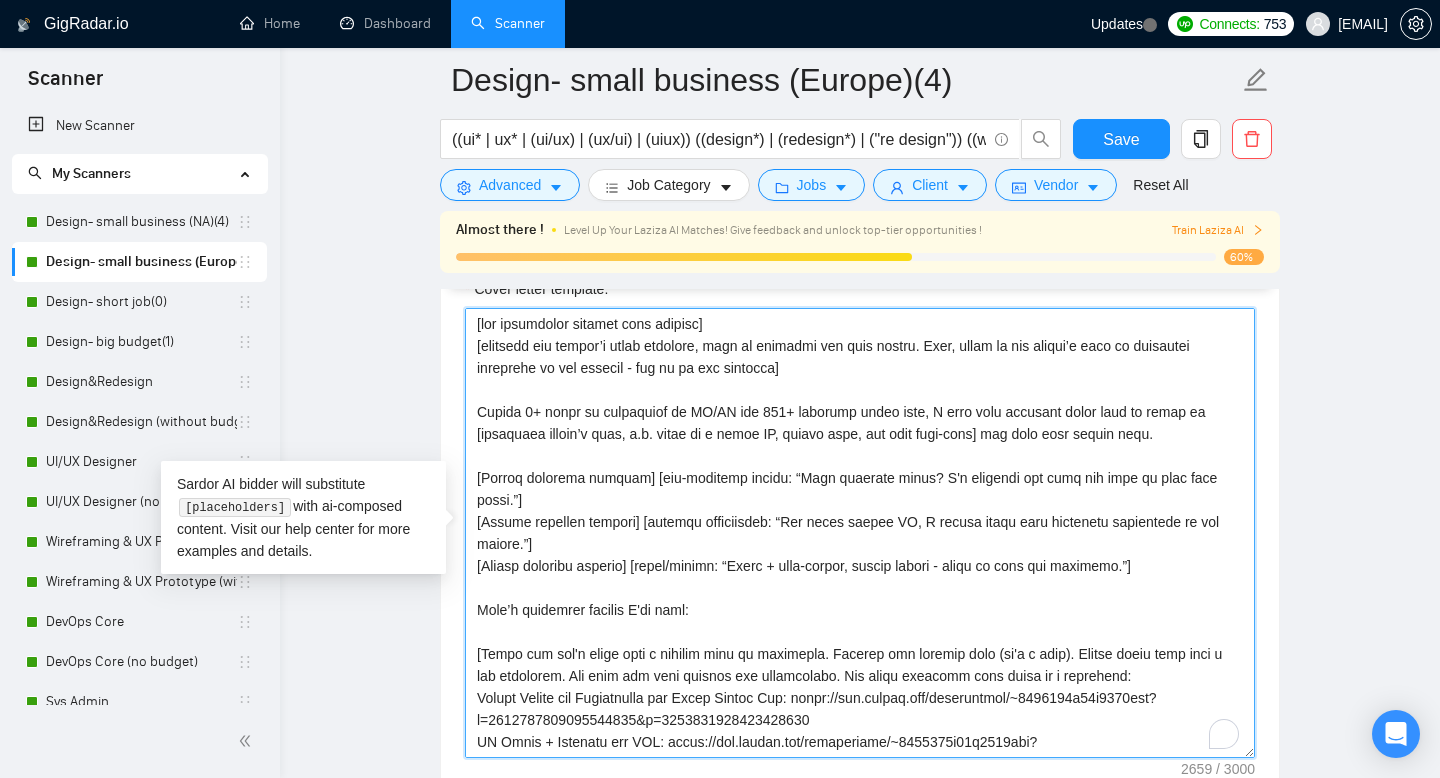 click on "Cover letter template:" at bounding box center [860, 533] 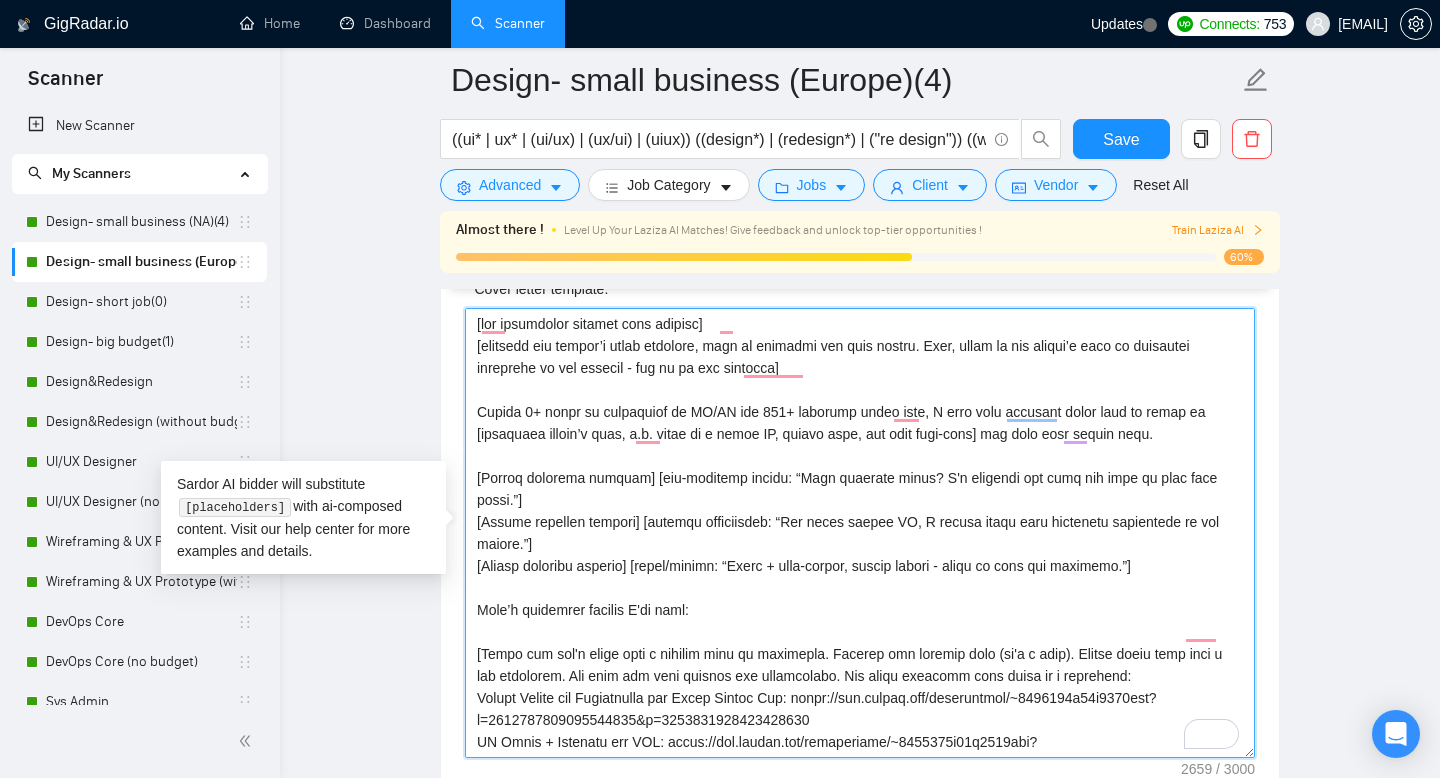 click on "Cover letter template:" at bounding box center [860, 533] 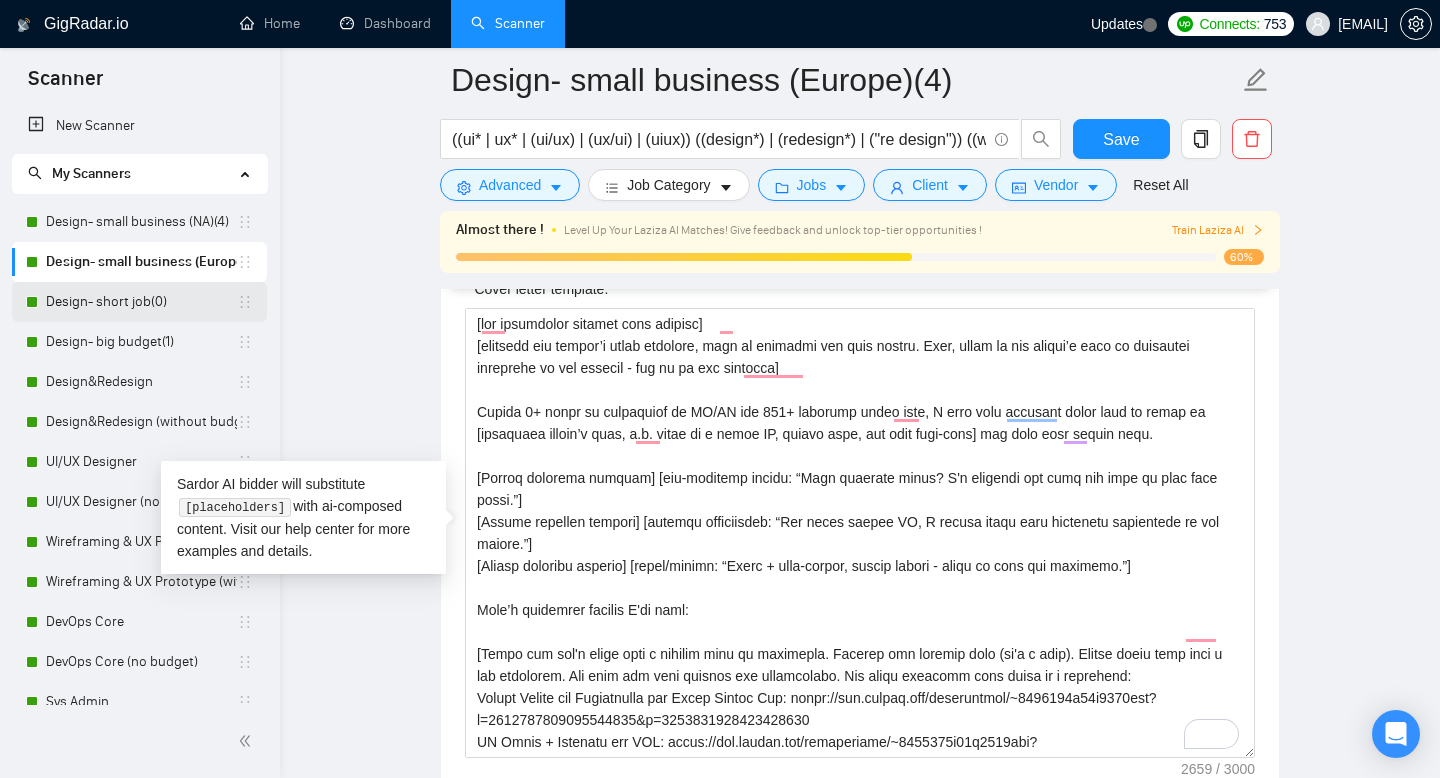 click on "Design- short job(0)" at bounding box center [141, 302] 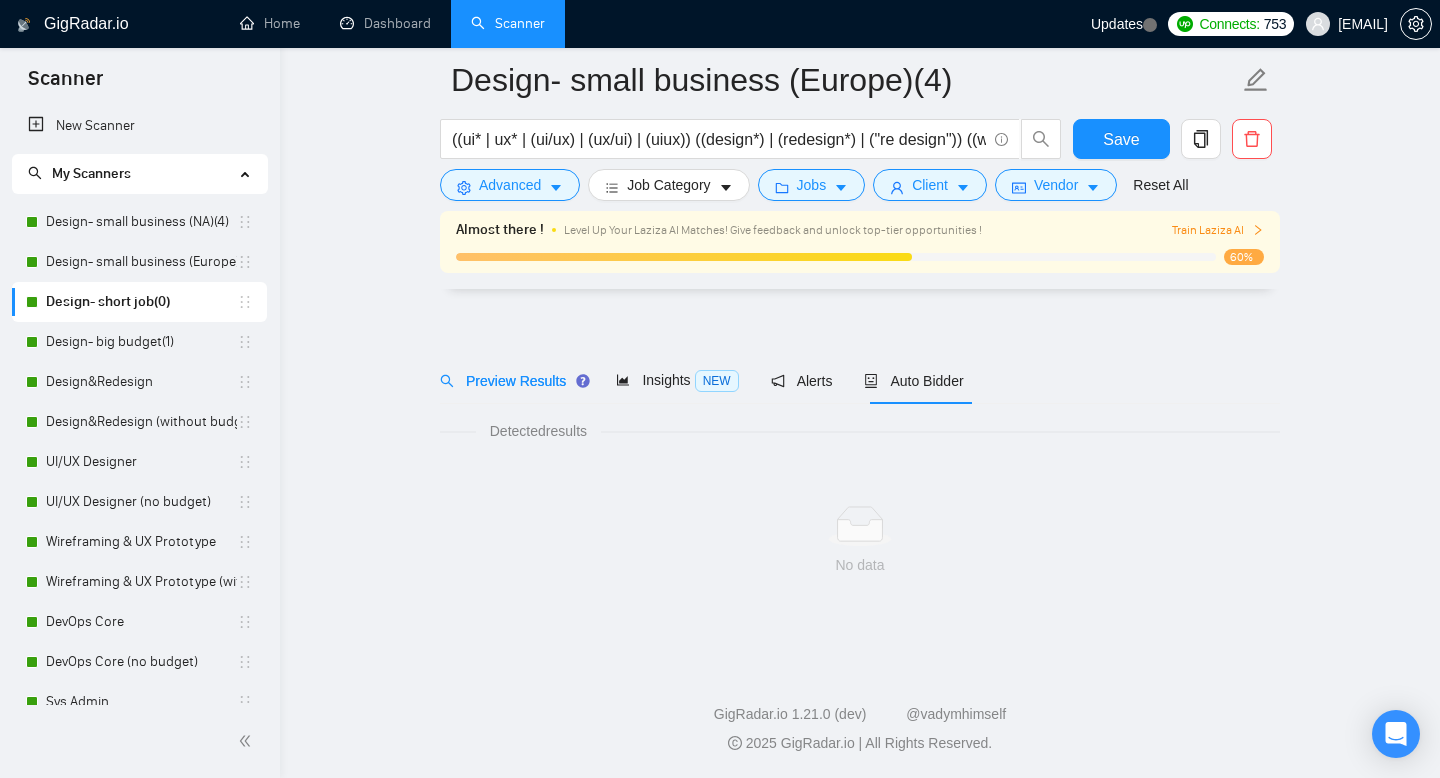 scroll, scrollTop: 14, scrollLeft: 0, axis: vertical 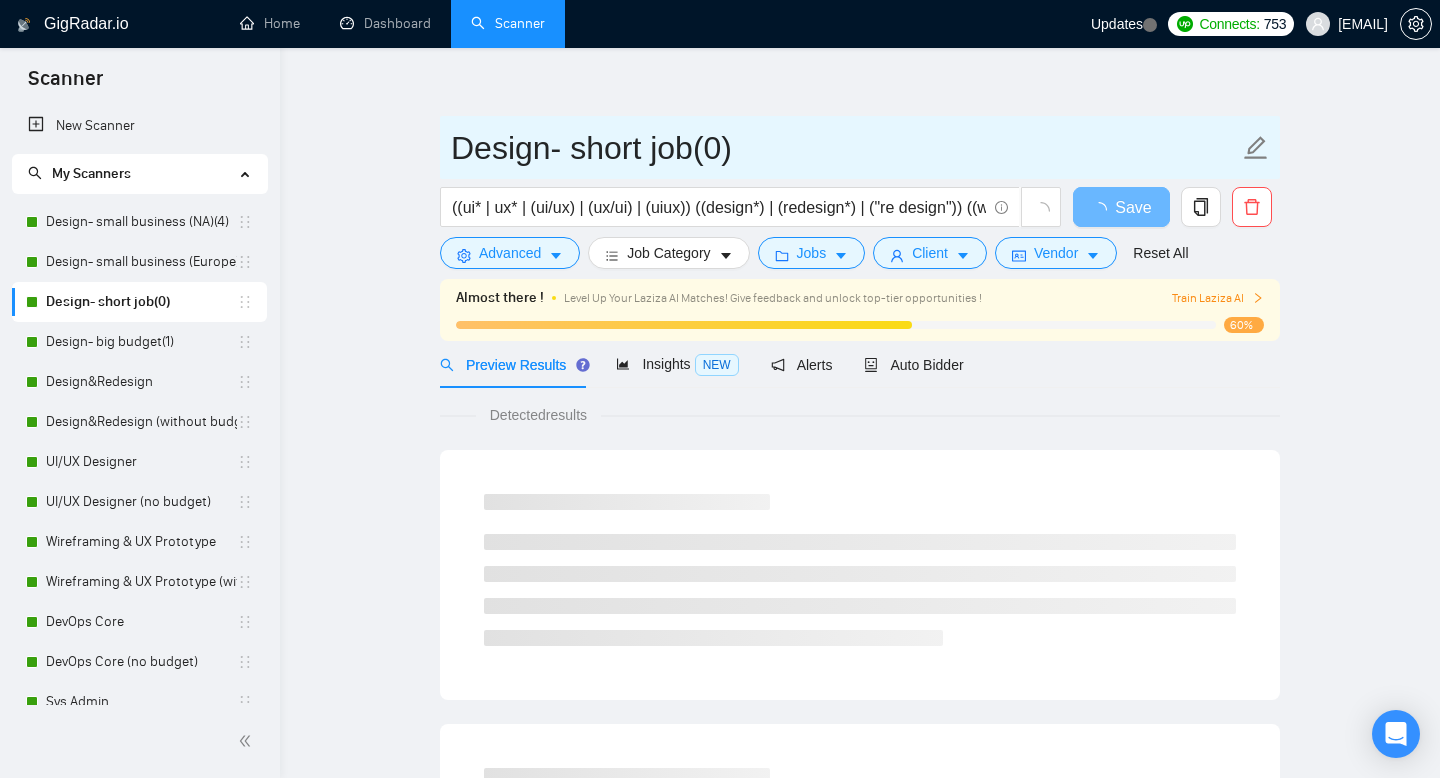 drag, startPoint x: 693, startPoint y: 154, endPoint x: 457, endPoint y: 149, distance: 236.05296 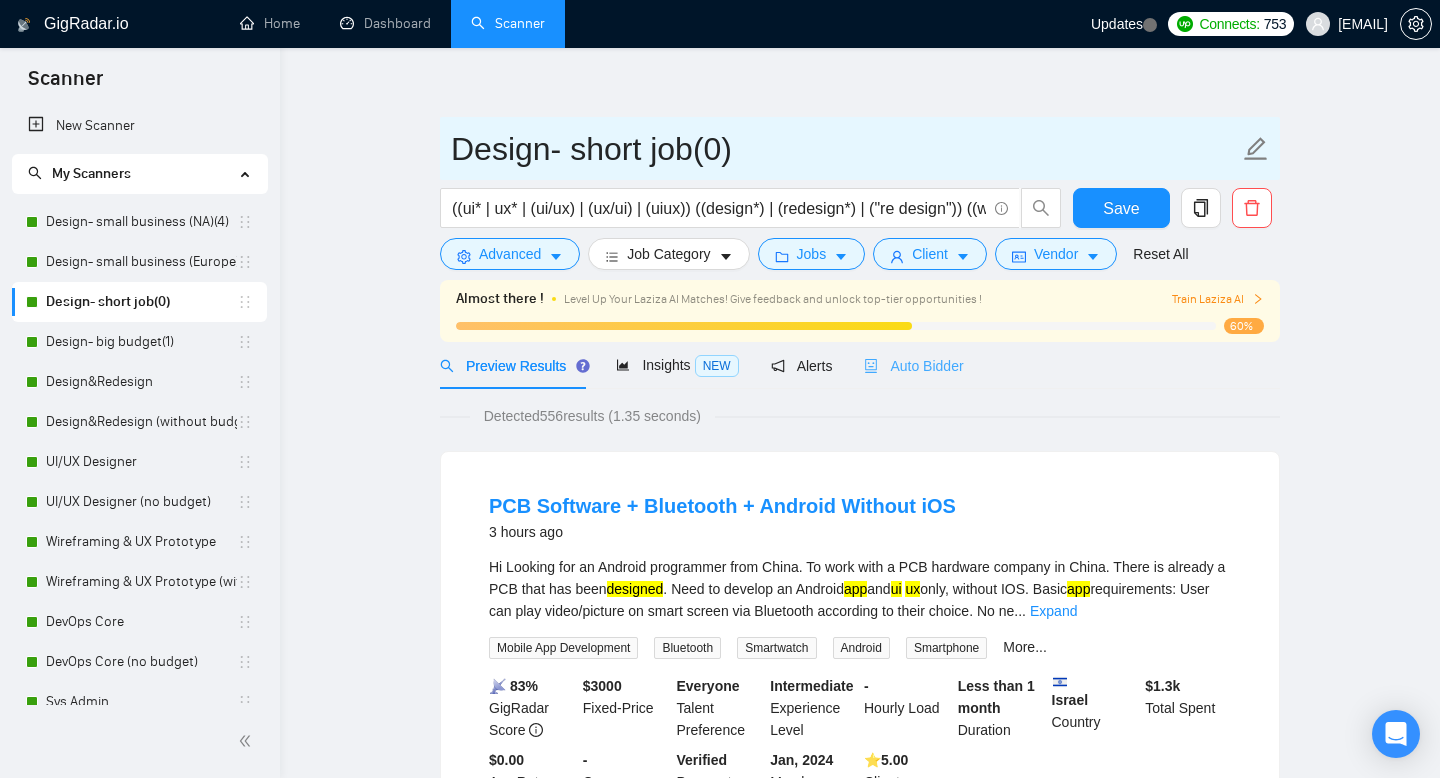 scroll, scrollTop: 0, scrollLeft: 0, axis: both 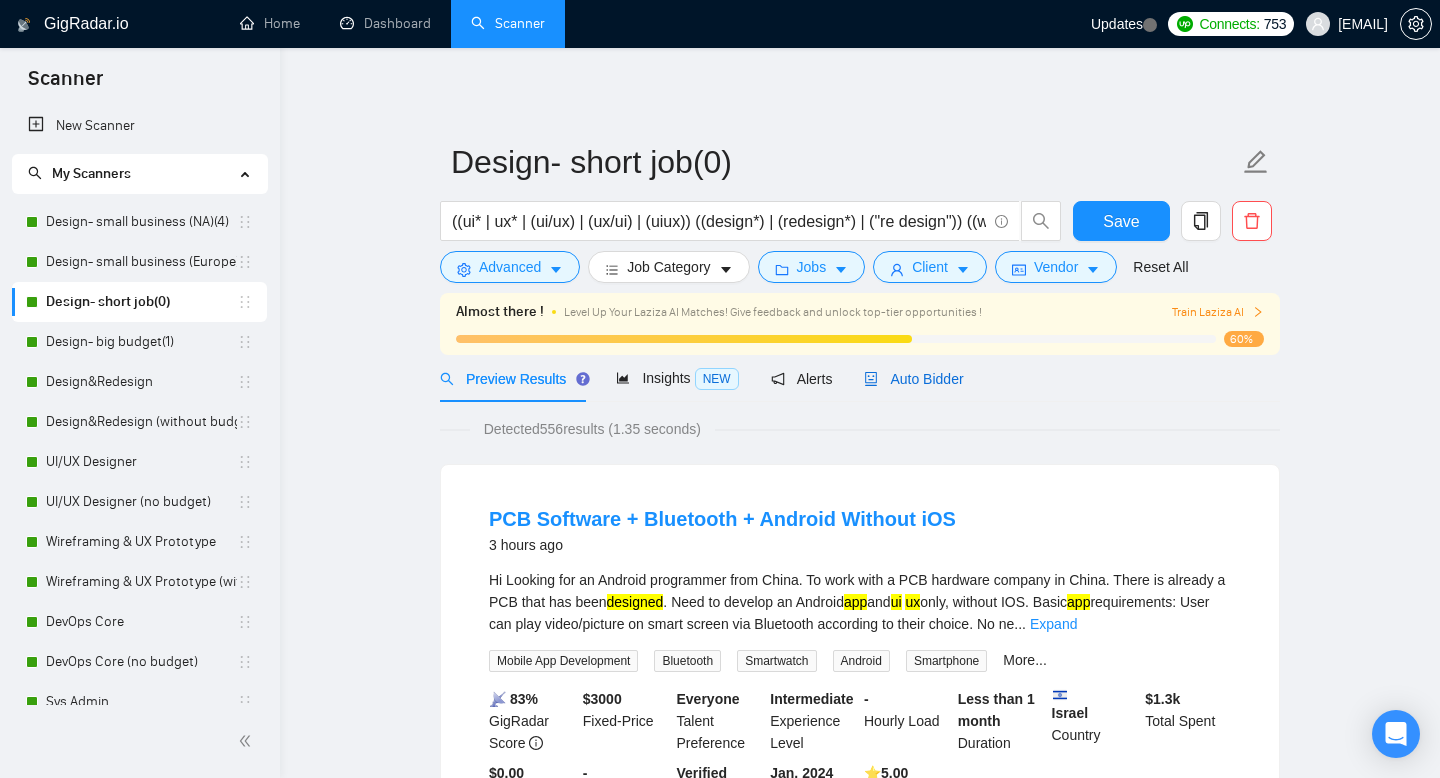 click on "Auto Bidder" at bounding box center [913, 379] 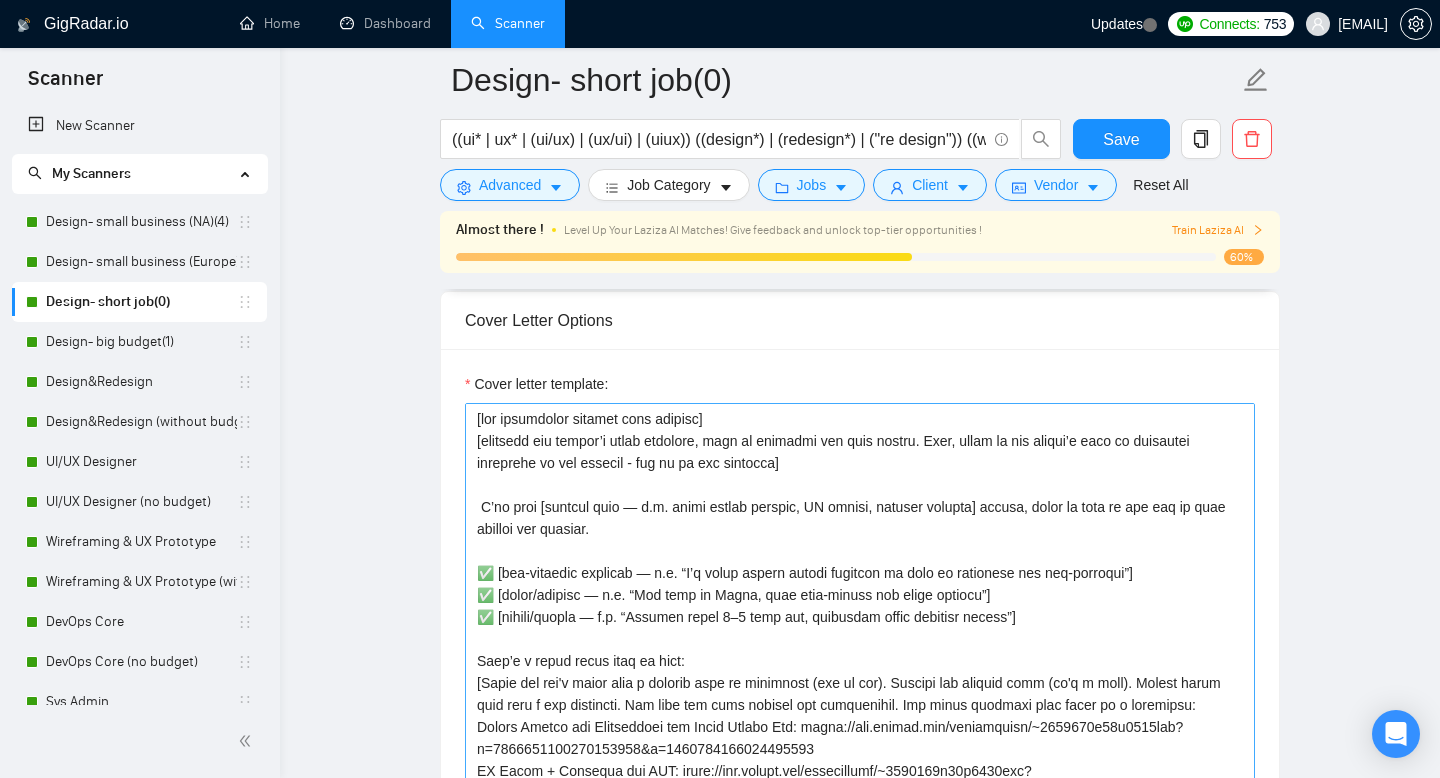 scroll, scrollTop: 1823, scrollLeft: 0, axis: vertical 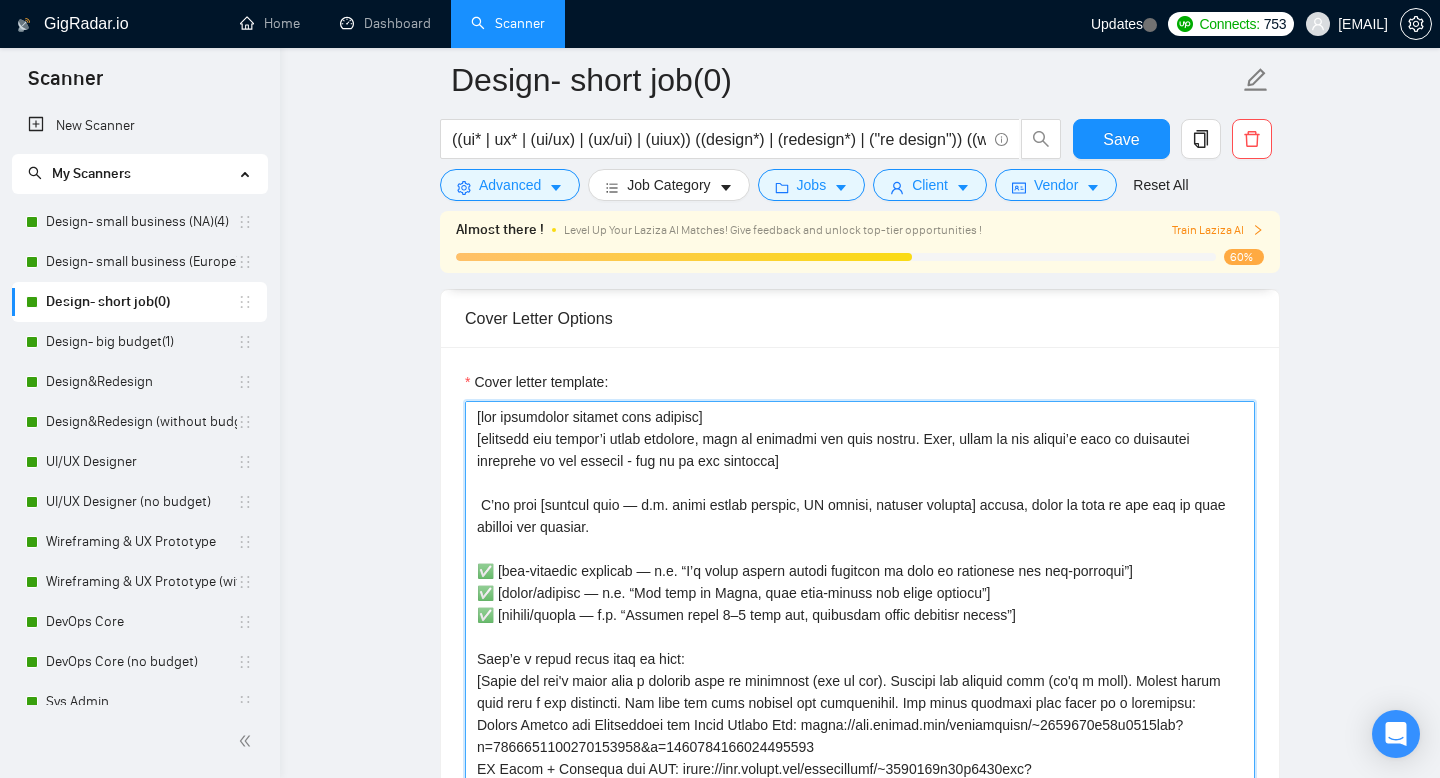 click on "Cover letter template:" at bounding box center (860, 626) 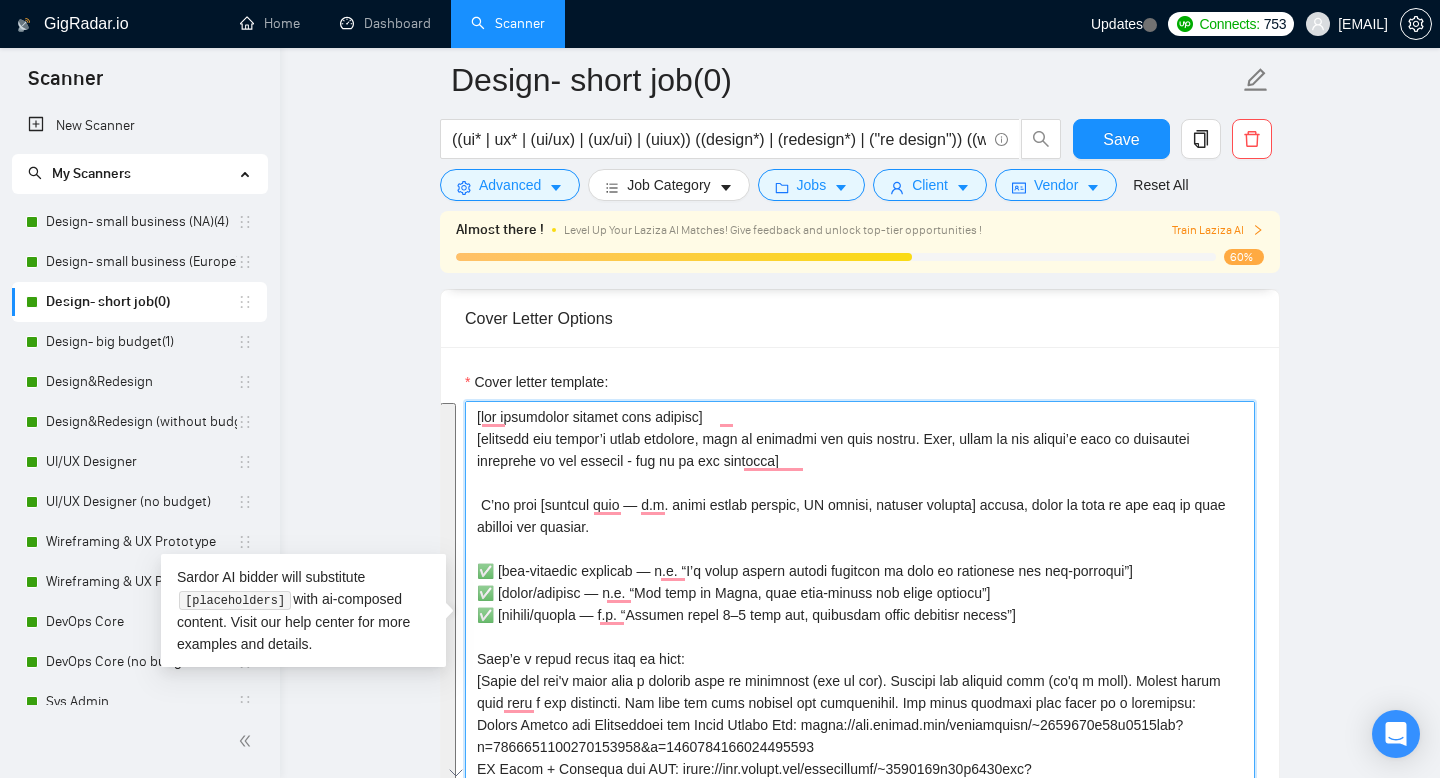 click on "Cover letter template:" at bounding box center (860, 626) 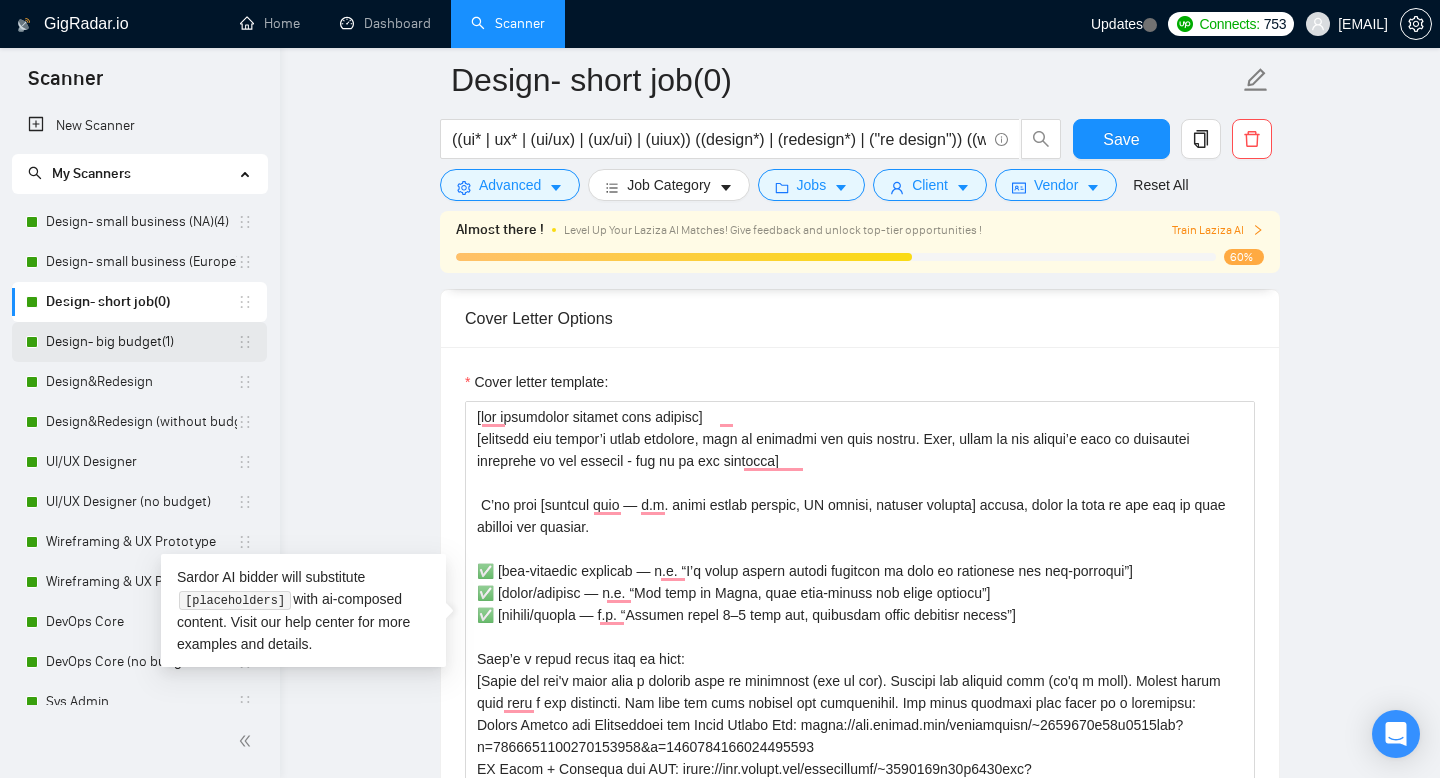 click on "Design- big budget(1)" at bounding box center (141, 342) 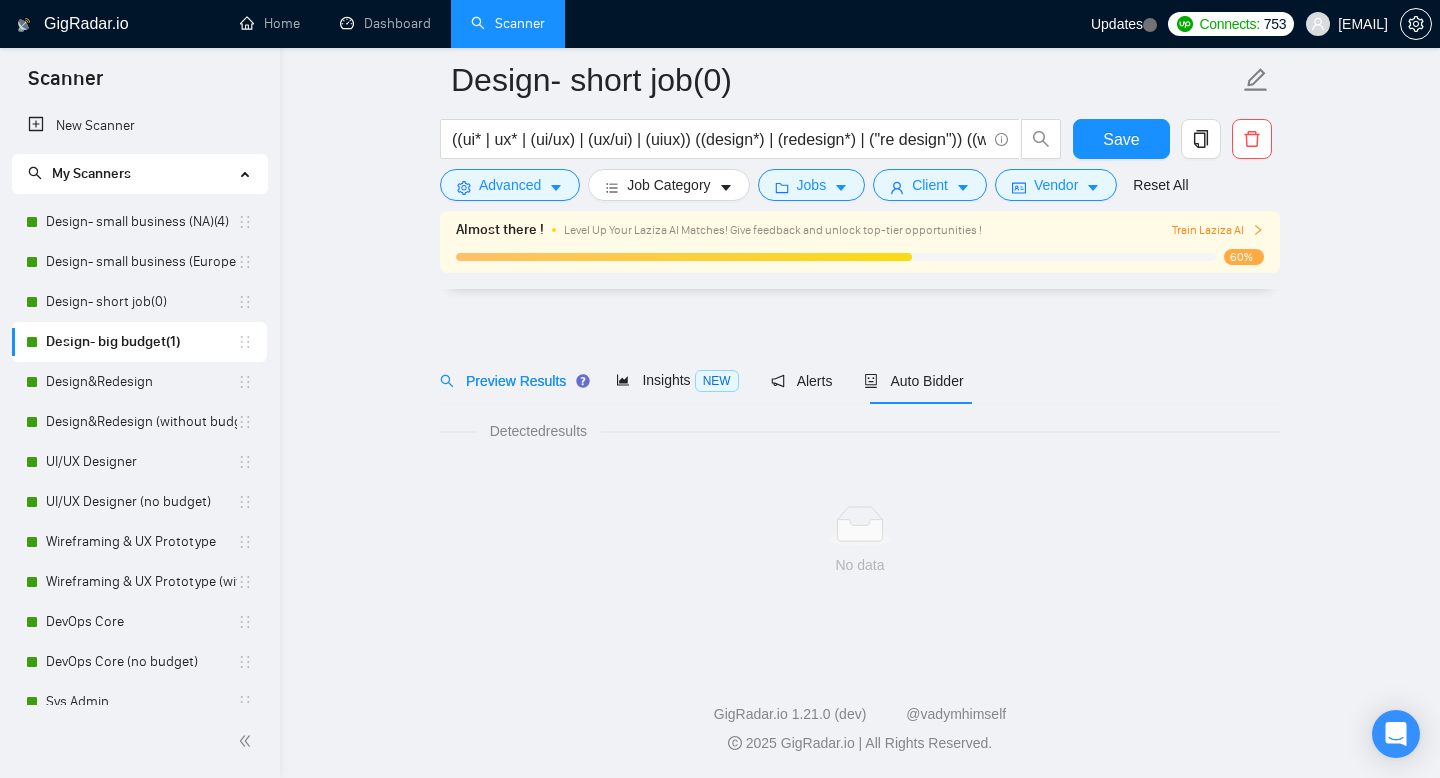 scroll, scrollTop: 14, scrollLeft: 0, axis: vertical 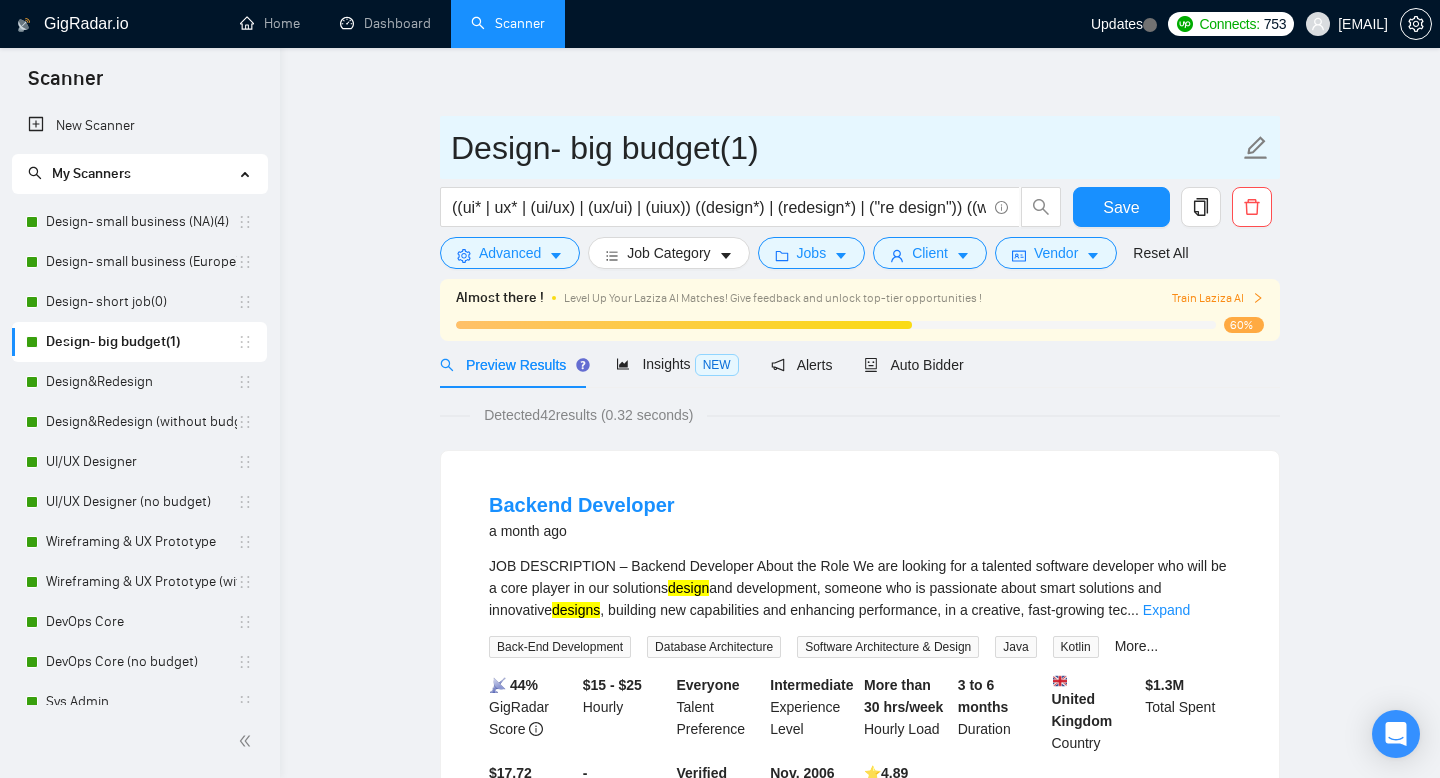 drag, startPoint x: 725, startPoint y: 147, endPoint x: 417, endPoint y: 141, distance: 308.05844 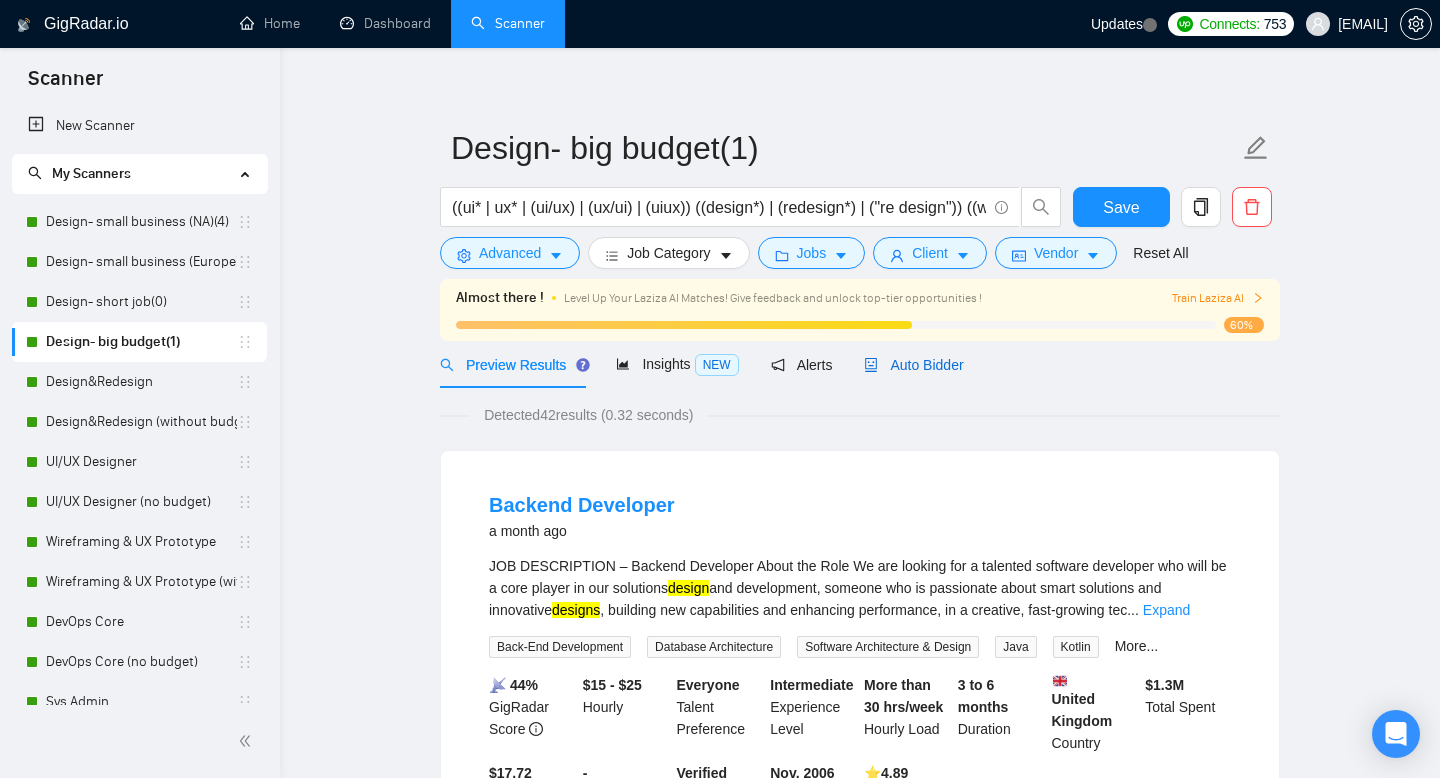 click on "Auto Bidder" at bounding box center (913, 365) 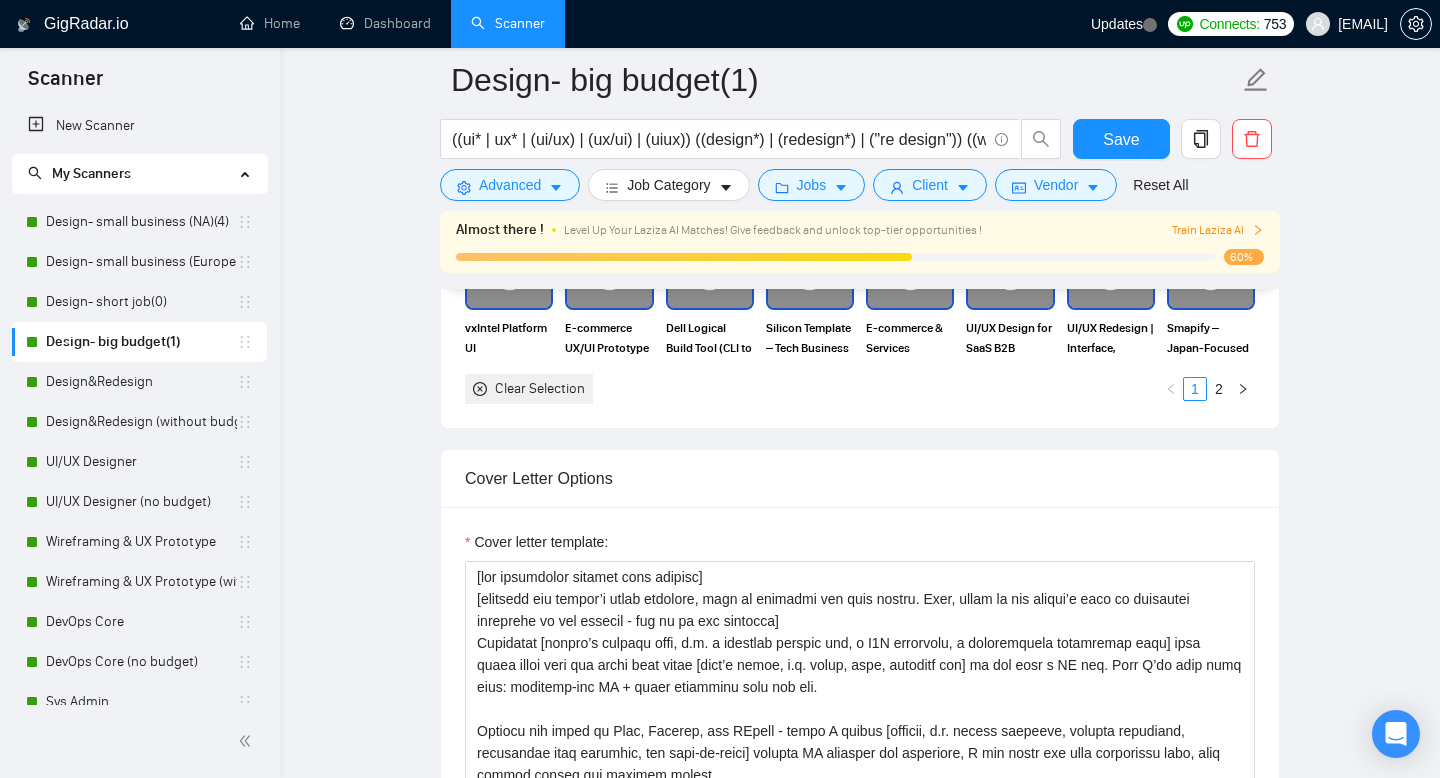 scroll, scrollTop: 1676, scrollLeft: 0, axis: vertical 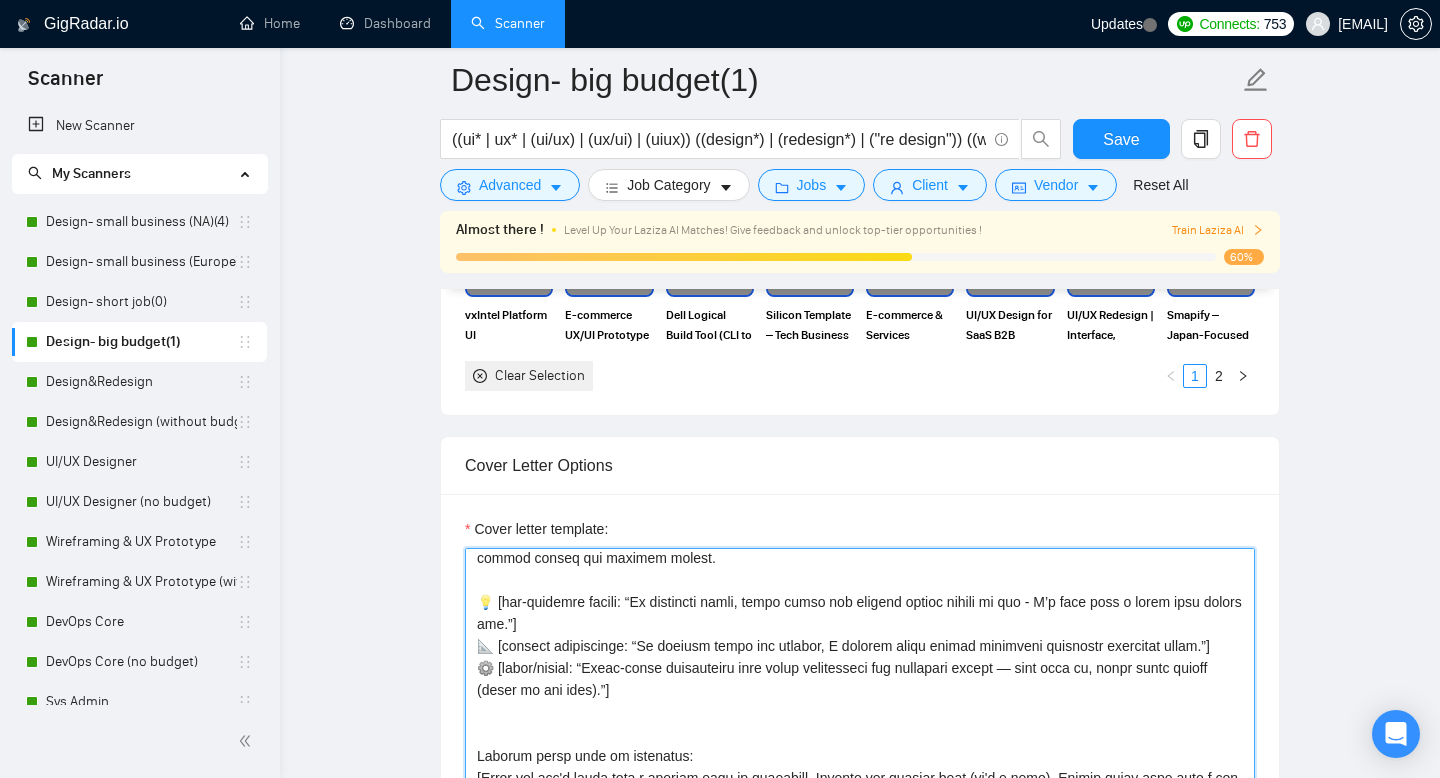 click on "Cover letter template:" at bounding box center [860, 773] 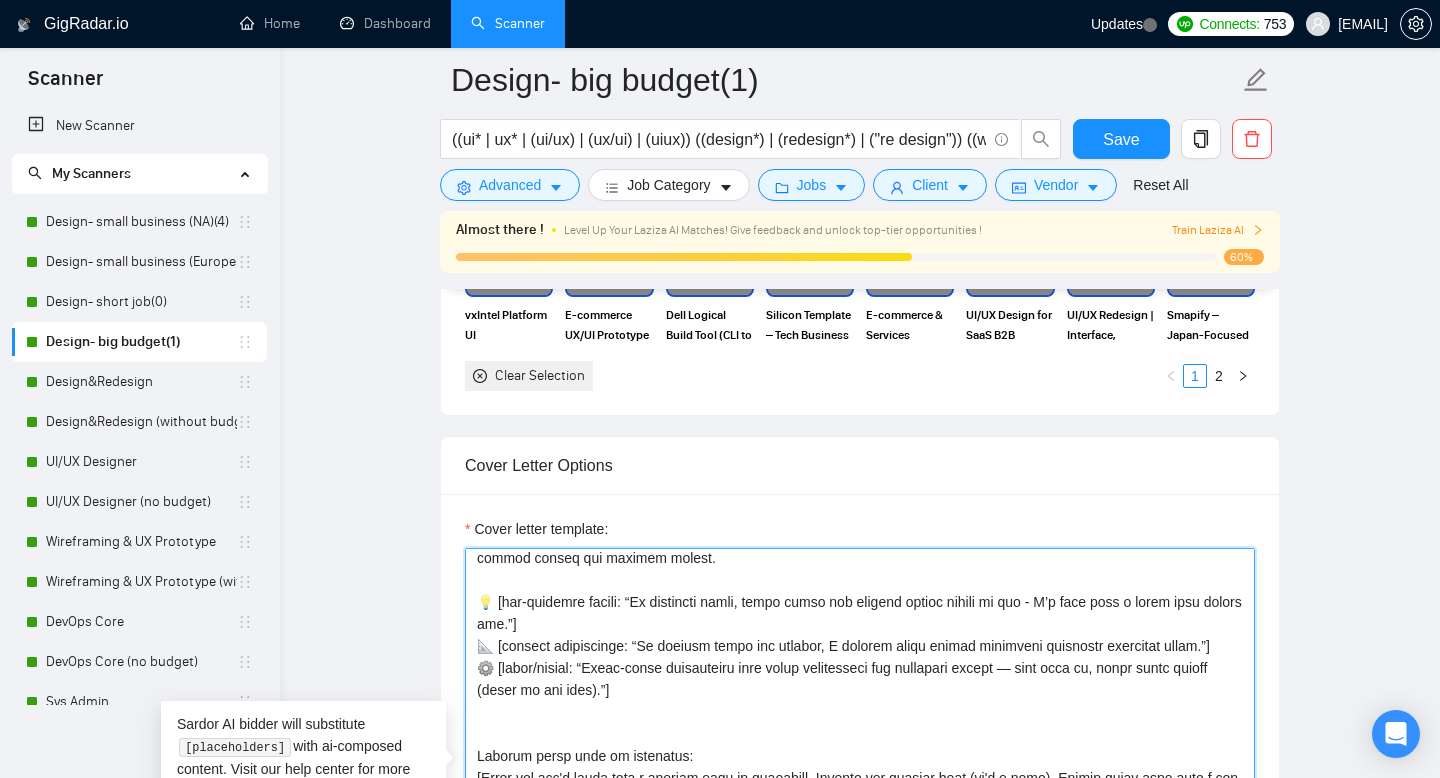 click on "Cover letter template:" at bounding box center [860, 773] 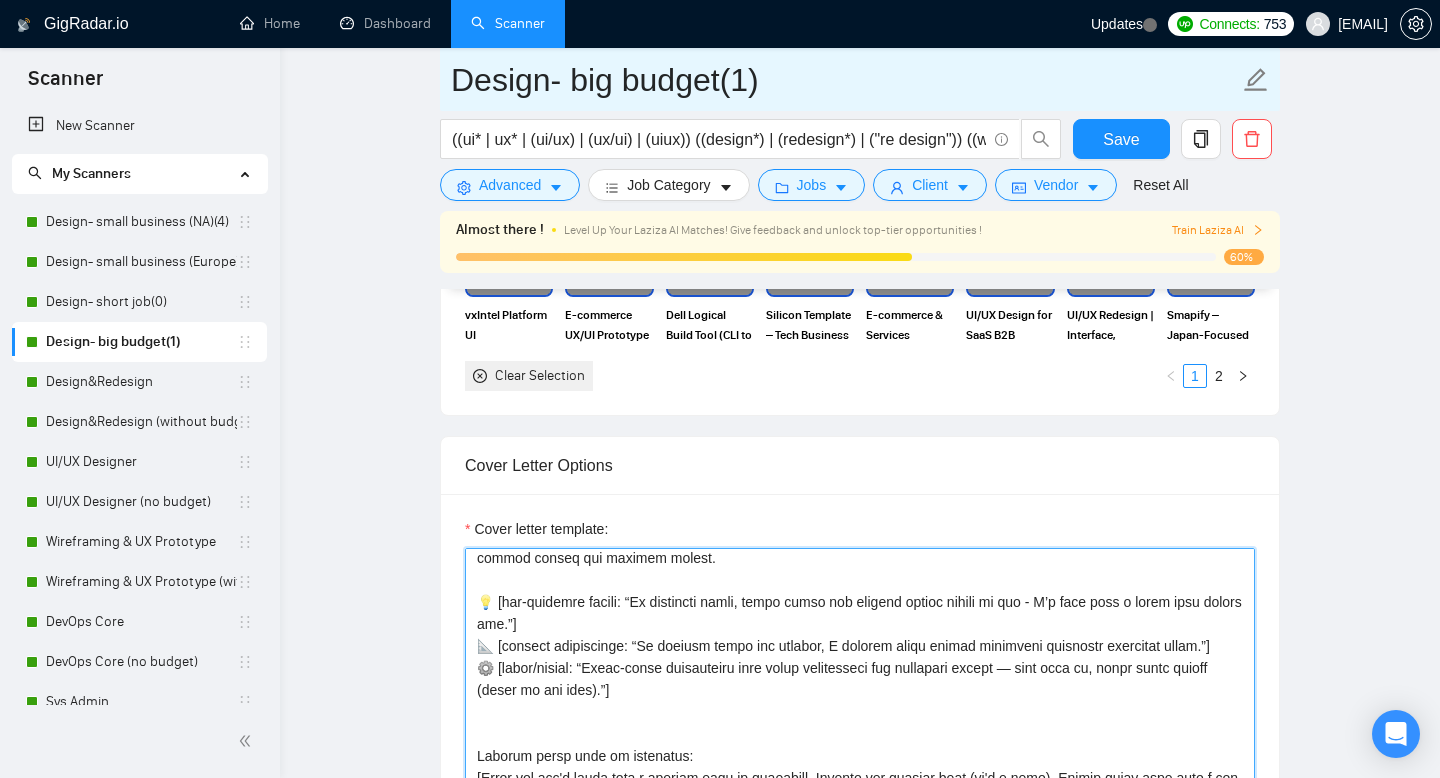 scroll, scrollTop: 204, scrollLeft: 0, axis: vertical 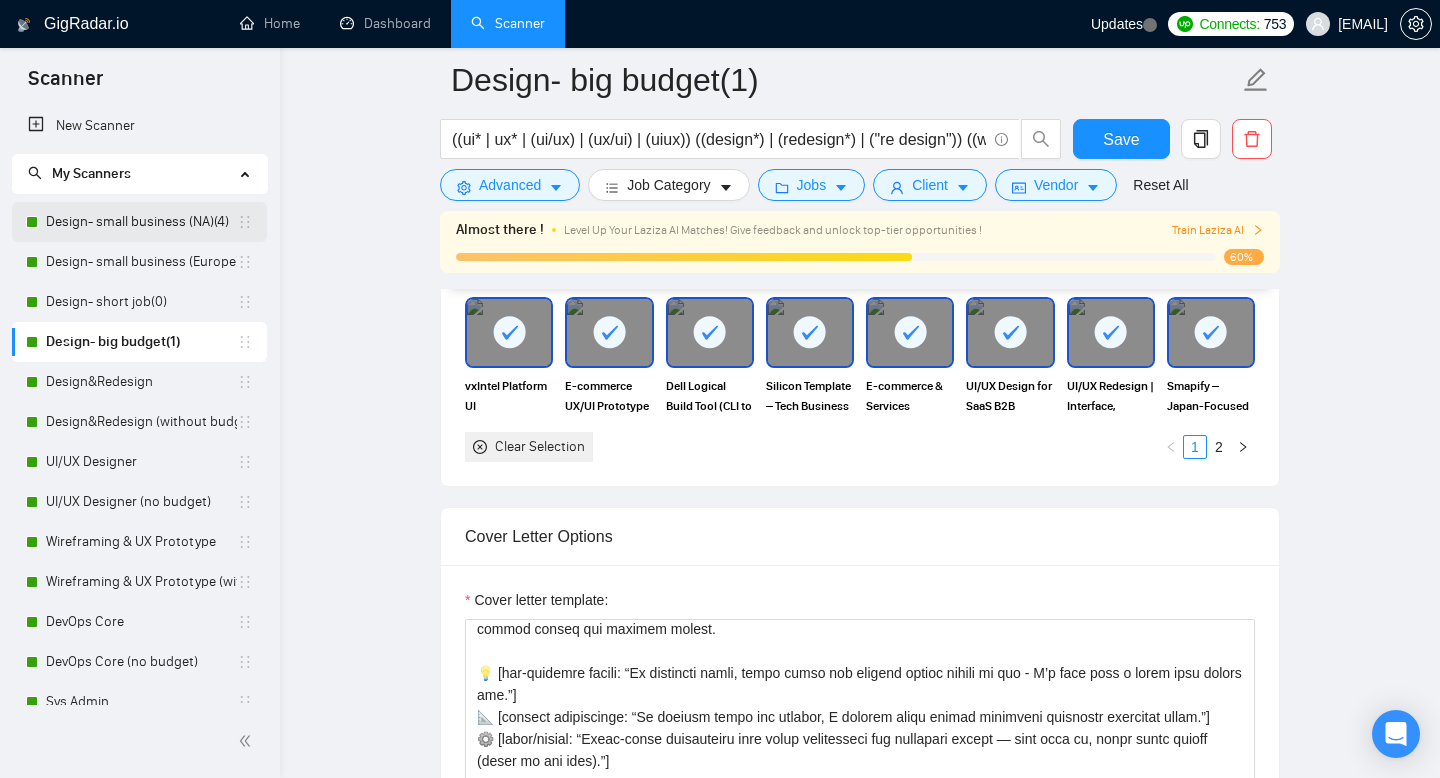 click on "Design- small business (NA)(4)" at bounding box center (141, 222) 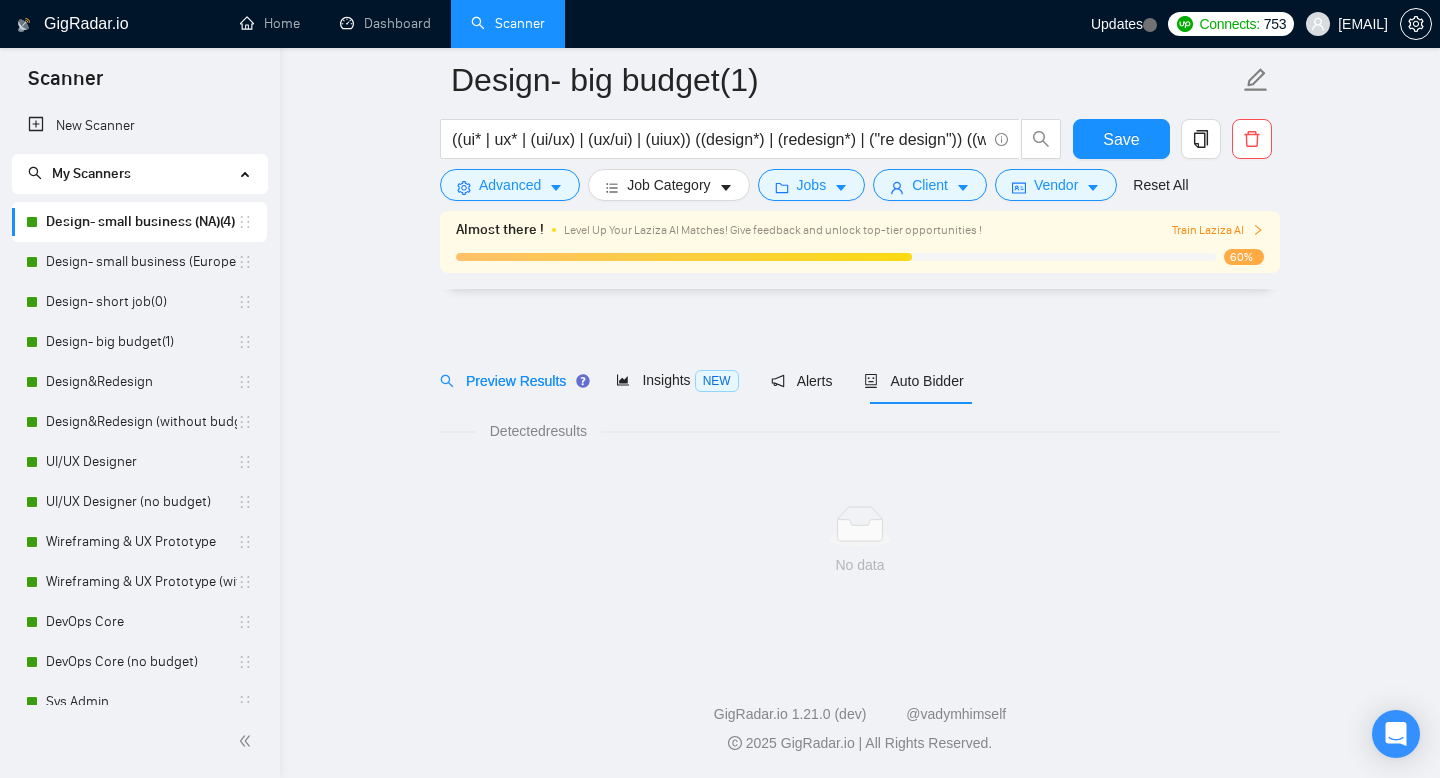 scroll, scrollTop: 14, scrollLeft: 0, axis: vertical 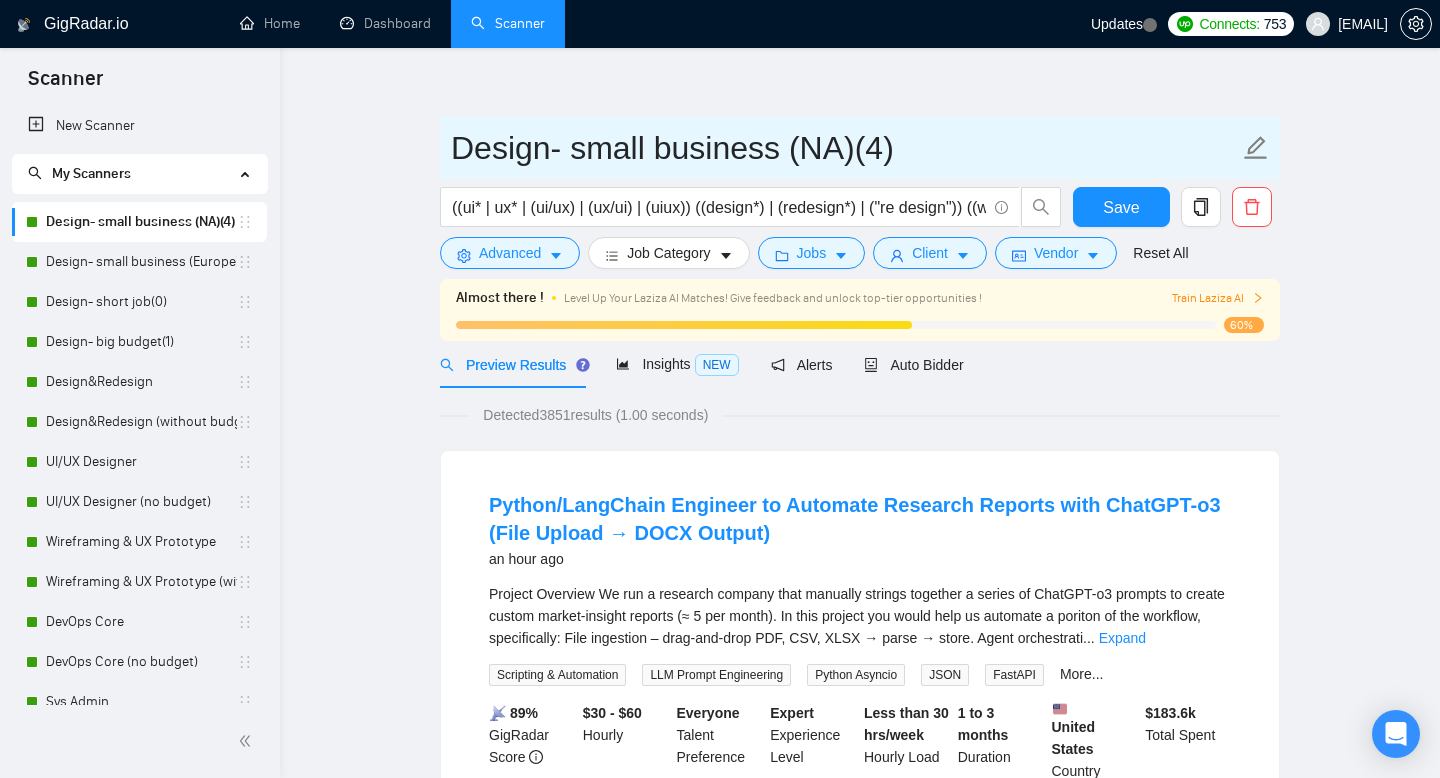 drag, startPoint x: 851, startPoint y: 152, endPoint x: 450, endPoint y: 142, distance: 401.12466 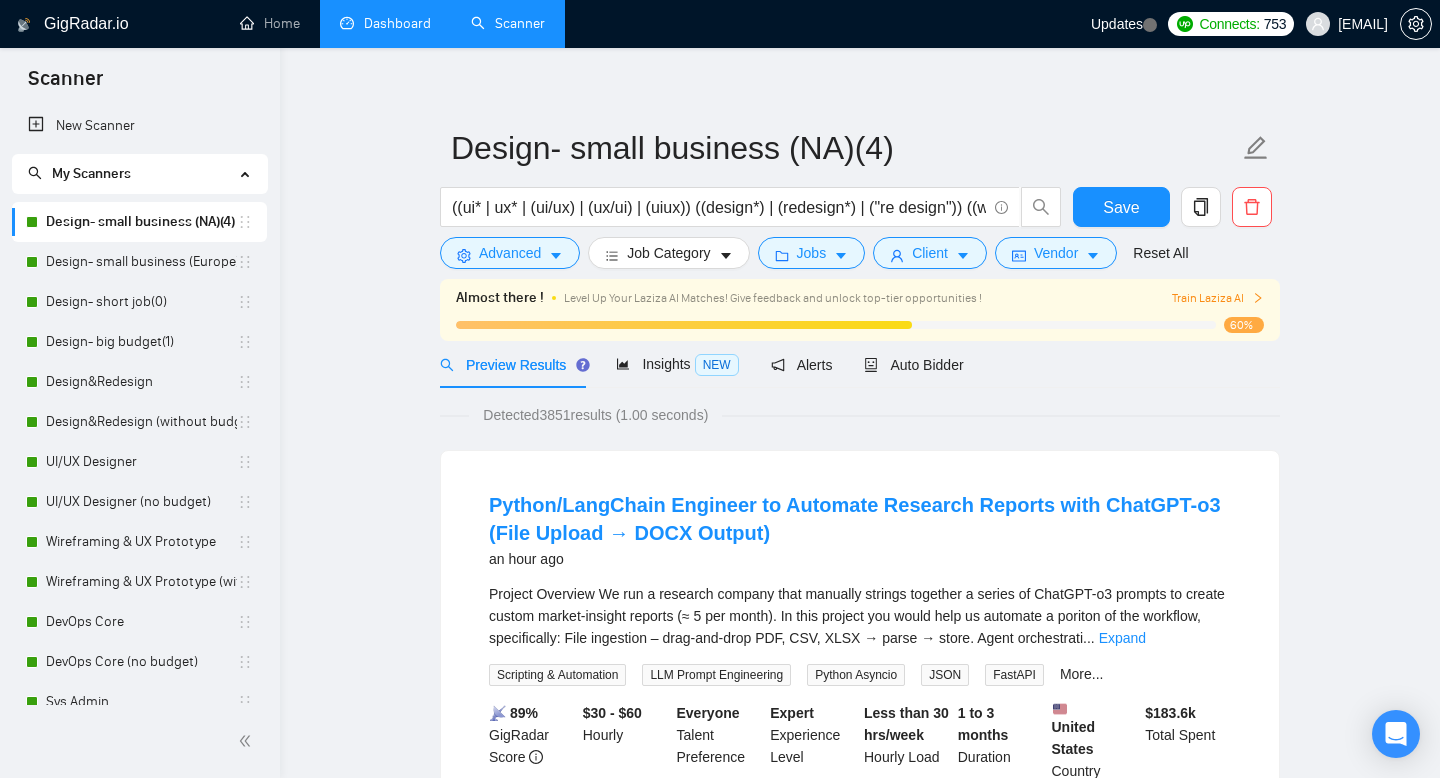 click on "Dashboard" at bounding box center (385, 23) 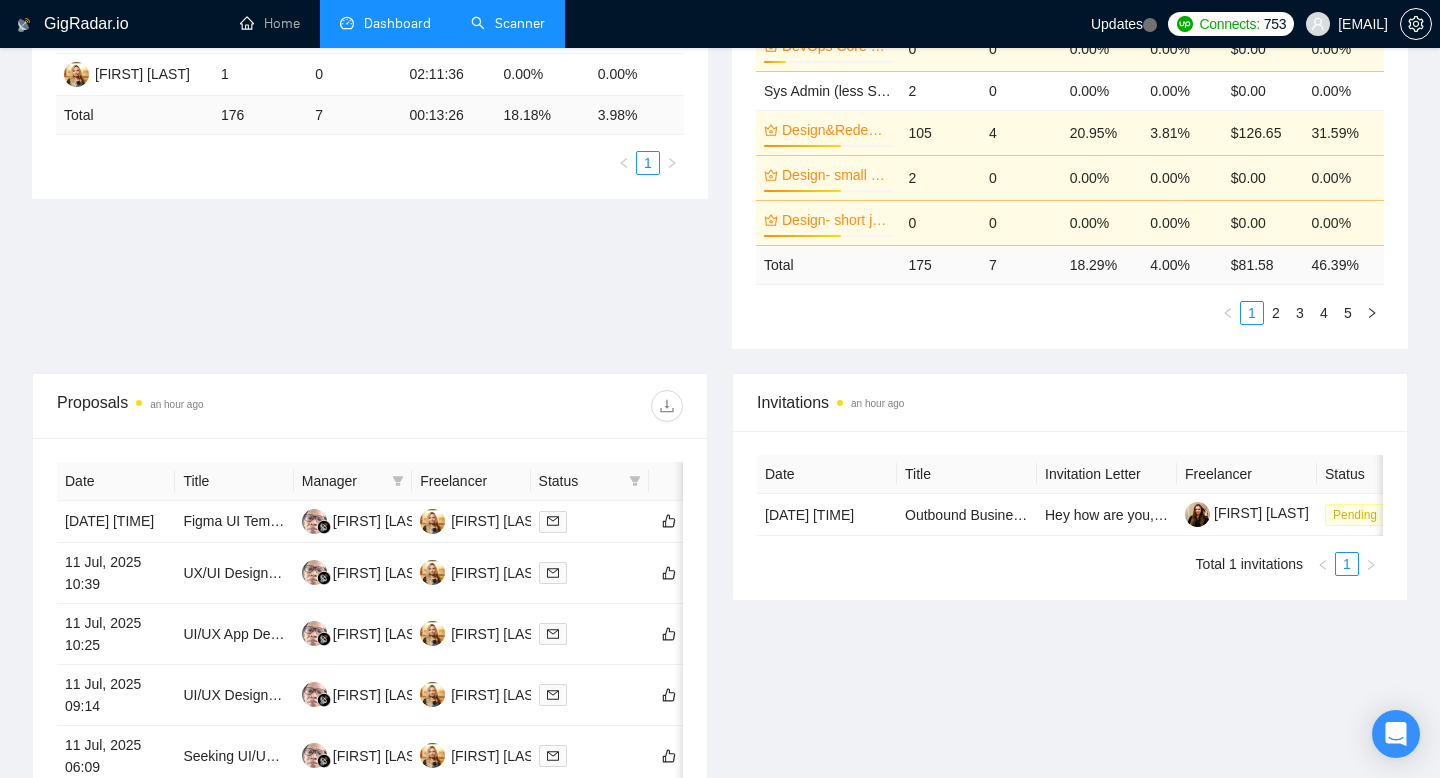 scroll, scrollTop: 471, scrollLeft: 0, axis: vertical 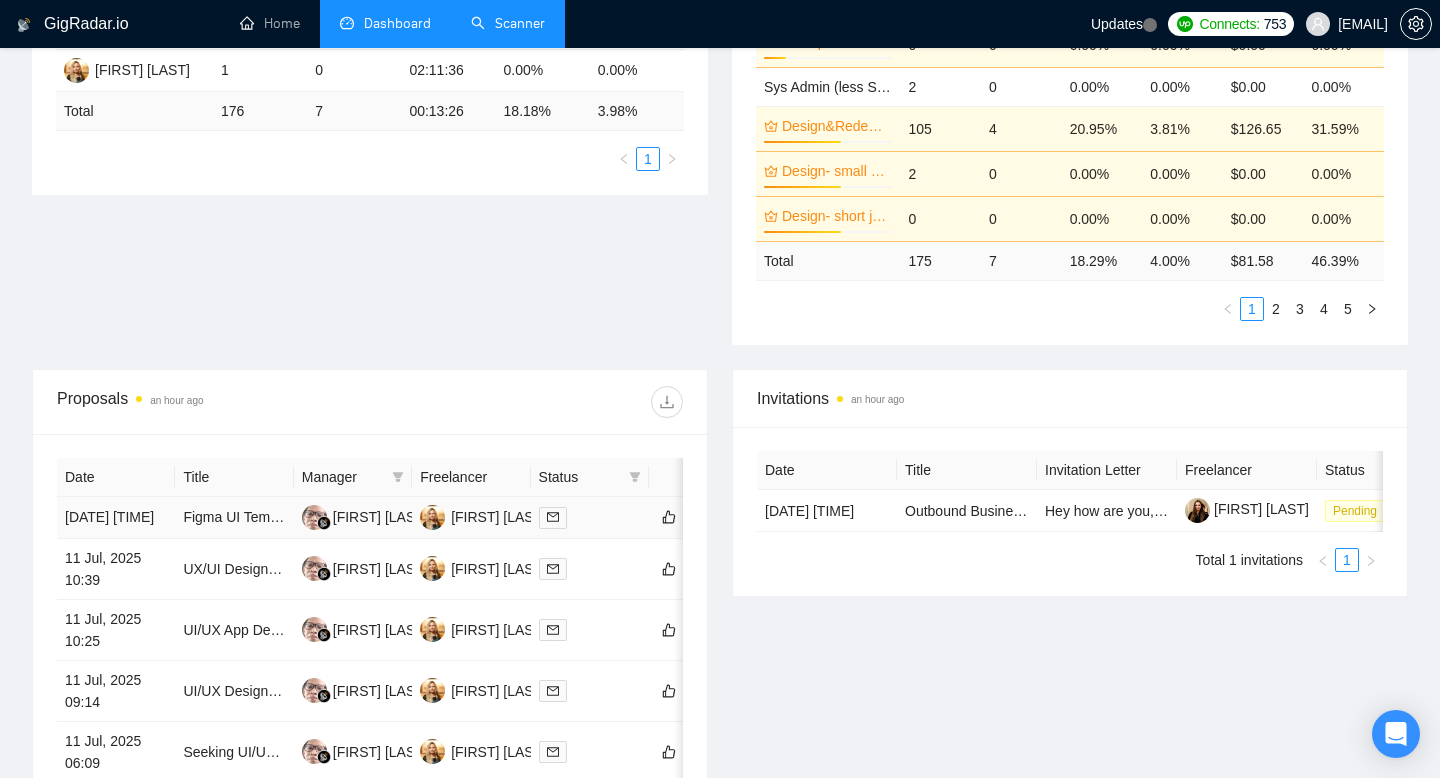 click on "[DATE] [TIME]" at bounding box center [116, 518] 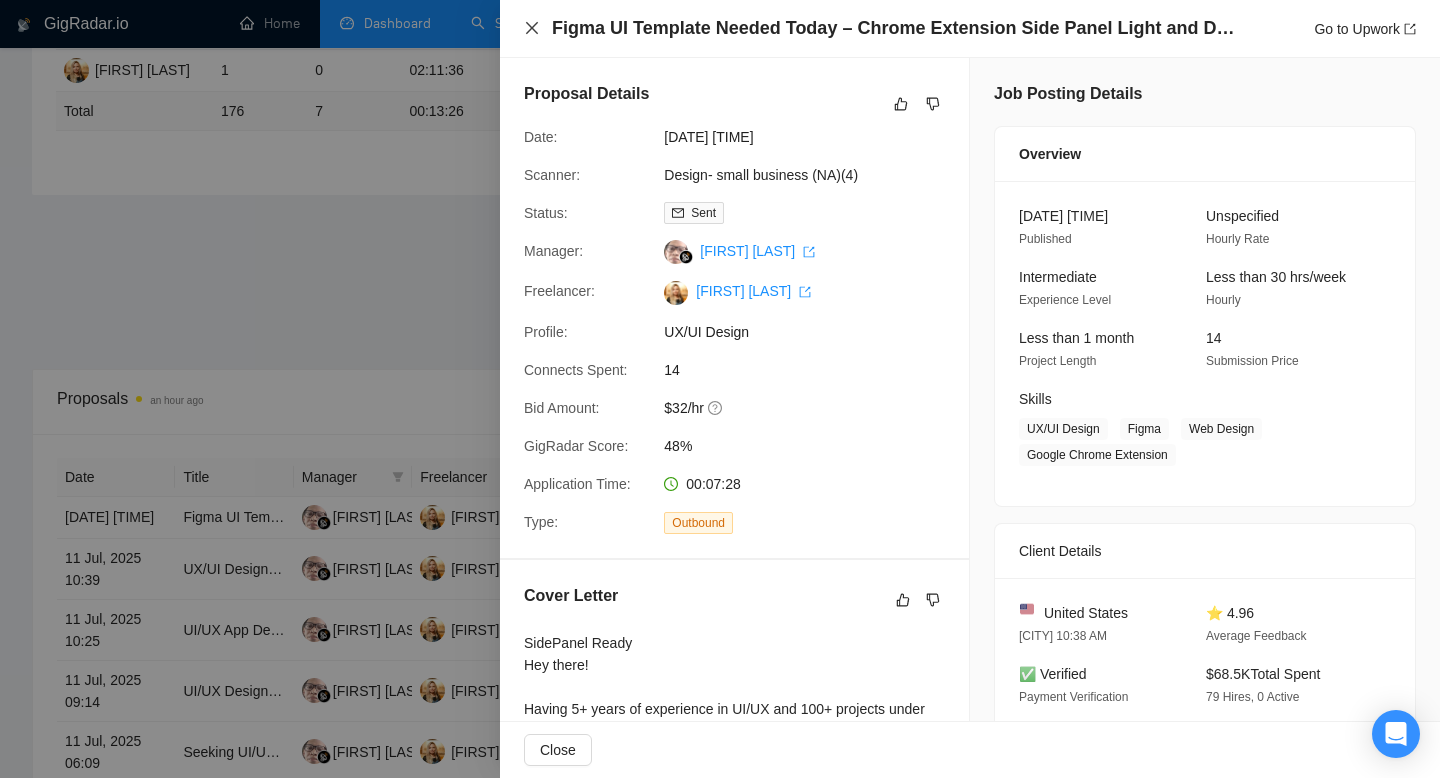 click 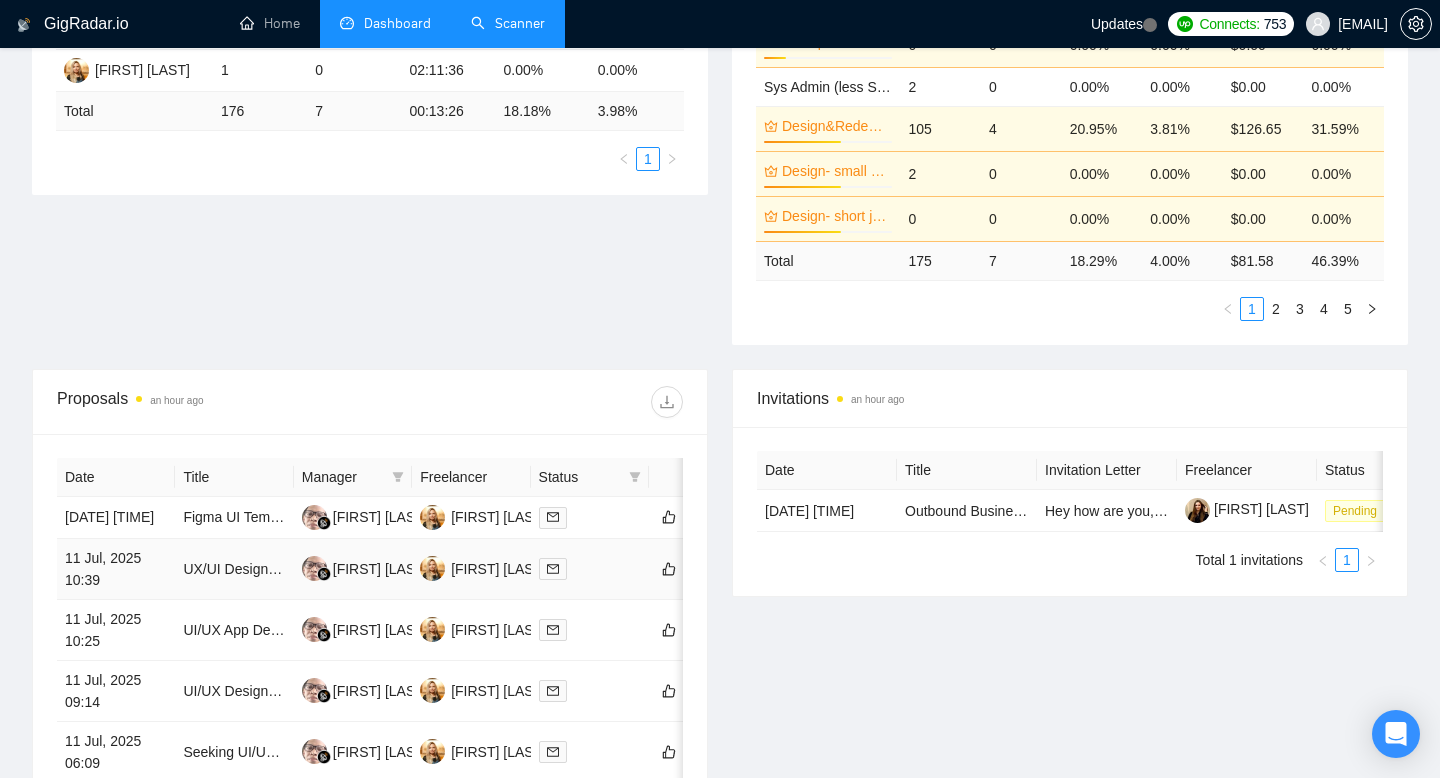 click on "11 Jul, 2025 10:39" at bounding box center (116, 569) 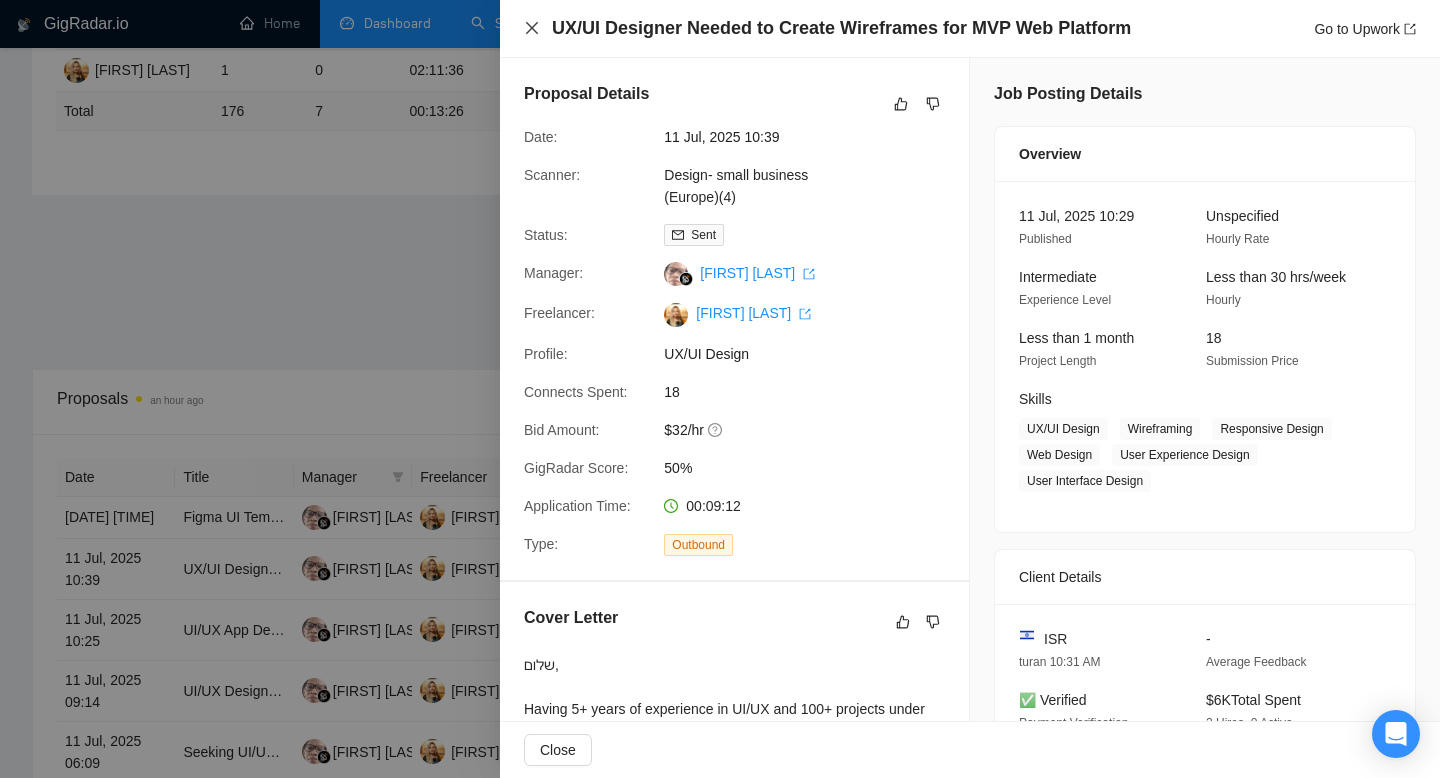 click 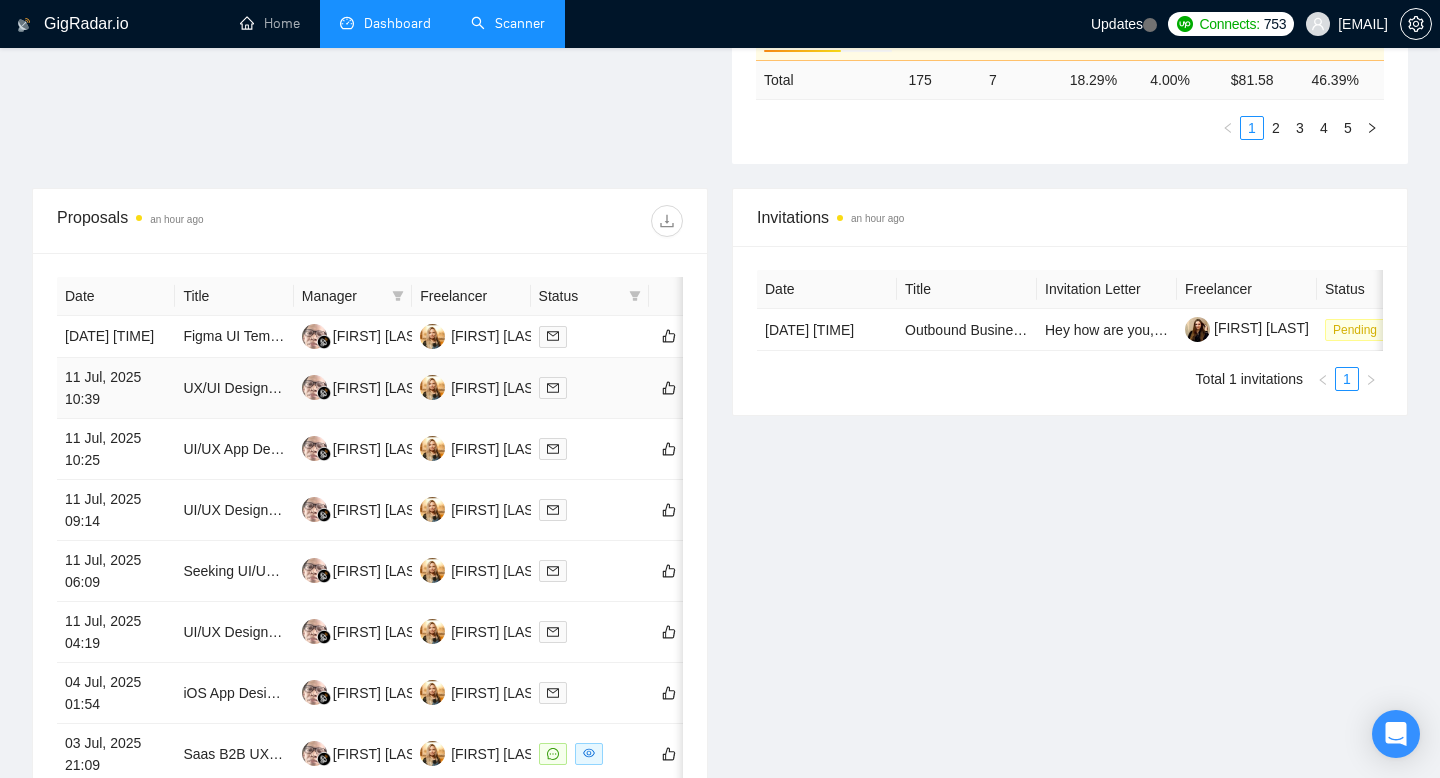 scroll, scrollTop: 654, scrollLeft: 0, axis: vertical 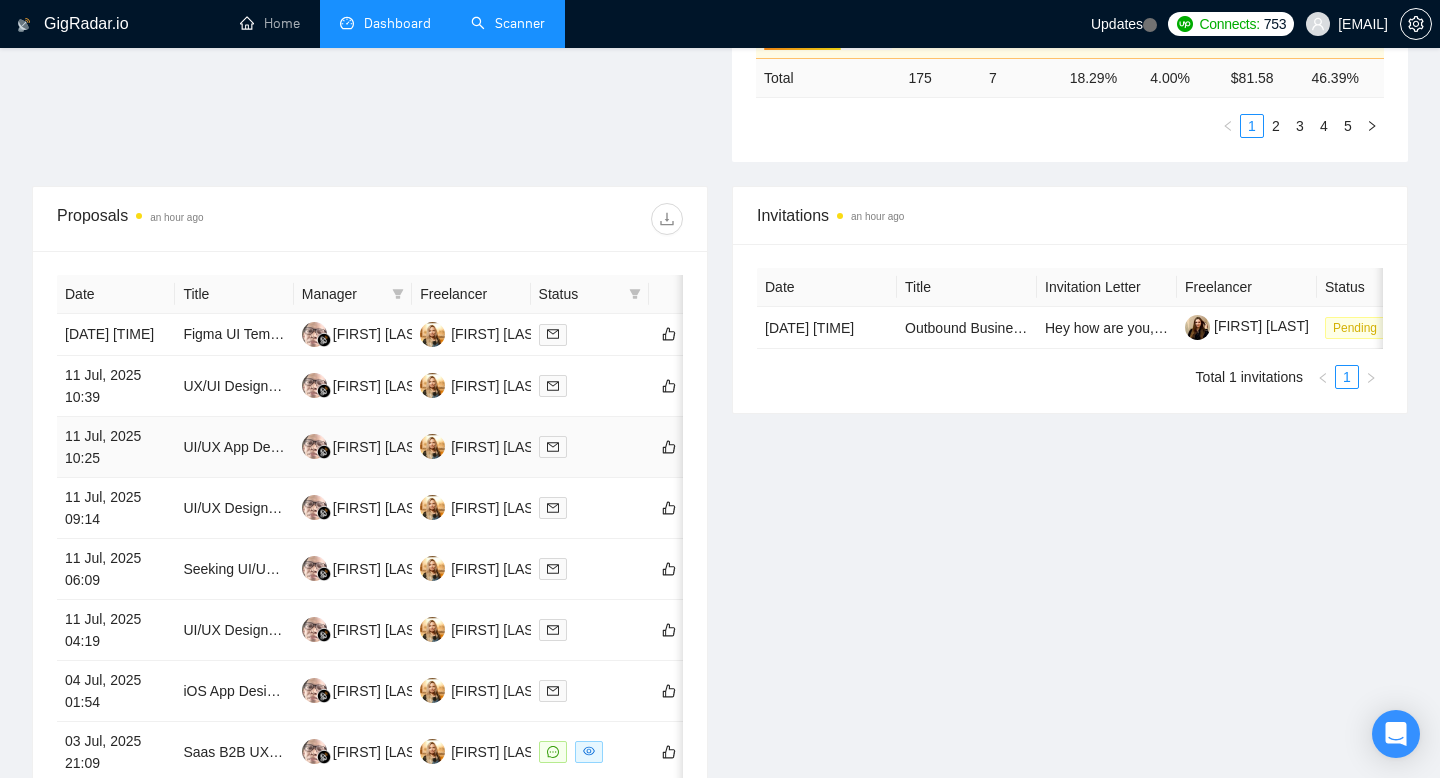 click on "11 Jul, 2025 10:25" at bounding box center (116, 447) 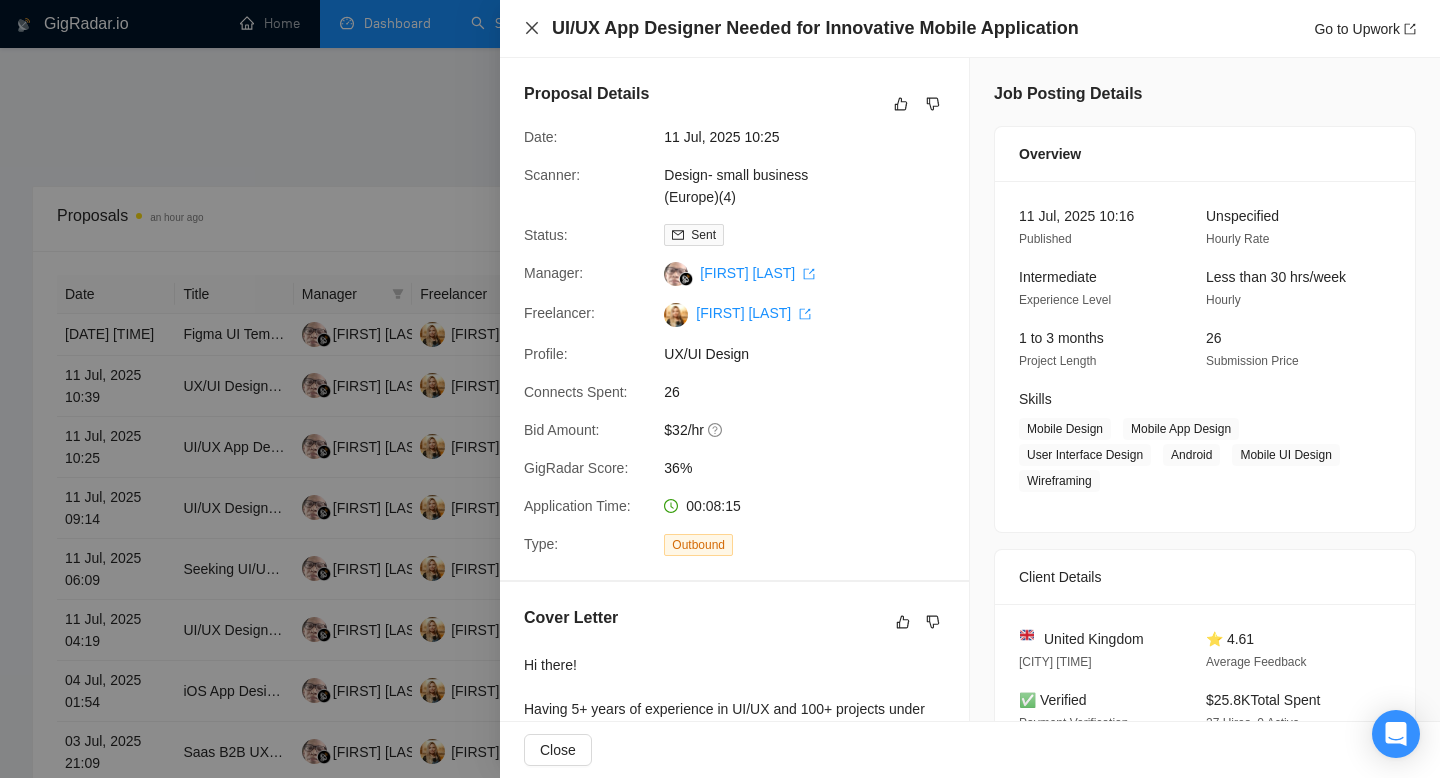 click 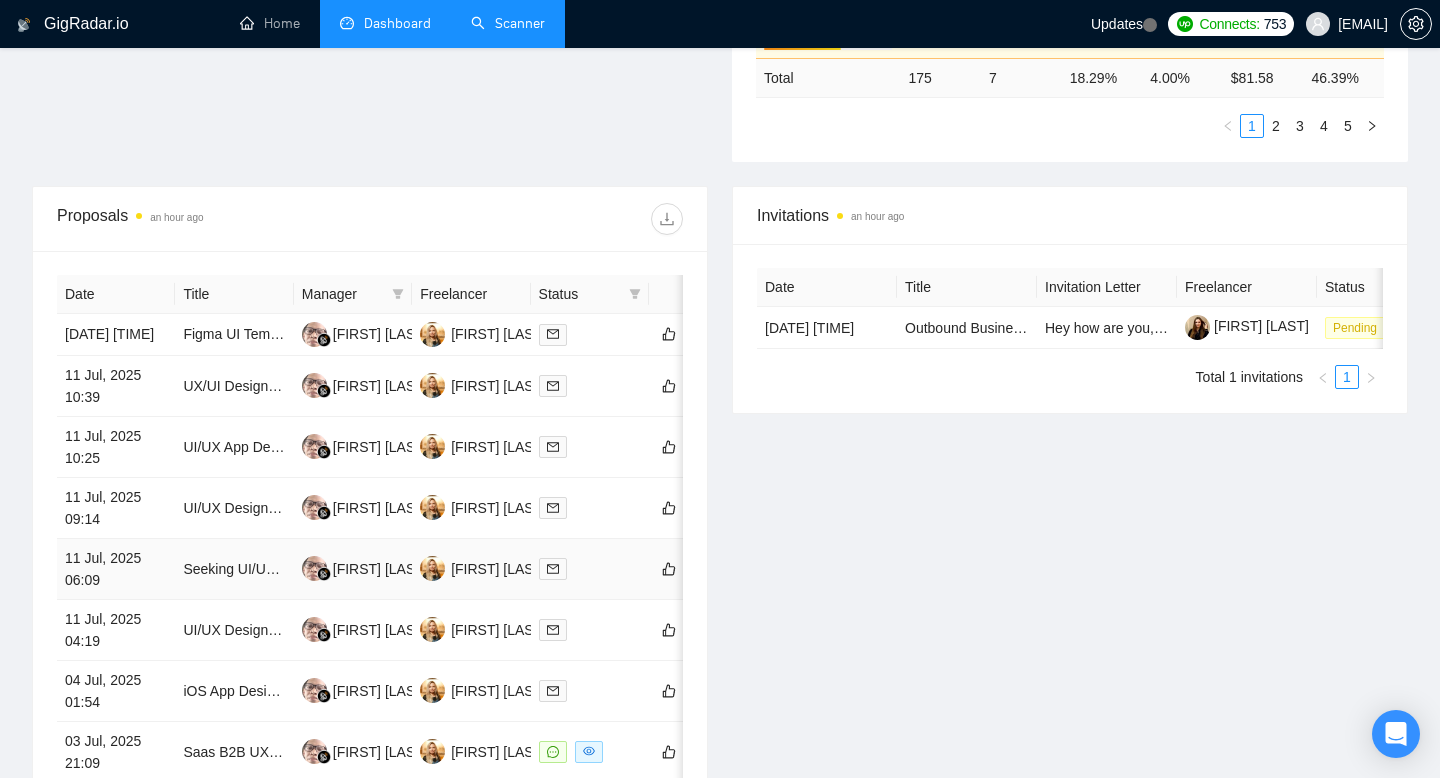 click on "11 Jul, 2025 06:09" at bounding box center [116, 569] 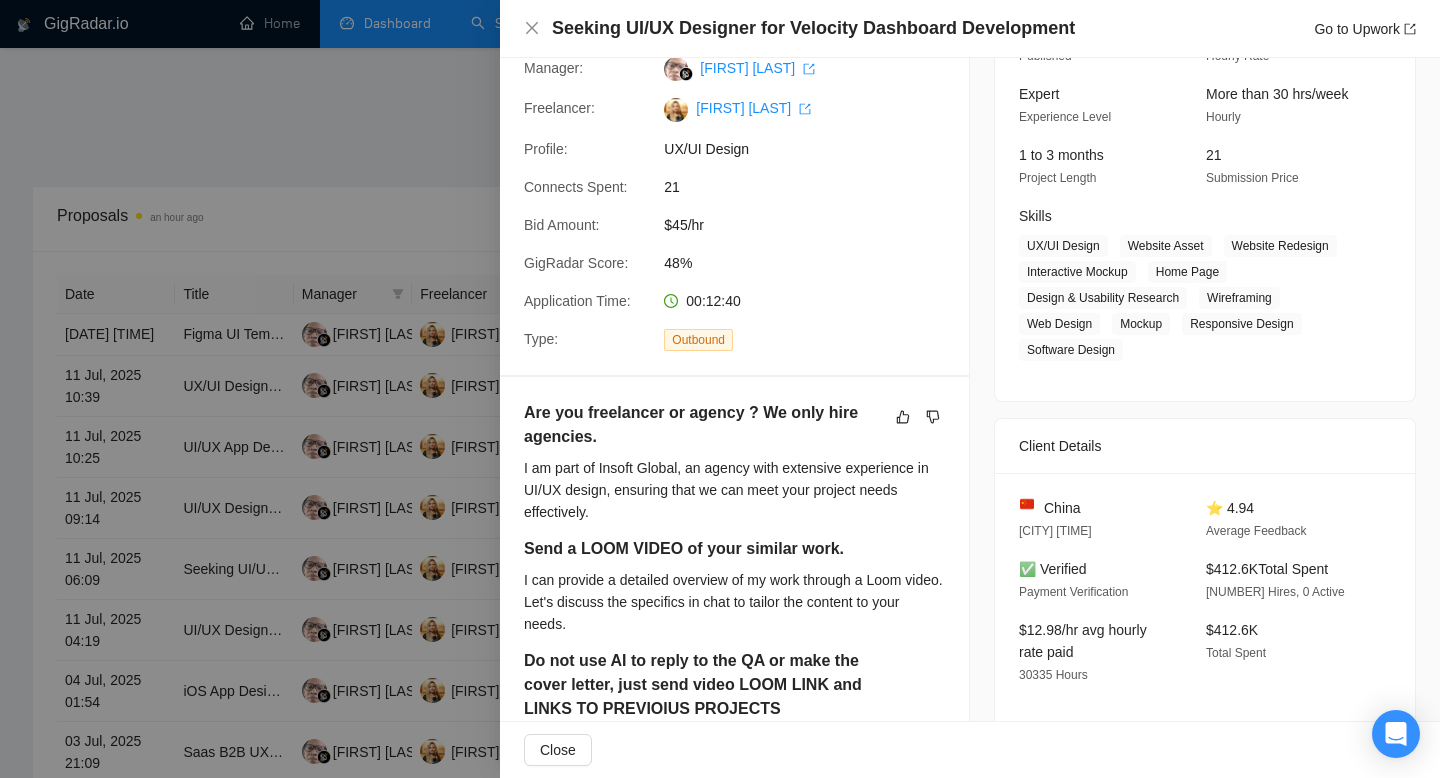 scroll, scrollTop: 160, scrollLeft: 0, axis: vertical 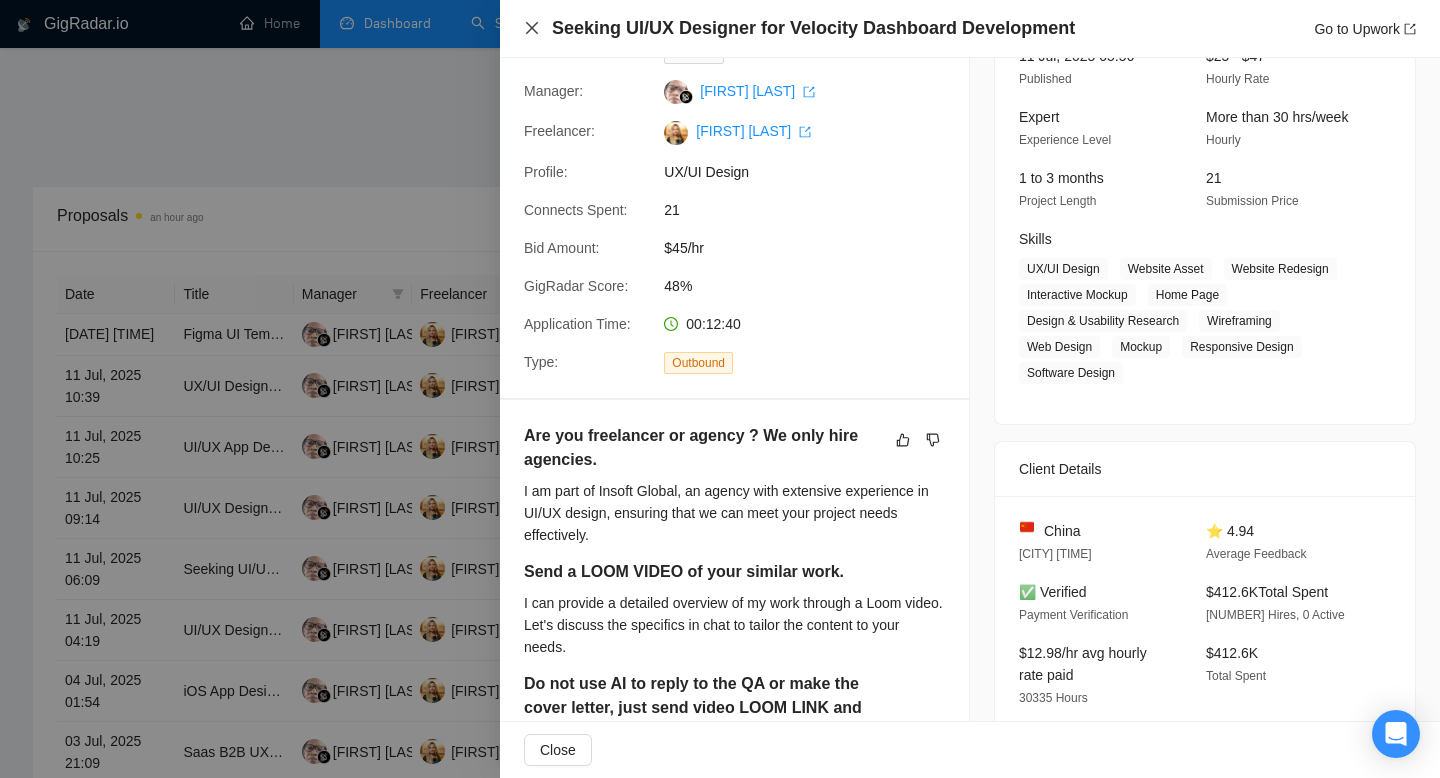 click 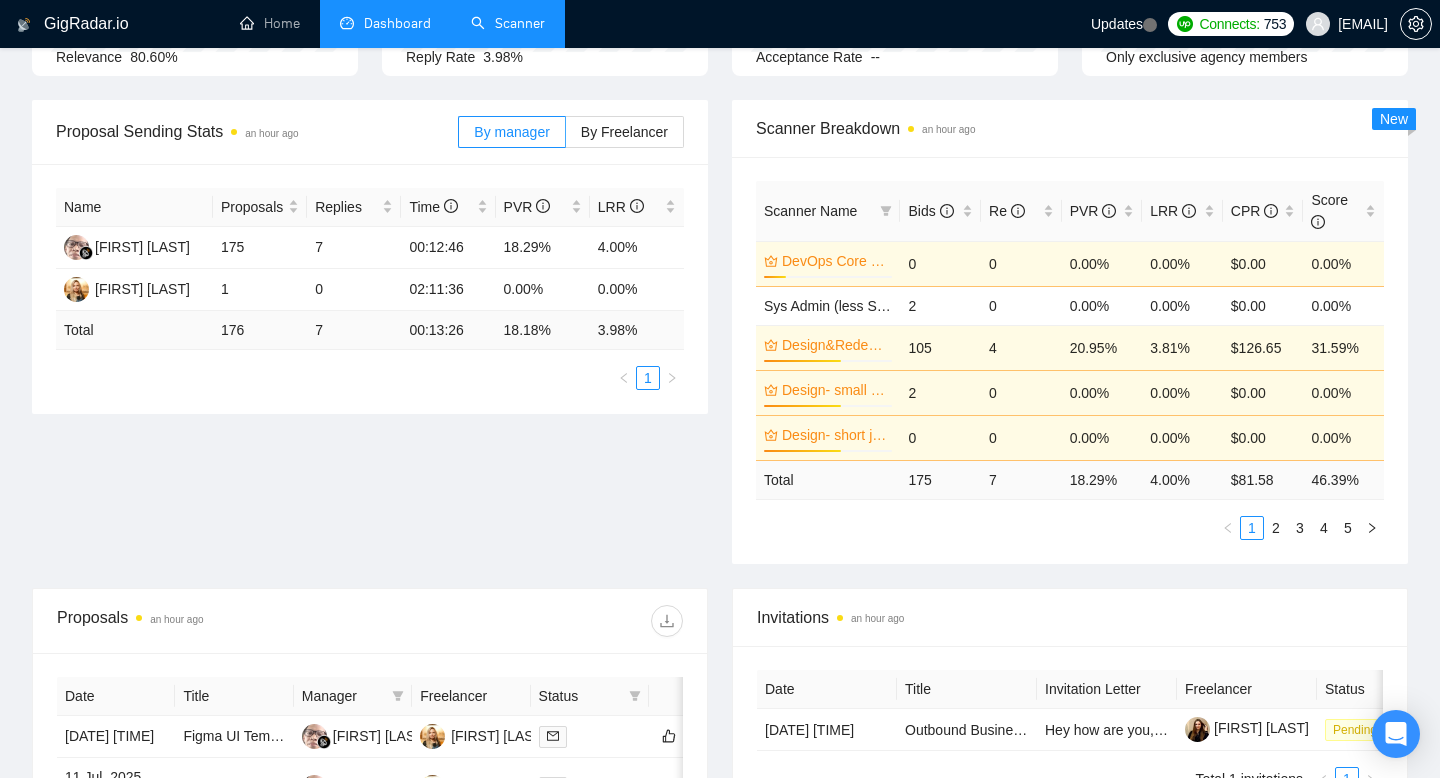 scroll, scrollTop: 0, scrollLeft: 0, axis: both 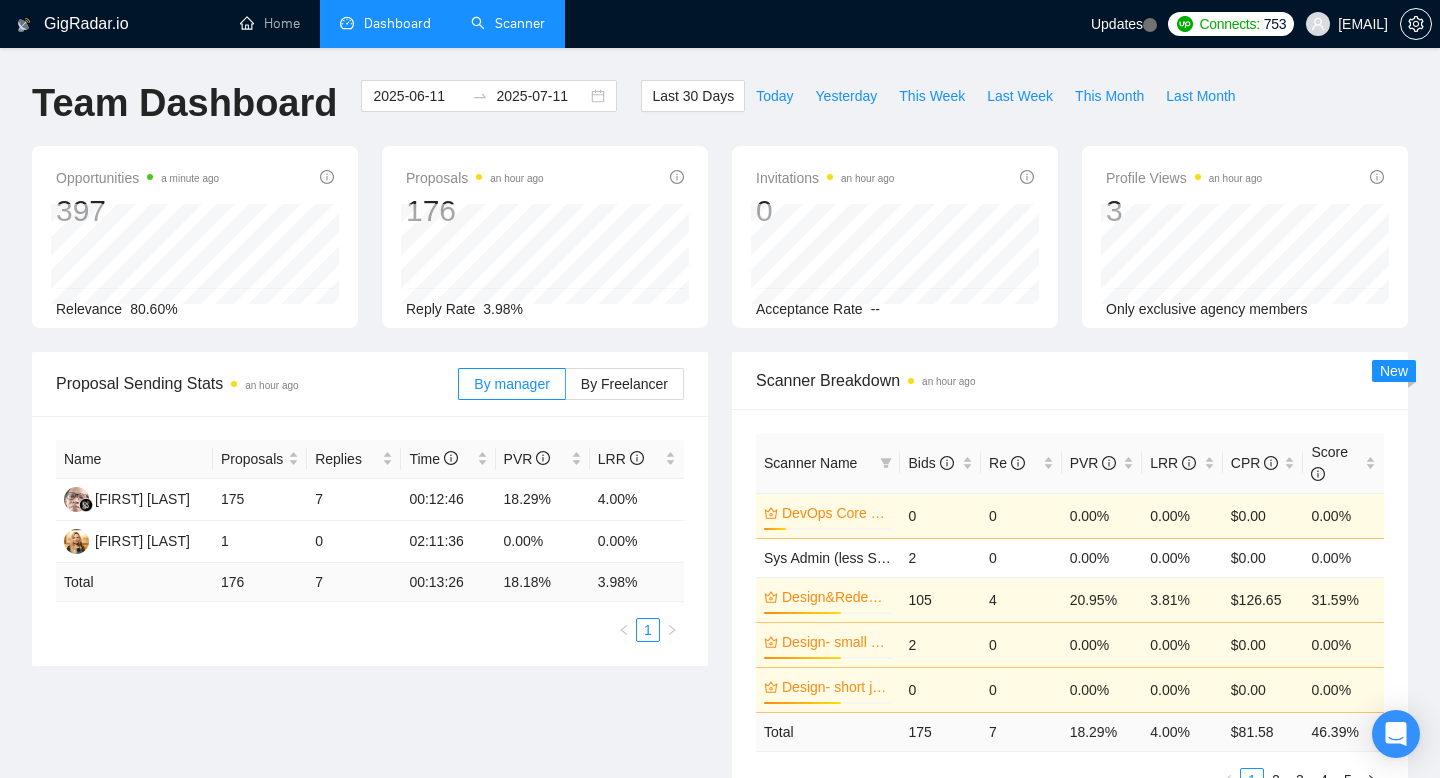 click on "GigRadar.io Home Dashboard Scanner Updates
Connects: 753 documents@cmlatitude.com Team Dashboard [DATE] [DATE] Last 30 Days Today Yesterday This Week Last Week This Month Last Month Opportunities a minute ago 397   Relevance 80.60% Proposals an hour ago 176   Reply Rate 3.98% Invitations an hour ago 0   Acceptance Rate -- Profile Views an hour ago 3   Only exclusive agency members Proposal Sending Stats an hour ago By manager By Freelancer Name Proposals Replies Time   PVR   LRR   Hans Hendrik 175 7 00:12:46 18.29% 4.00% Valeriia Podolska 1 0 02:11:36 0.00% 0.00% Total 176 7 00:13:26 18.18 % 3.98 % 1 Scanner Breakdown an hour ago Scanner Name Bids   Re   PVR   LRR   CPR   Score   DevOps Core (no budget) 17% 0 0 0.00% 0.00% $0.00 0.00% Sys Admin (less STOP) 2 0 0.00% 0.00% $0.00 0.00% Design&Redesign 60% 105 4 20.95% 3.81% $126.65 31.59% Design- small business (NA)(4) 60% 2 0 0.00% 0.00% $0.00 175" at bounding box center [720, 891] 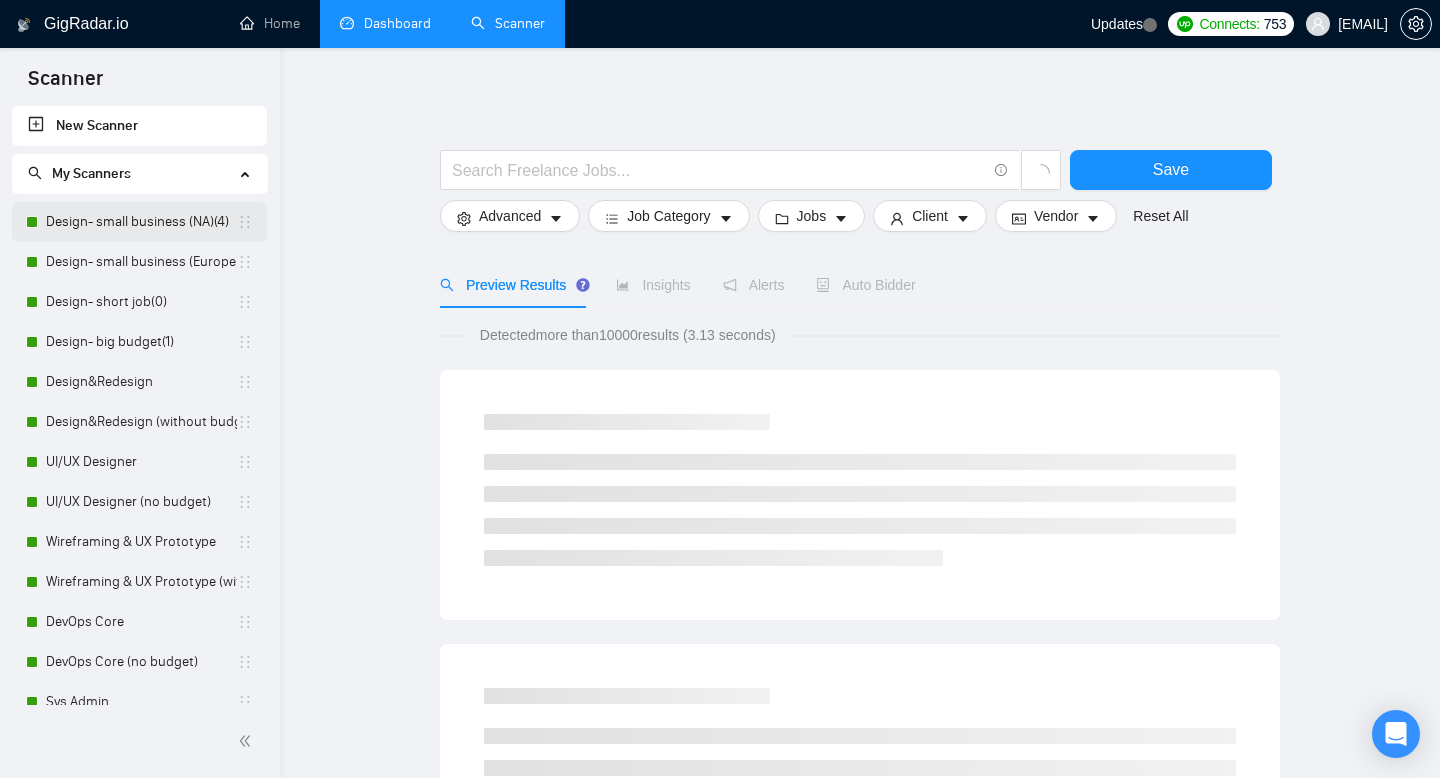 click on "Design- small business (NA)(4)" at bounding box center [141, 222] 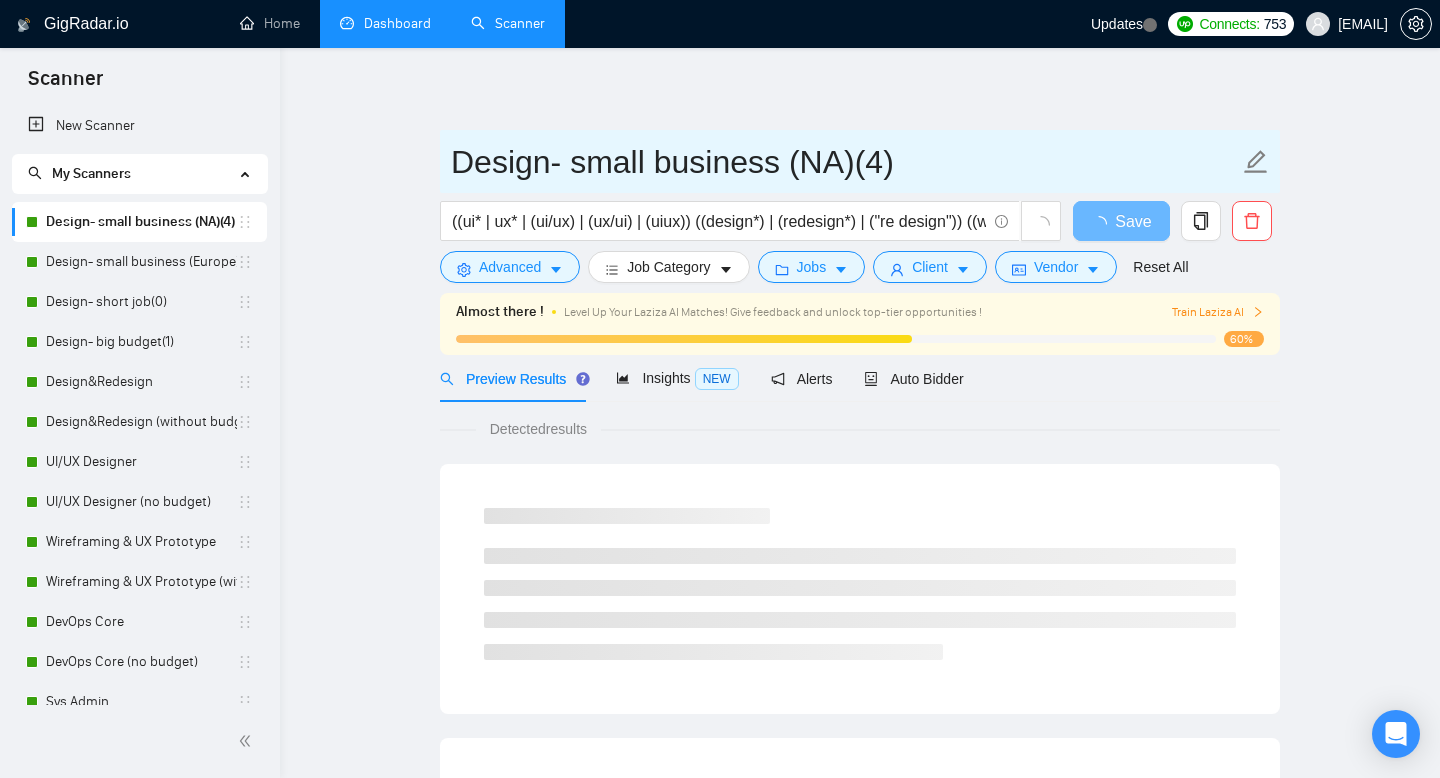 drag, startPoint x: 849, startPoint y: 166, endPoint x: 461, endPoint y: 152, distance: 388.2525 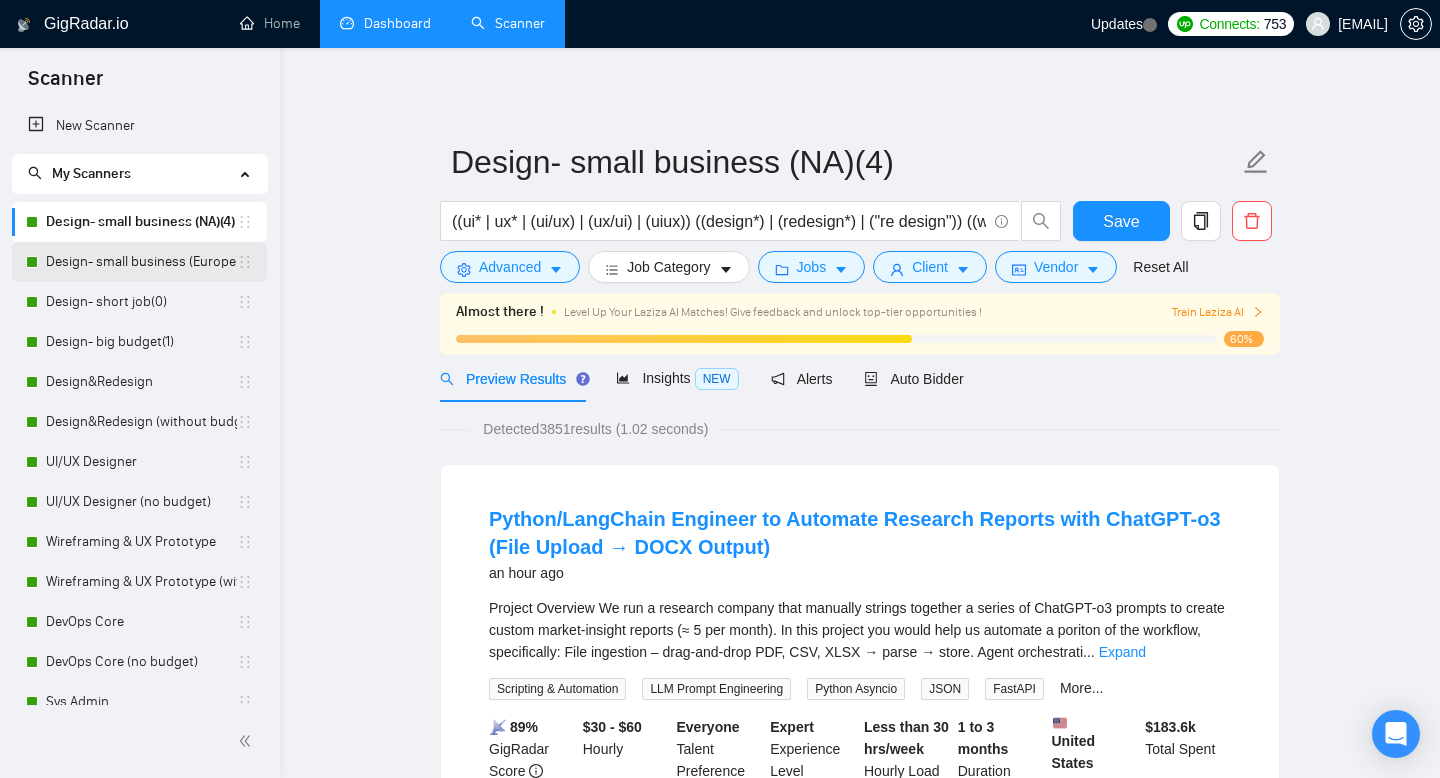 click on "Design- small business (Europe)(4)" at bounding box center (141, 262) 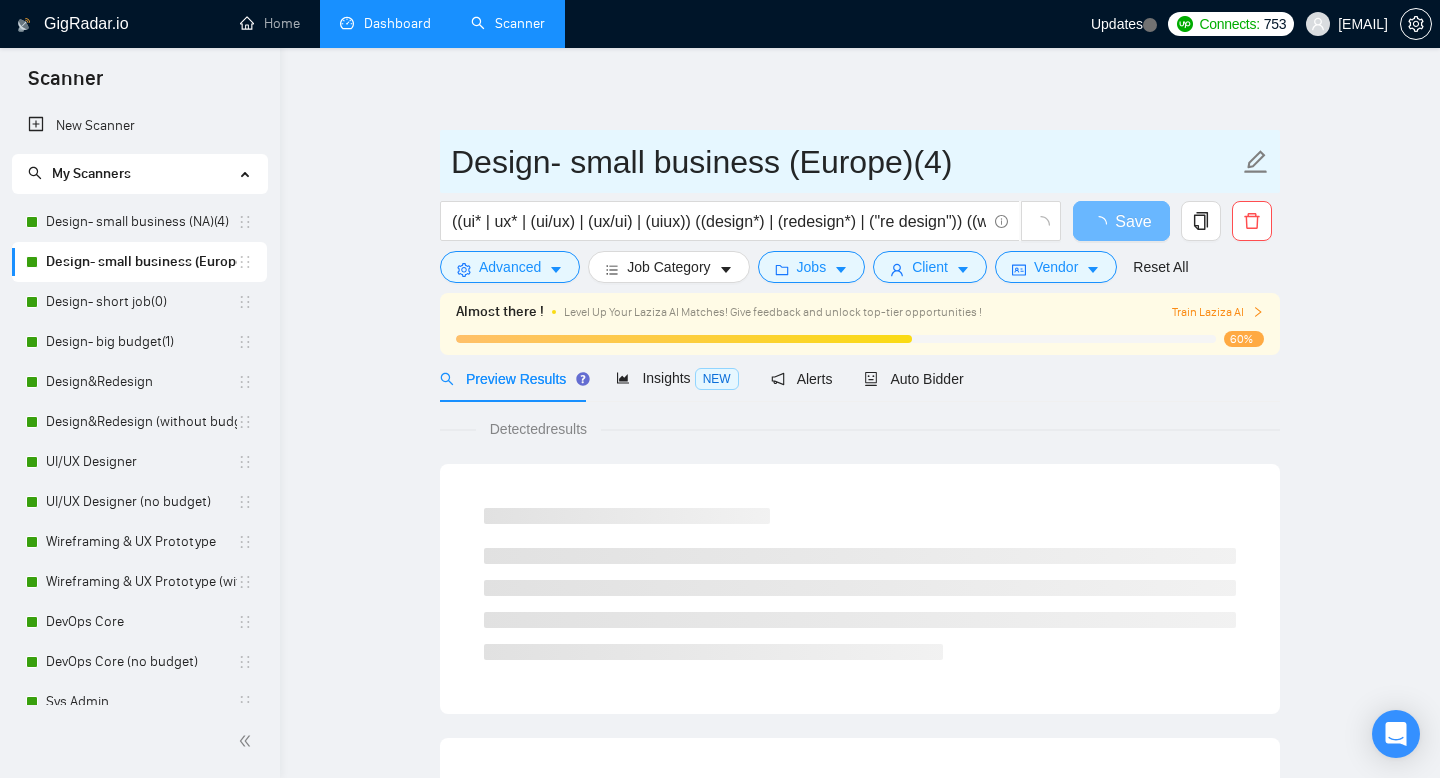 drag, startPoint x: 906, startPoint y: 169, endPoint x: 443, endPoint y: 148, distance: 463.47598 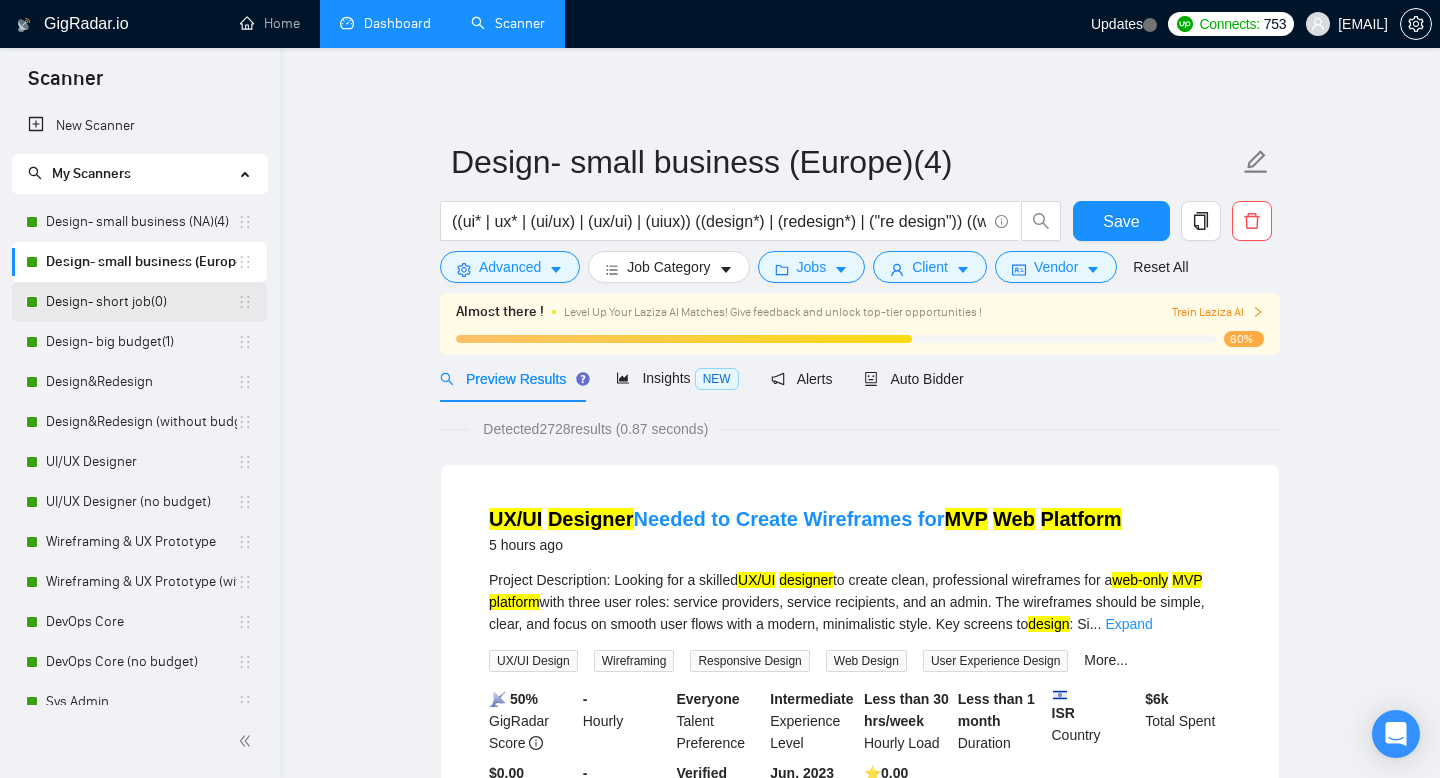 click on "Design- short job(0)" at bounding box center [141, 302] 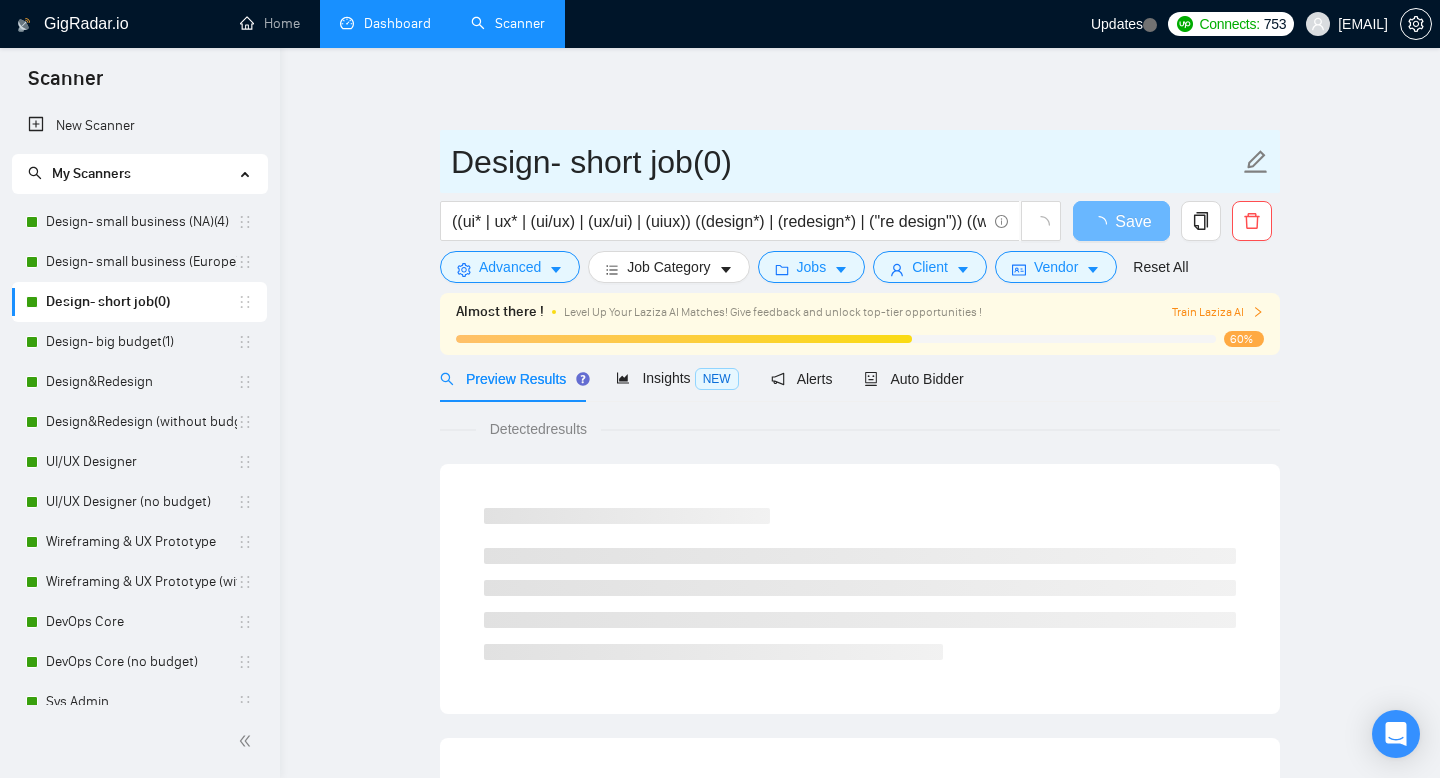 click on "Design- short job(0)" at bounding box center [845, 162] 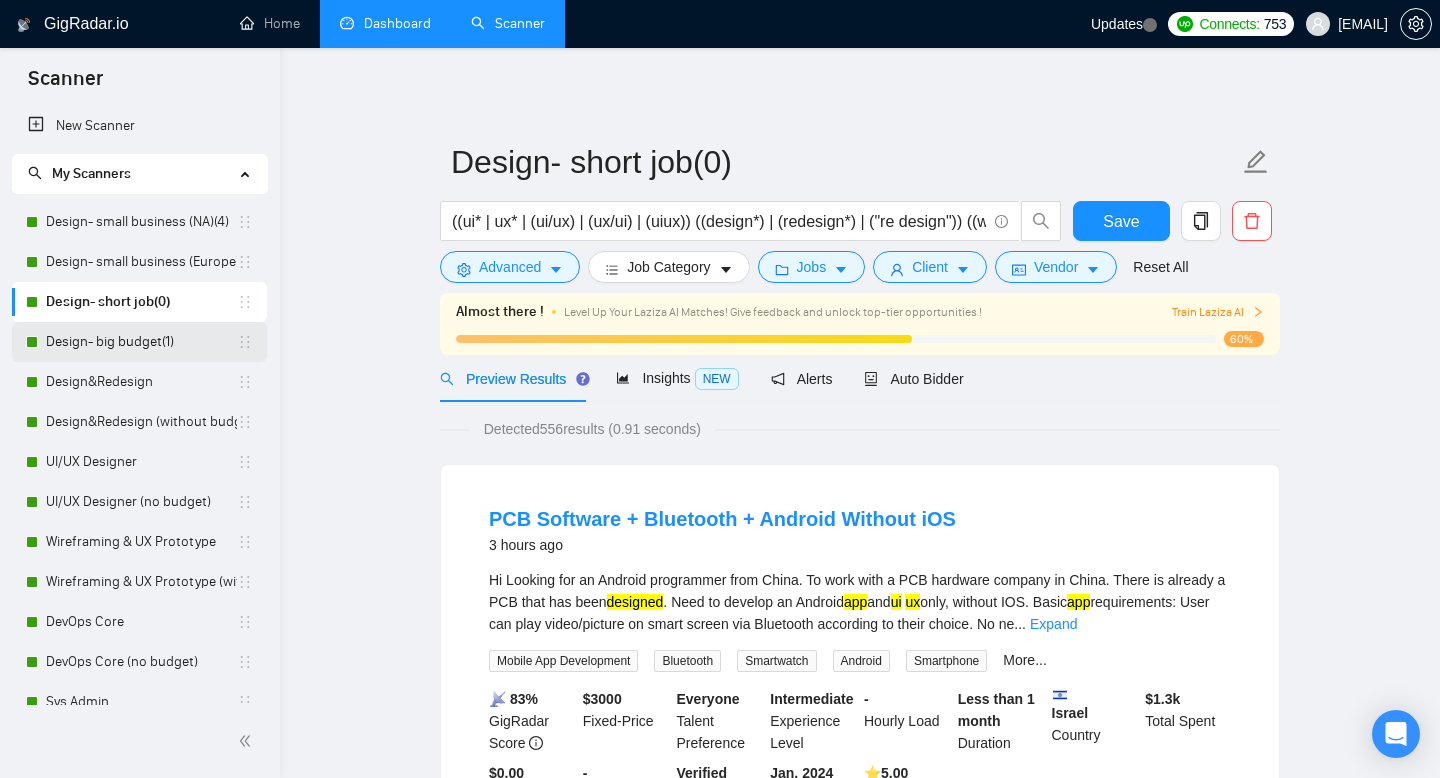 click on "Design- big budget(1)" at bounding box center [141, 342] 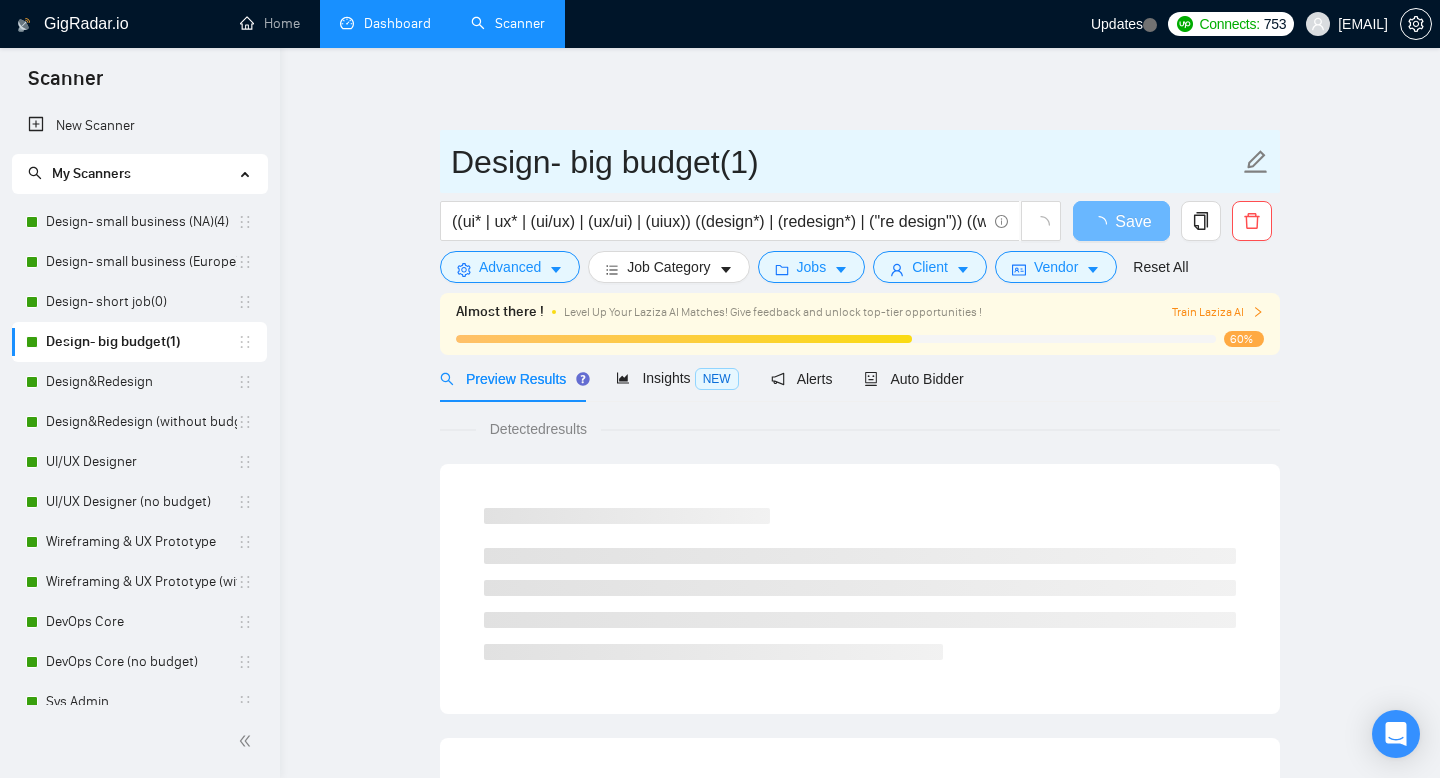 drag, startPoint x: 725, startPoint y: 169, endPoint x: 381, endPoint y: 170, distance: 344.00146 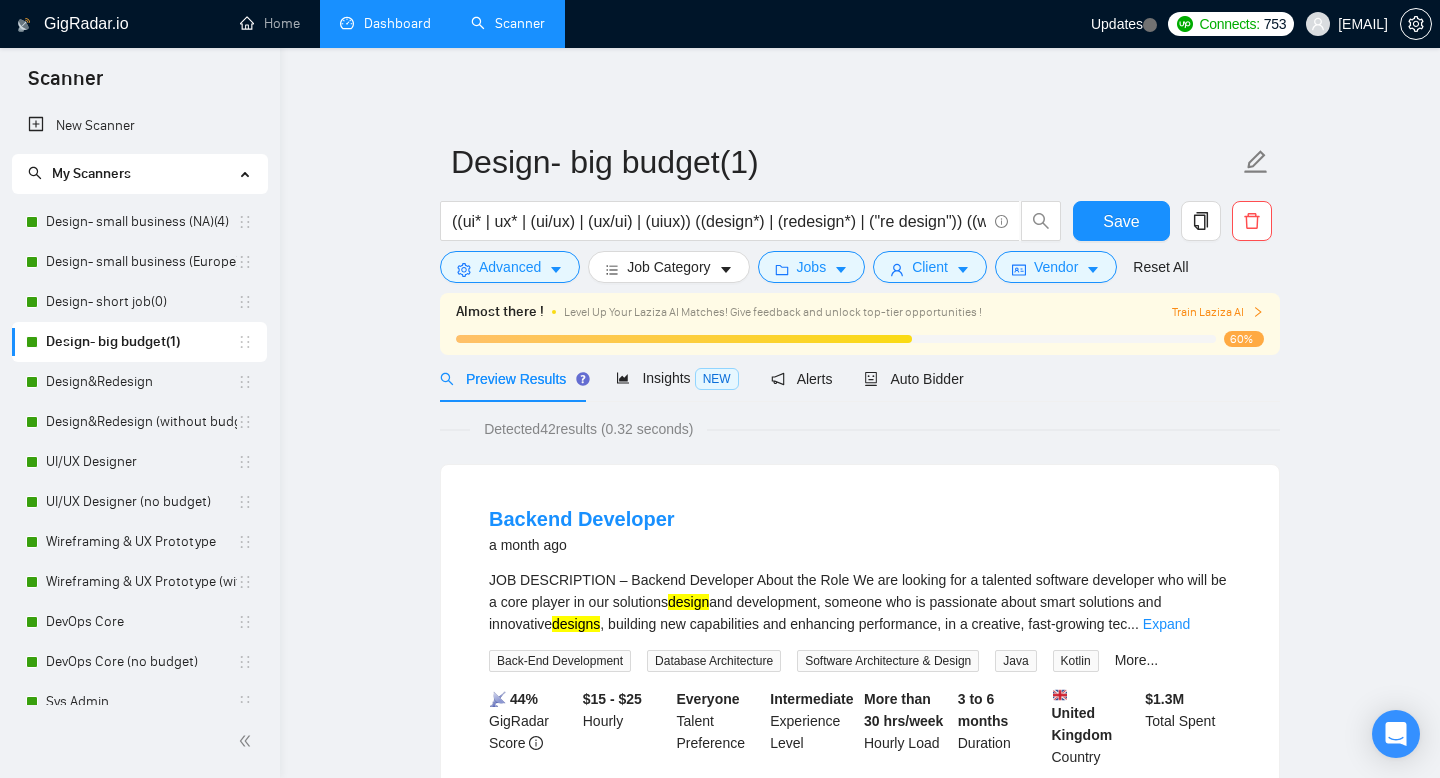 click on "Design- big budget(1) ((ui* | ux* | (ui/ux) | (ux/ui) | (uiux)) ((design*) | (redesign*) | ("re design")) ((web*) | (app*) | platform | saas | MVP | B2B) Save Advanced   Job Category   Jobs   Client   Vendor   Reset All Almost there ! Level Up Your Laziza AI Matches! Give feedback and unlock top-tier opportunities ! Train Laziza AI 60% Preview Results Insights NEW Alerts Auto Bidder Detected   42  results   (0.32 seconds) Backend Developer a month ago JOB DESCRIPTION – Backend Developer
About the Role
We are looking for a talented software developer who will be a core player in our solutions  design  and development, someone who is passionate about smart solutions and innovative  designs , building new capabilities and enhancing performance, in a creative, fast-growing tec ... Expand Back-End Development Database Architecture Software Architecture & Design Java Kotlin More... 📡   44% GigRadar Score   $15 - $25 Hourly Everyone Talent Preference Intermediate Experience Level More than 30 hrs/week Duration" at bounding box center (860, 2485) 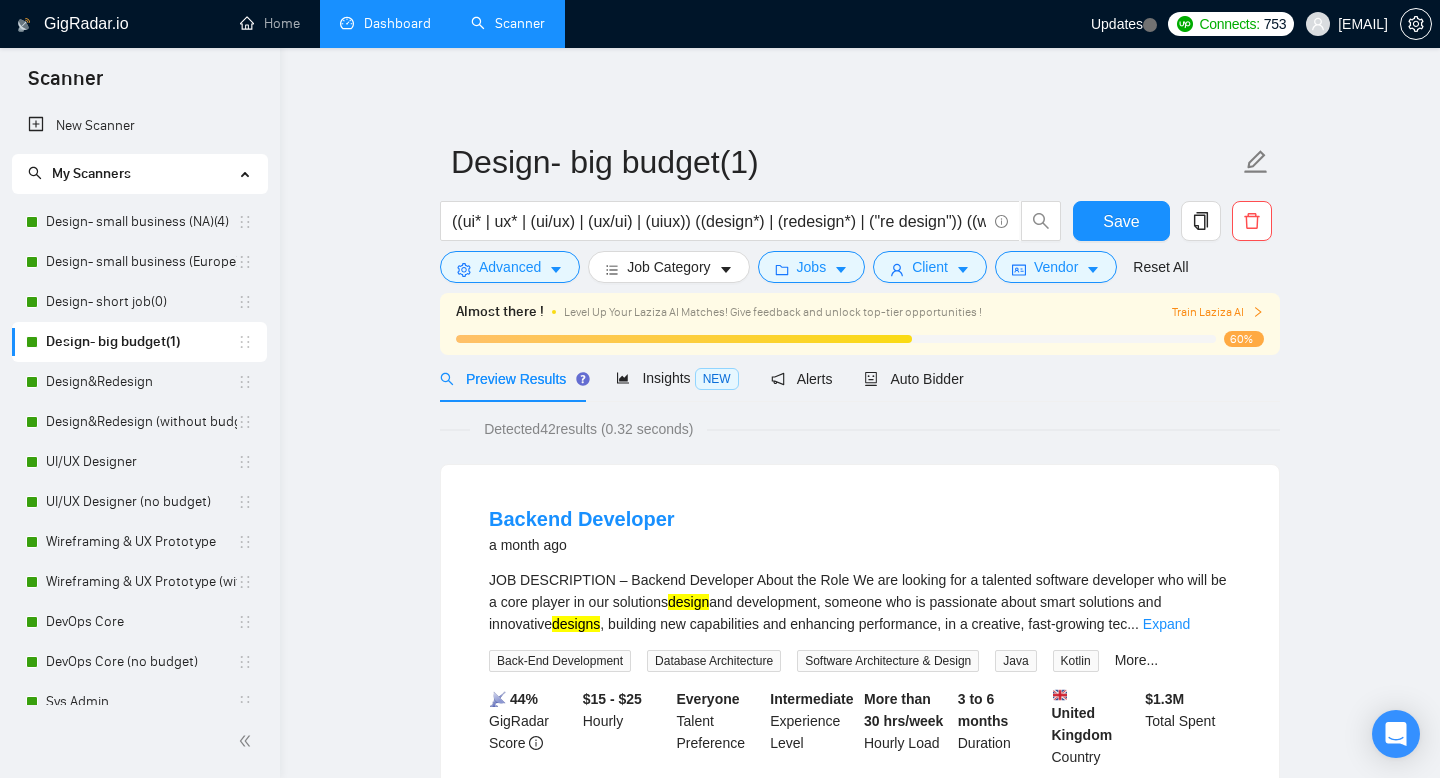 click on "Design- big budget(1) ((ui* | ux* | (ui/ux) | (ux/ui) | (uiux)) ((design*) | (redesign*) | ("re design")) ((web*) | (app*) | platform | saas | MVP | B2B) Save Advanced   Job Category   Jobs   Client   Vendor   Reset All Almost there ! Level Up Your Laziza AI Matches! Give feedback and unlock top-tier opportunities ! Train Laziza AI 60% Preview Results Insights NEW Alerts Auto Bidder Detected   42  results   (0.32 seconds) Backend Developer a month ago JOB DESCRIPTION – Backend Developer
About the Role
We are looking for a talented software developer who will be a core player in our solutions  design  and development, someone who is passionate about smart solutions and innovative  designs , building new capabilities and enhancing performance, in a creative, fast-growing tec ... Expand Back-End Development Database Architecture Software Architecture & Design Java Kotlin More... 📡   44% GigRadar Score   $15 - $25 Hourly Everyone Talent Preference Intermediate Experience Level More than 30 hrs/week Duration" at bounding box center (860, 2485) 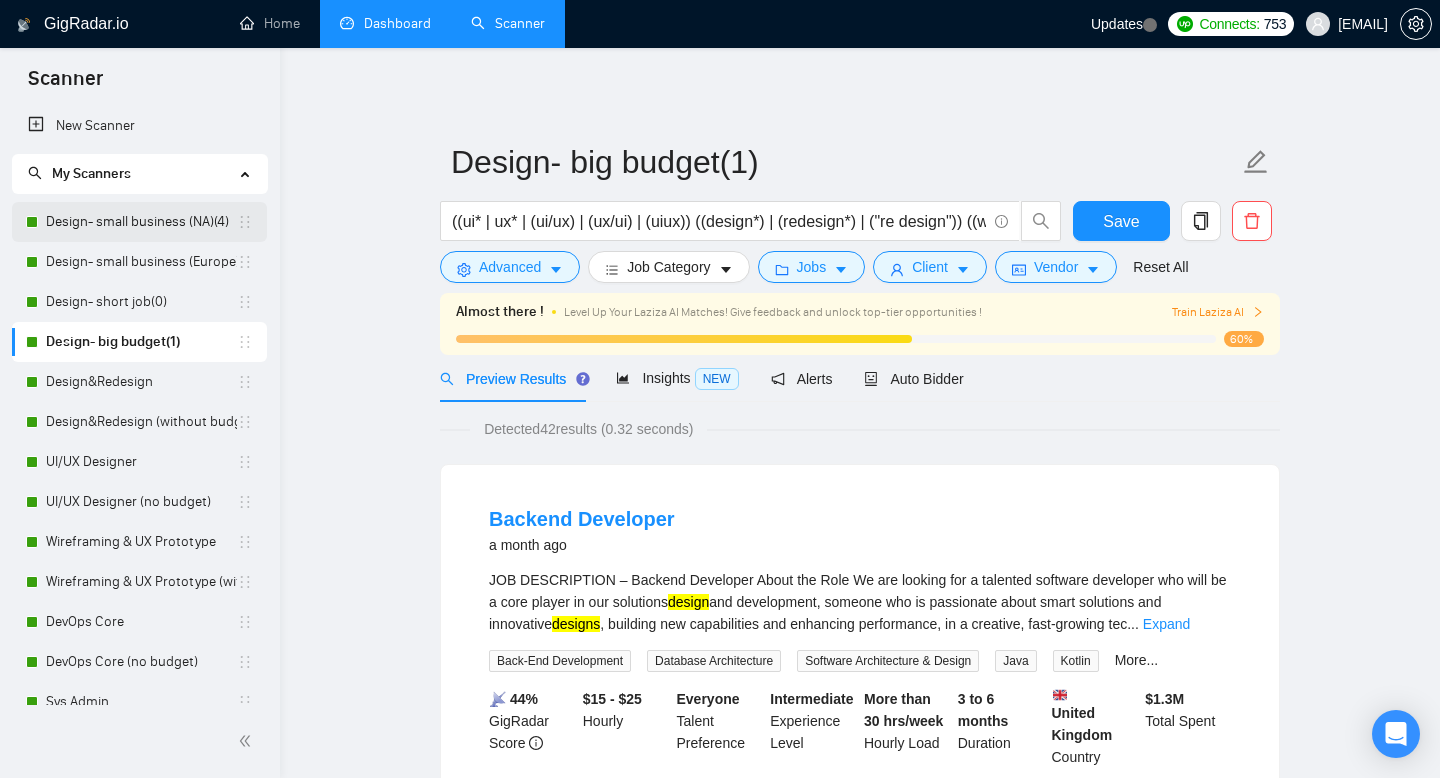 click on "Design- small business (NA)(4)" at bounding box center (141, 222) 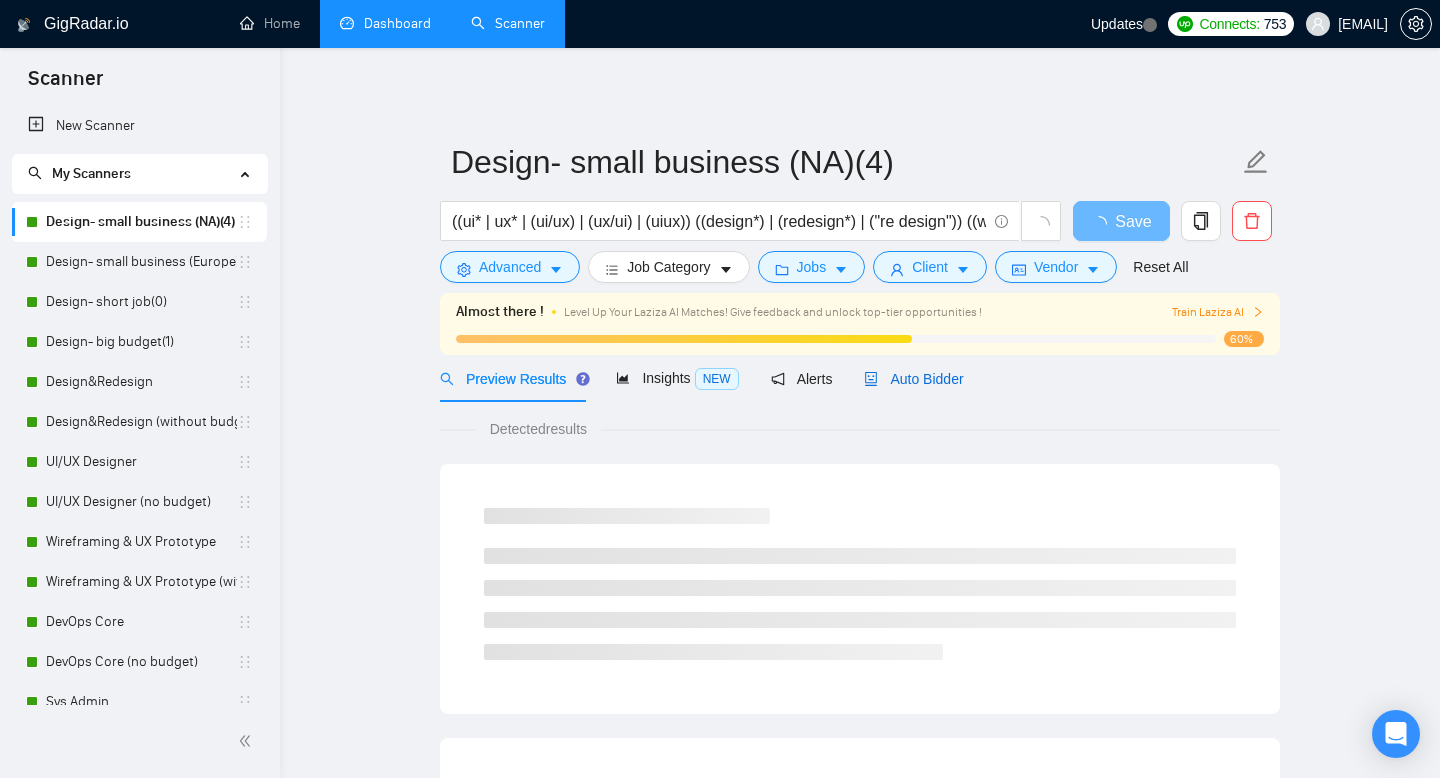 click on "Auto Bidder" at bounding box center (913, 379) 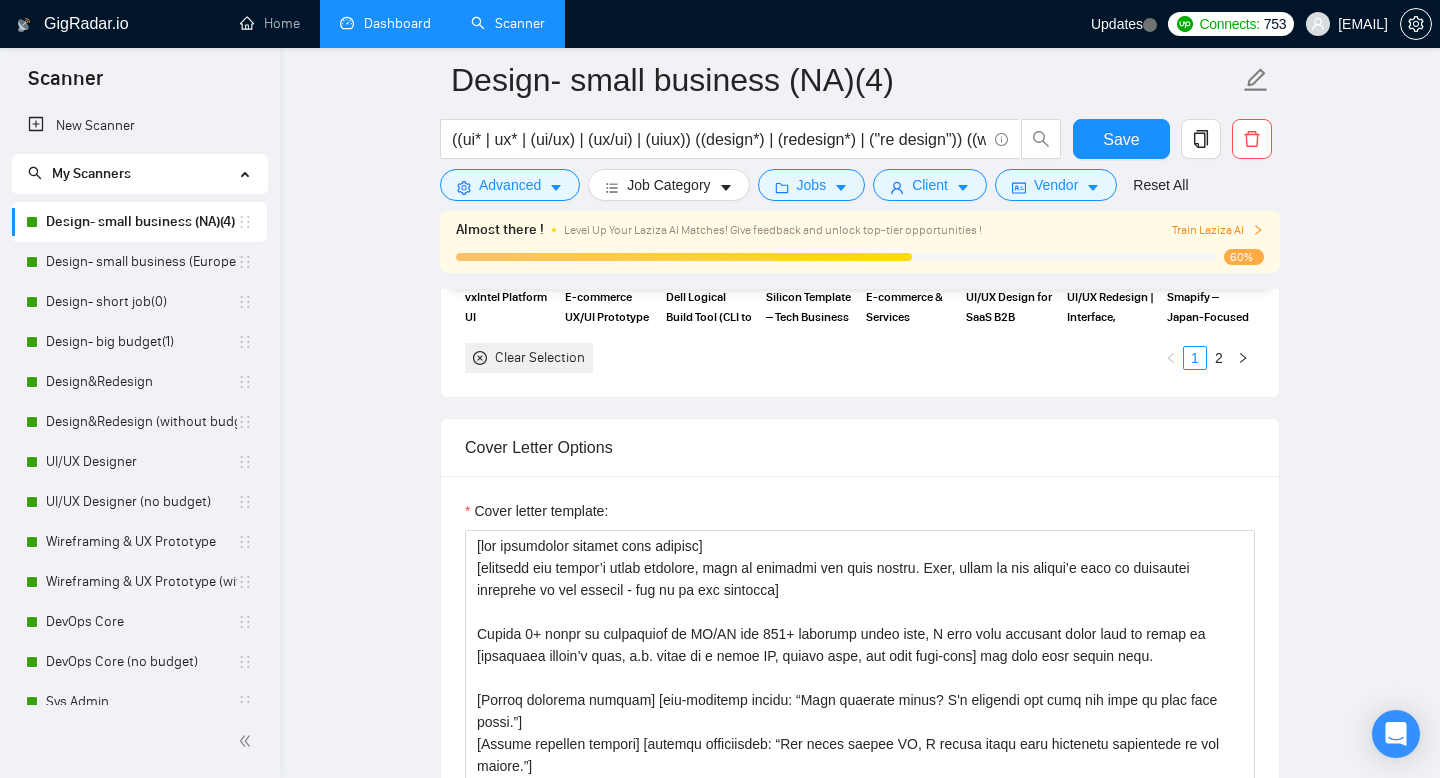 scroll, scrollTop: 1715, scrollLeft: 0, axis: vertical 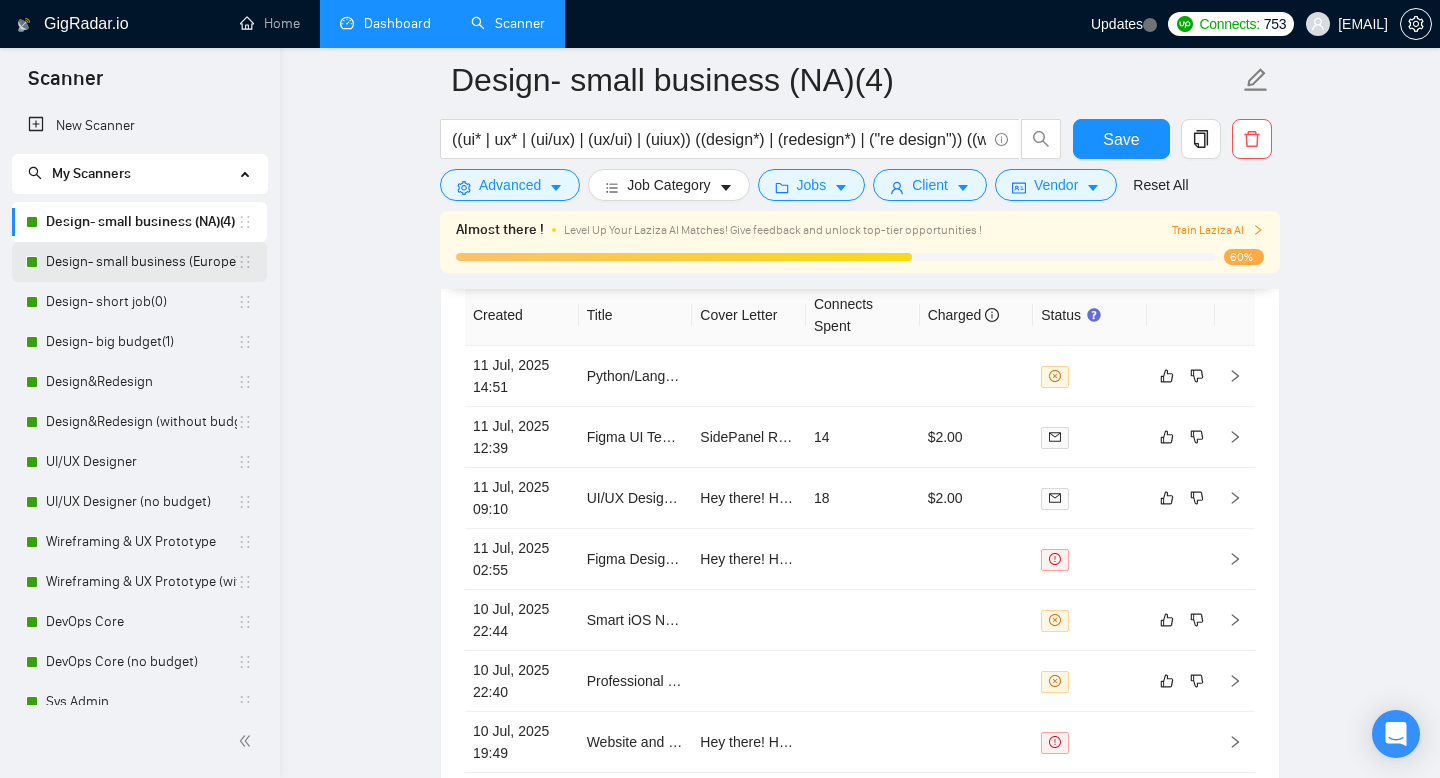 click on "Design- small business (Europe)(4)" at bounding box center [141, 262] 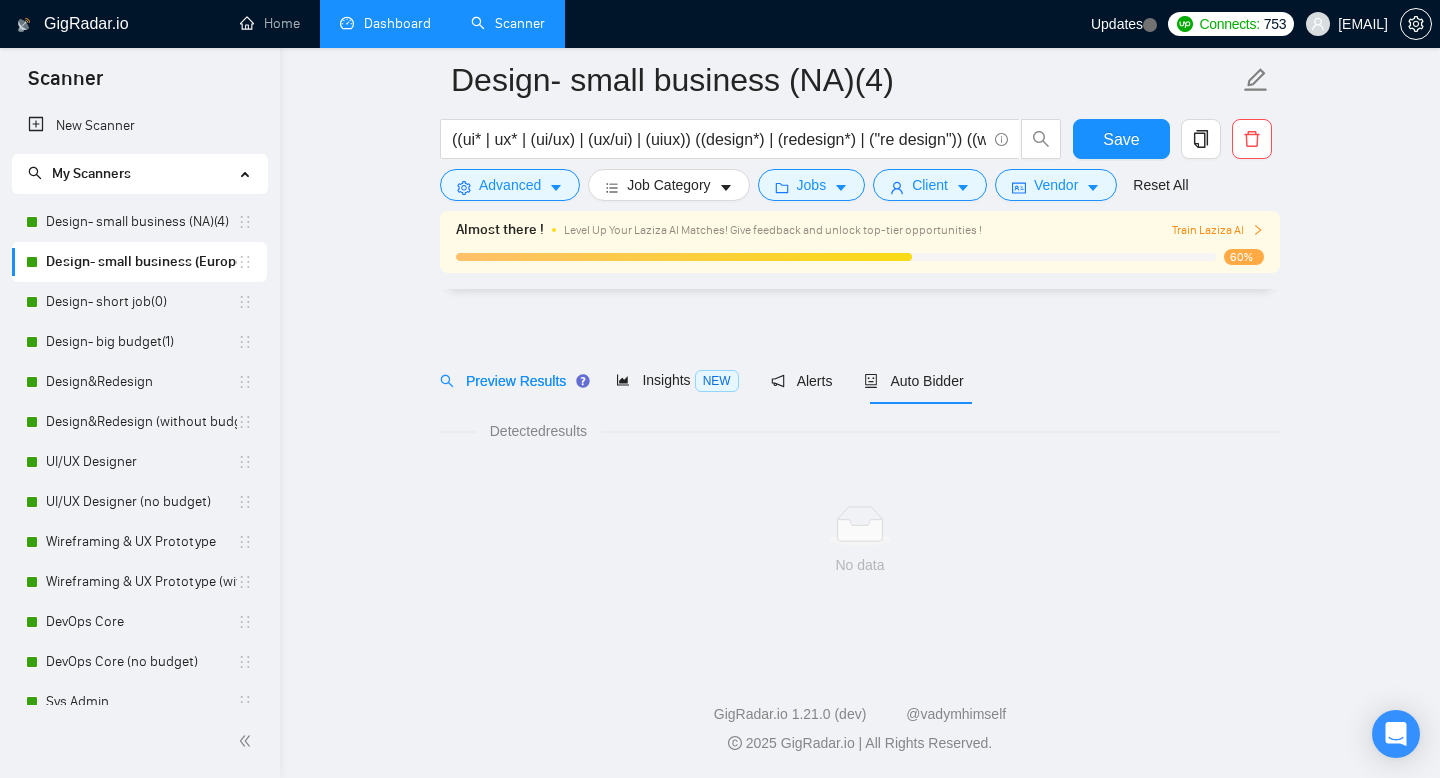 scroll, scrollTop: 14, scrollLeft: 0, axis: vertical 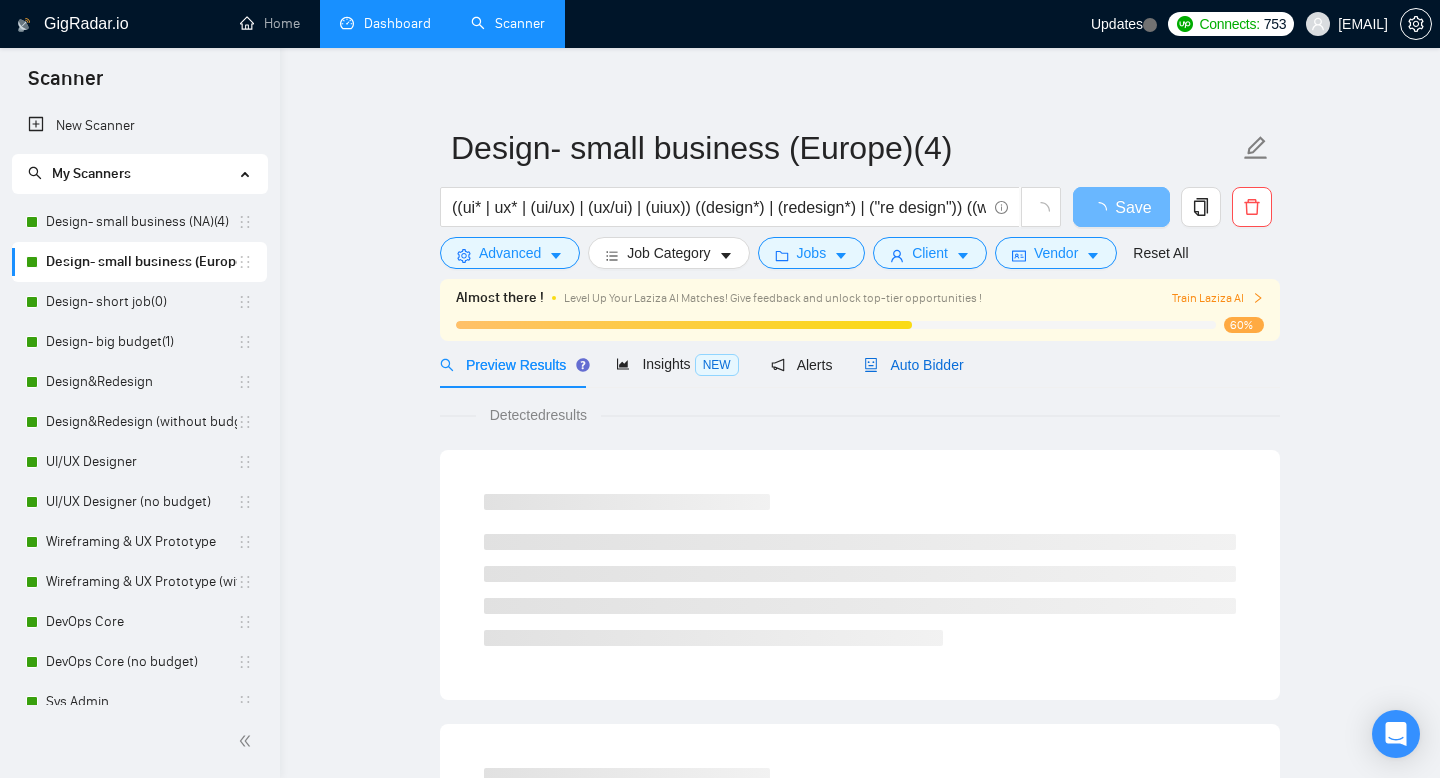 click on "Auto Bidder" at bounding box center [913, 365] 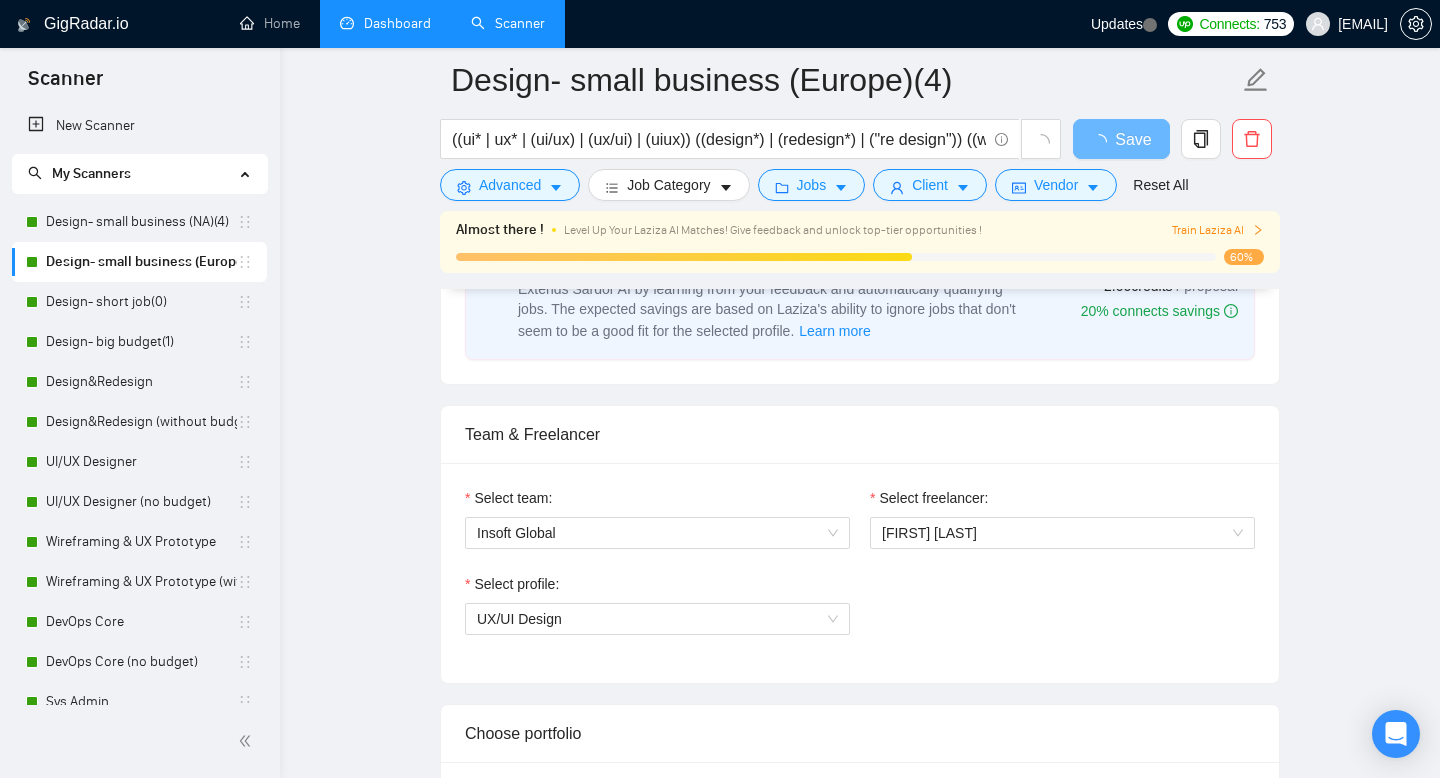scroll, scrollTop: 1945, scrollLeft: 0, axis: vertical 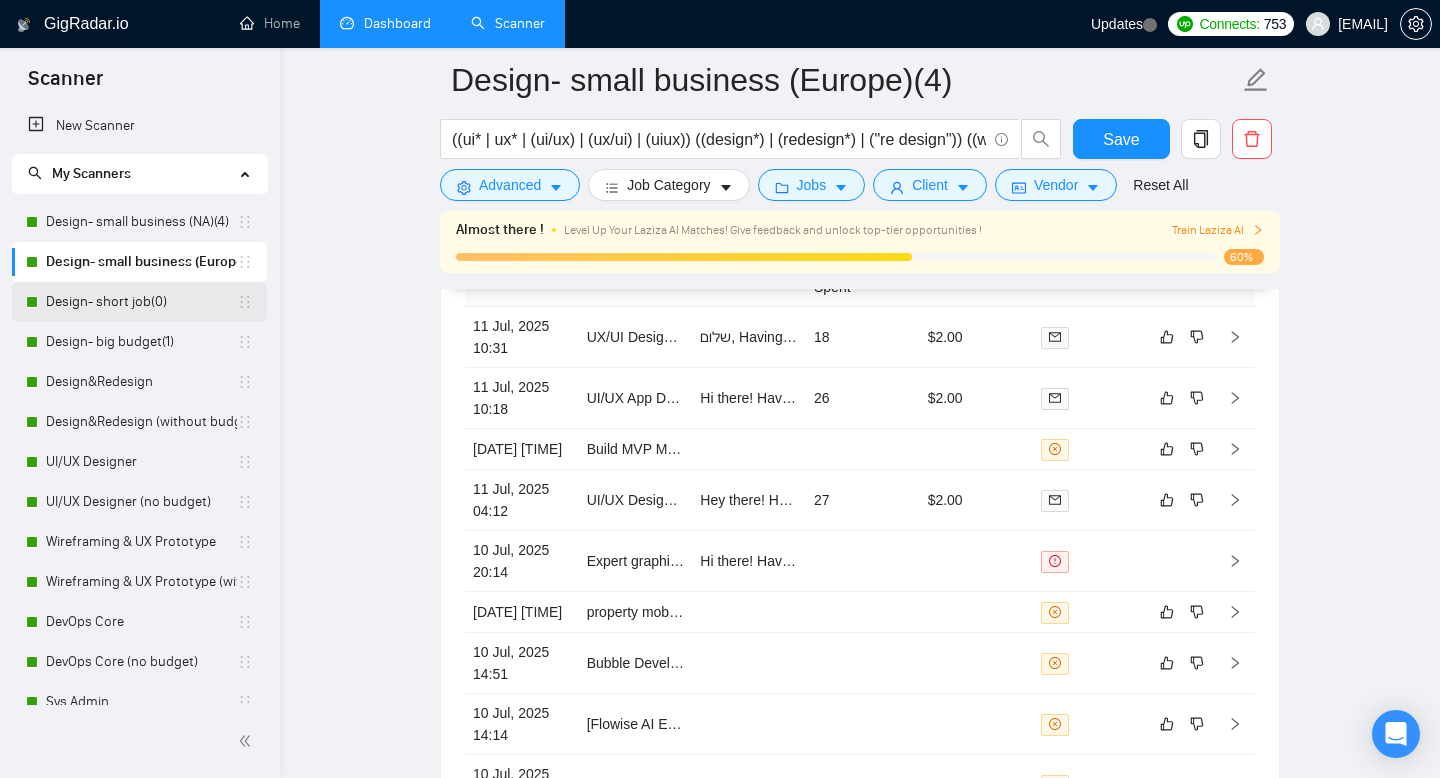 click on "Design- short job(0)" at bounding box center [141, 302] 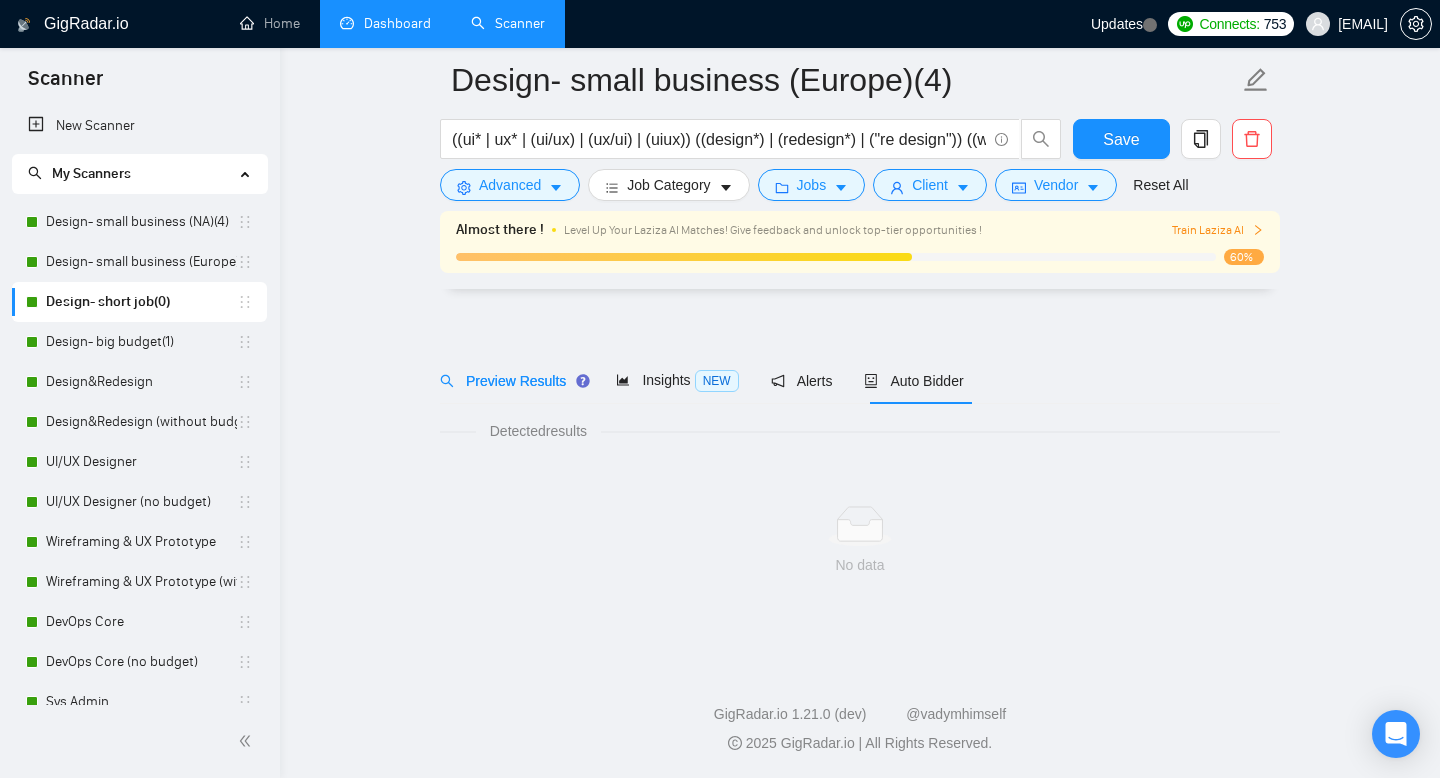 scroll, scrollTop: 14, scrollLeft: 0, axis: vertical 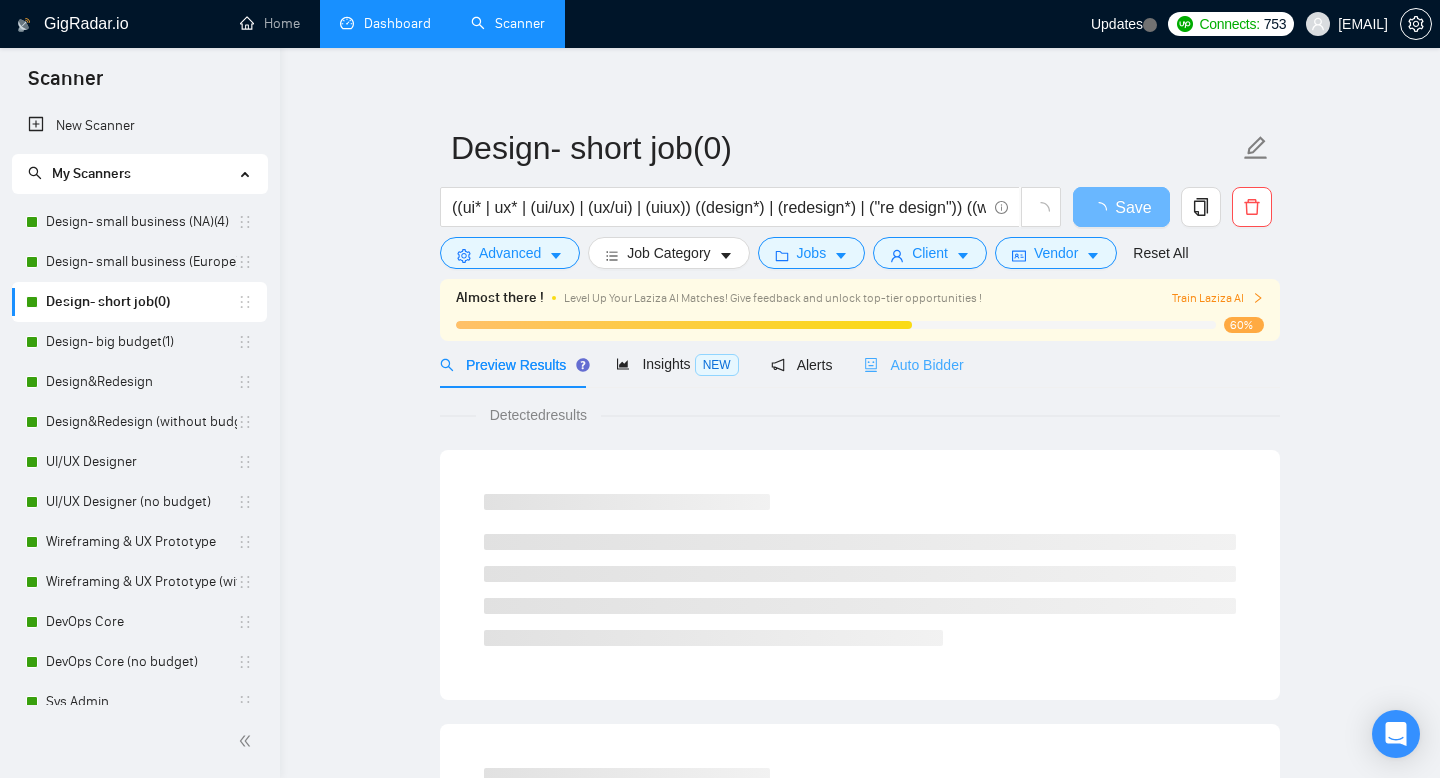 click on "Auto Bidder" at bounding box center [913, 364] 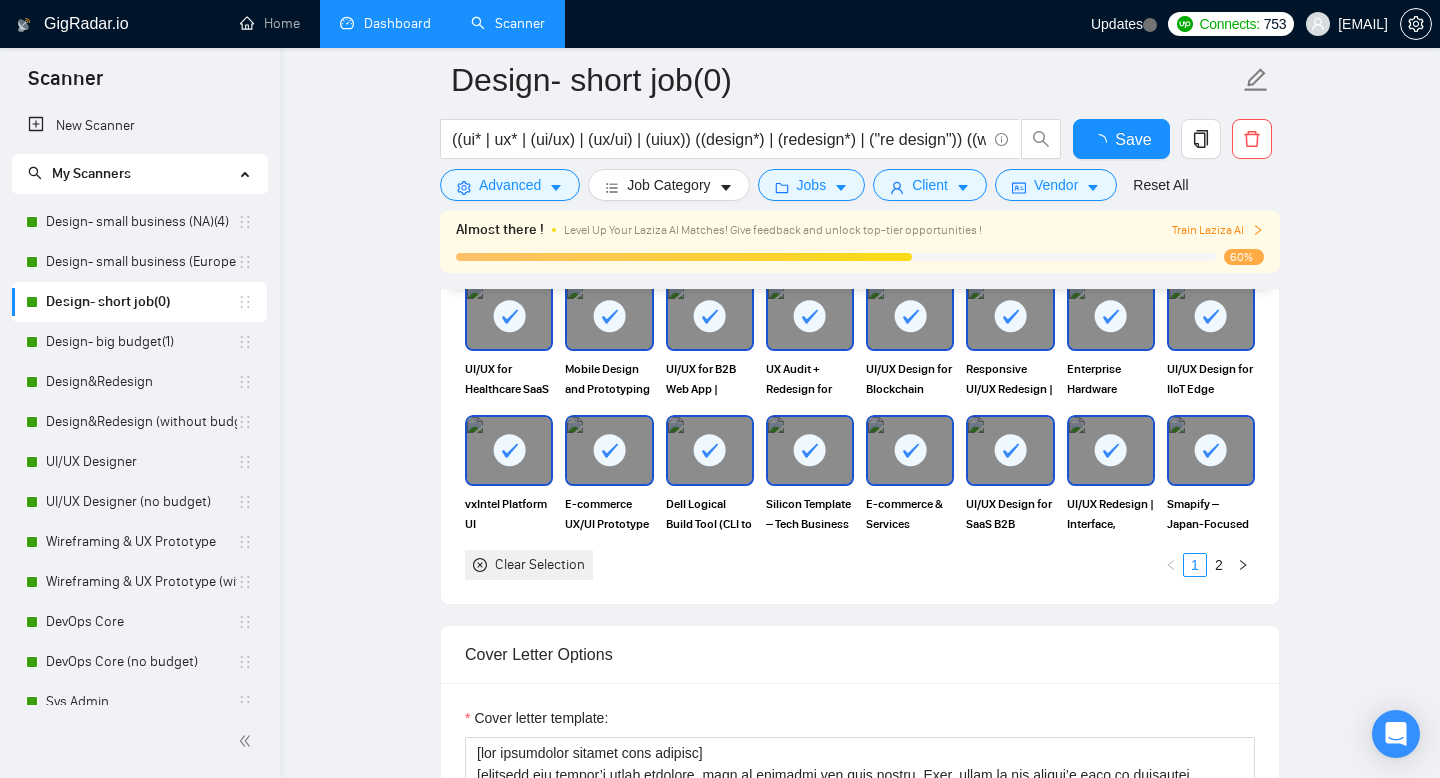 scroll, scrollTop: 1745, scrollLeft: 0, axis: vertical 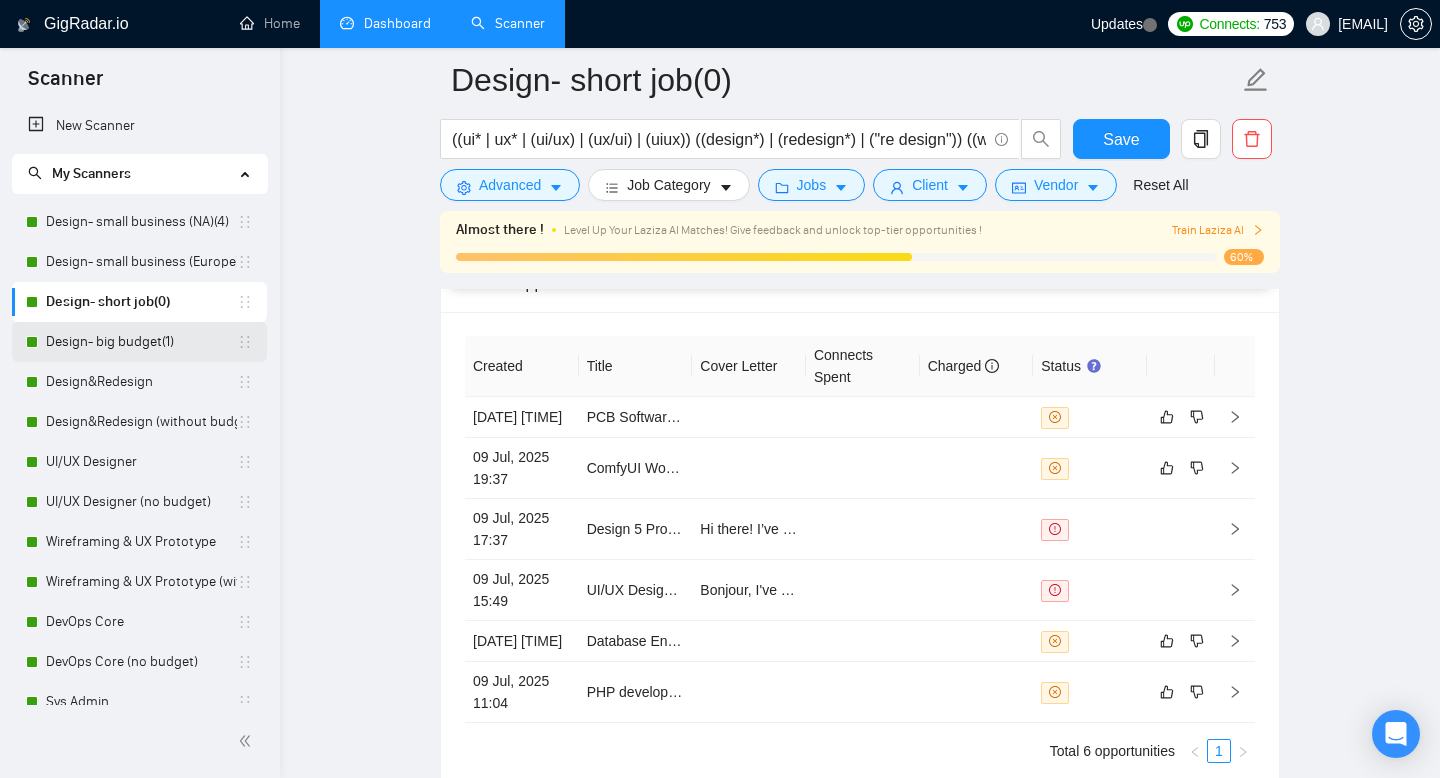 click on "Design- big budget(1)" at bounding box center [141, 342] 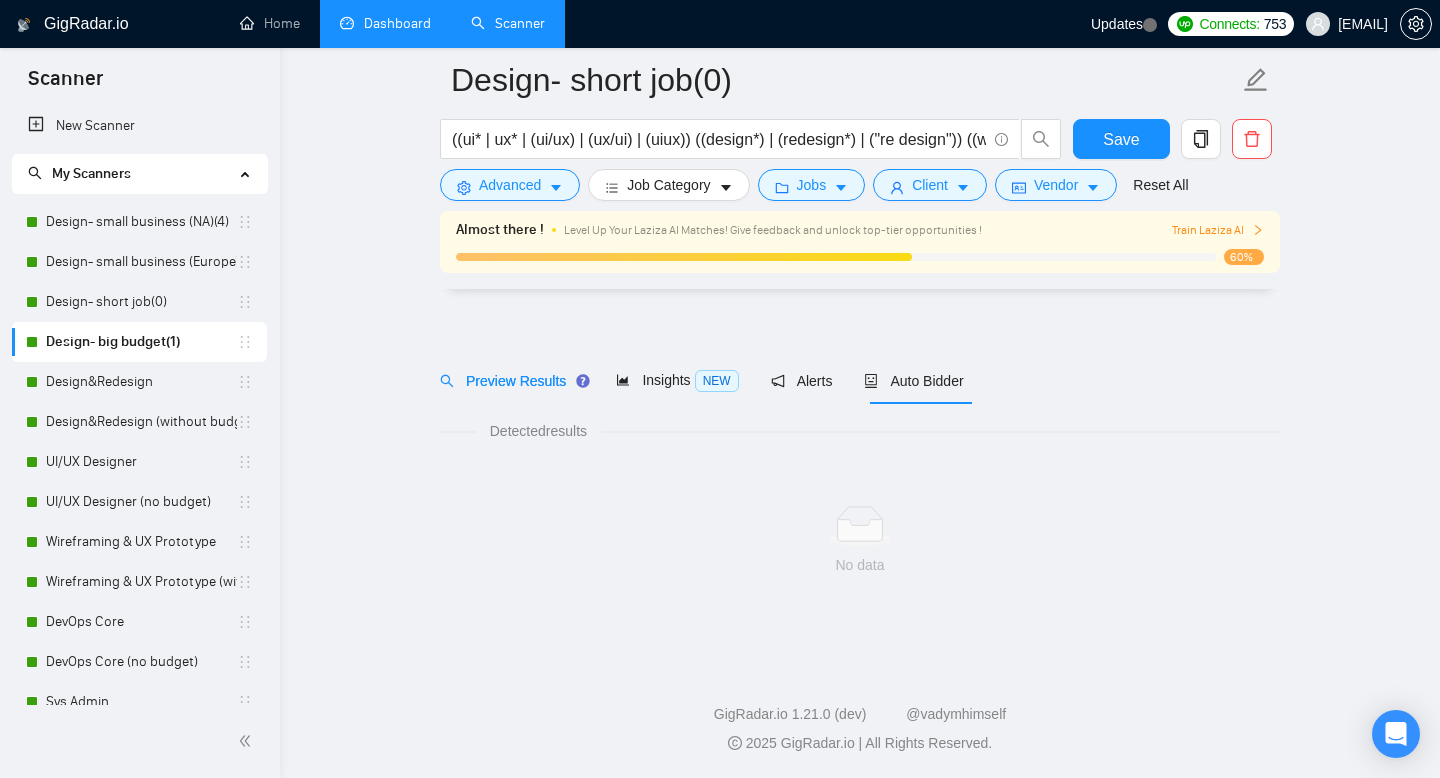 scroll, scrollTop: 14, scrollLeft: 0, axis: vertical 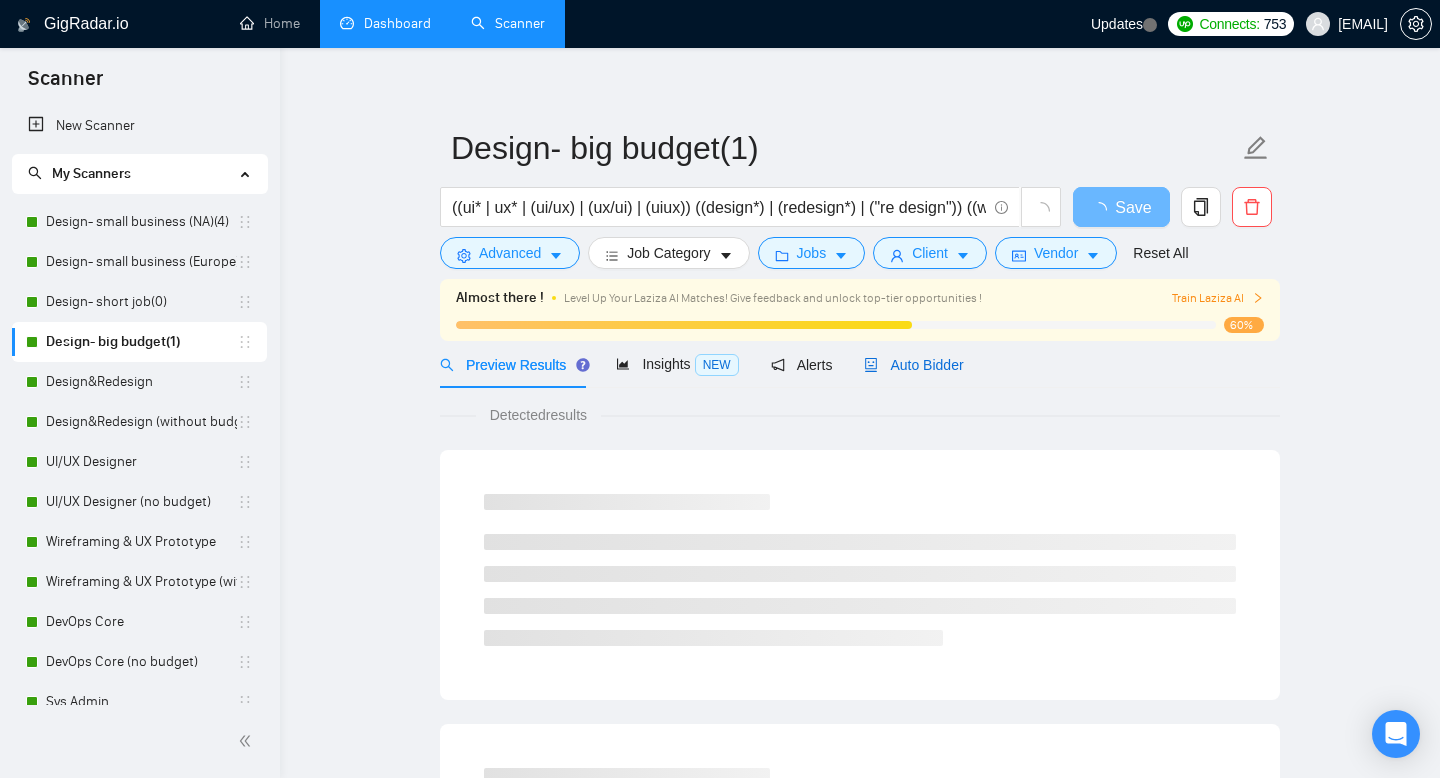 click on "Auto Bidder" at bounding box center (913, 365) 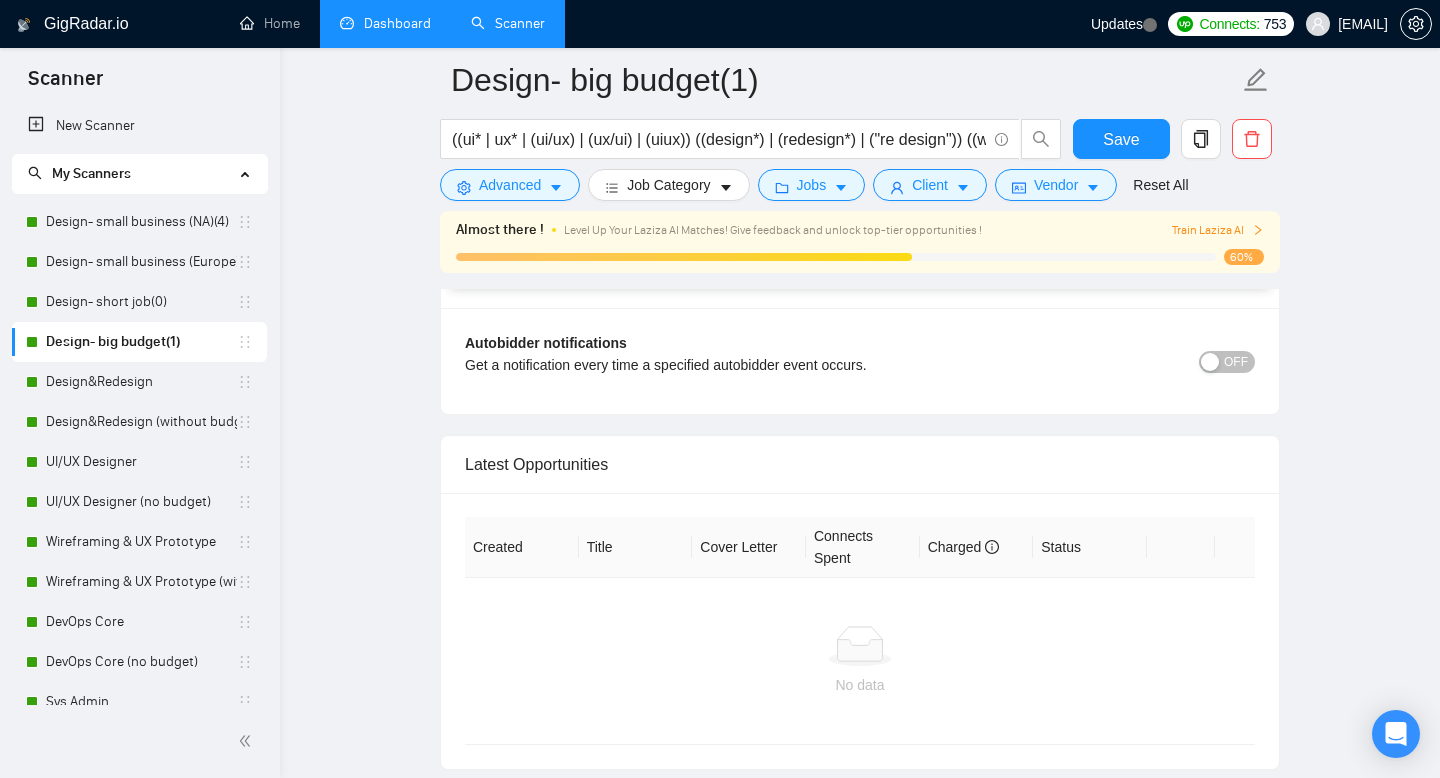 scroll, scrollTop: 4480, scrollLeft: 0, axis: vertical 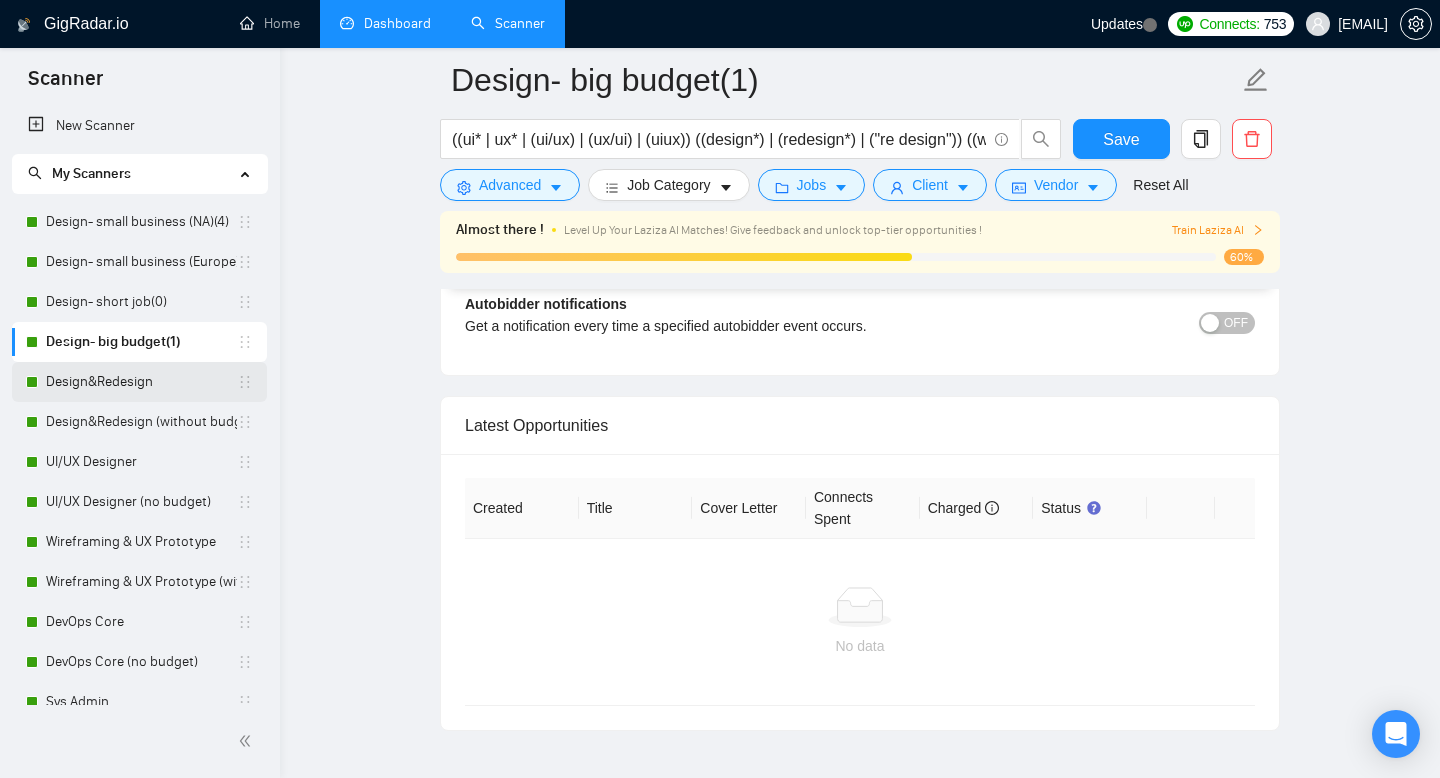 click on "Design&Redesign" at bounding box center [141, 382] 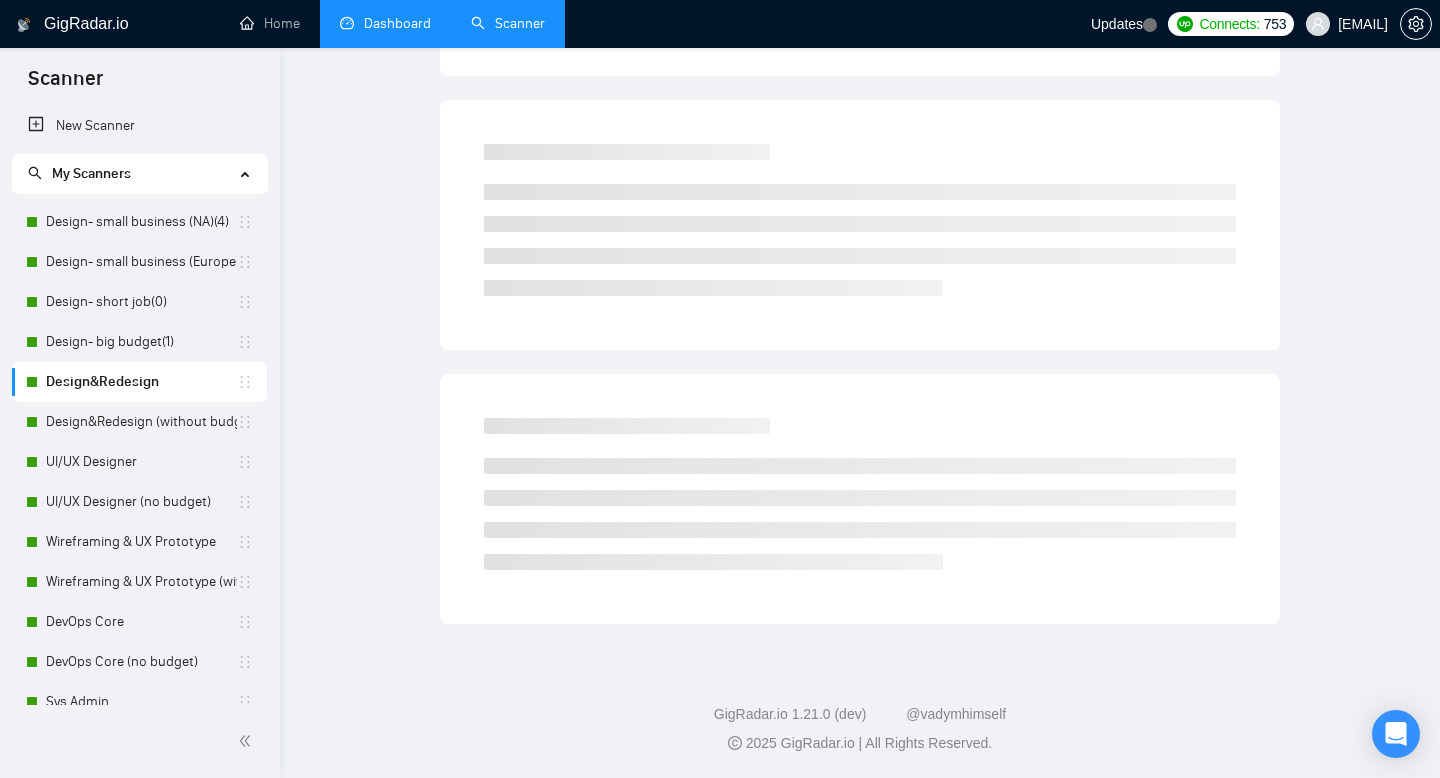 scroll, scrollTop: 14, scrollLeft: 0, axis: vertical 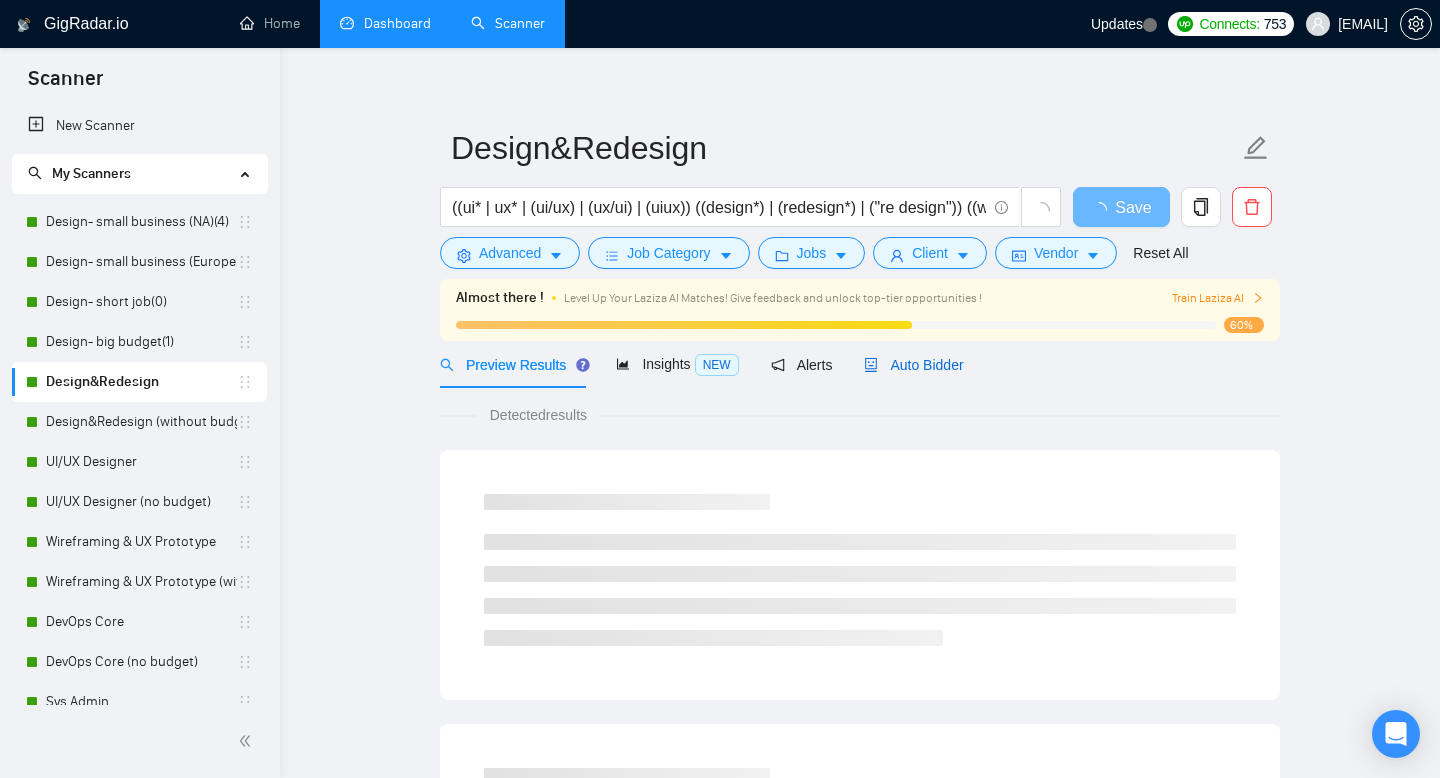click on "Auto Bidder" at bounding box center (913, 365) 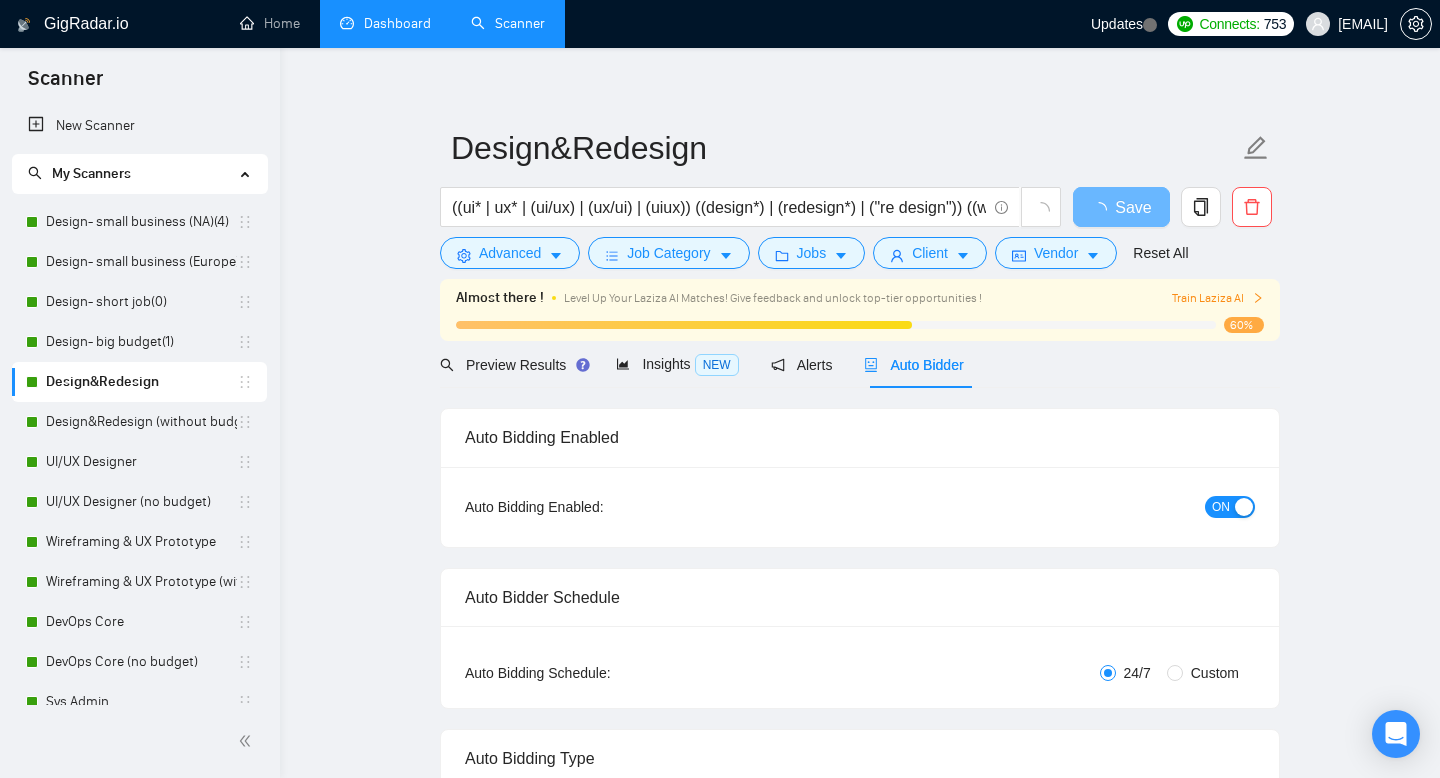 type 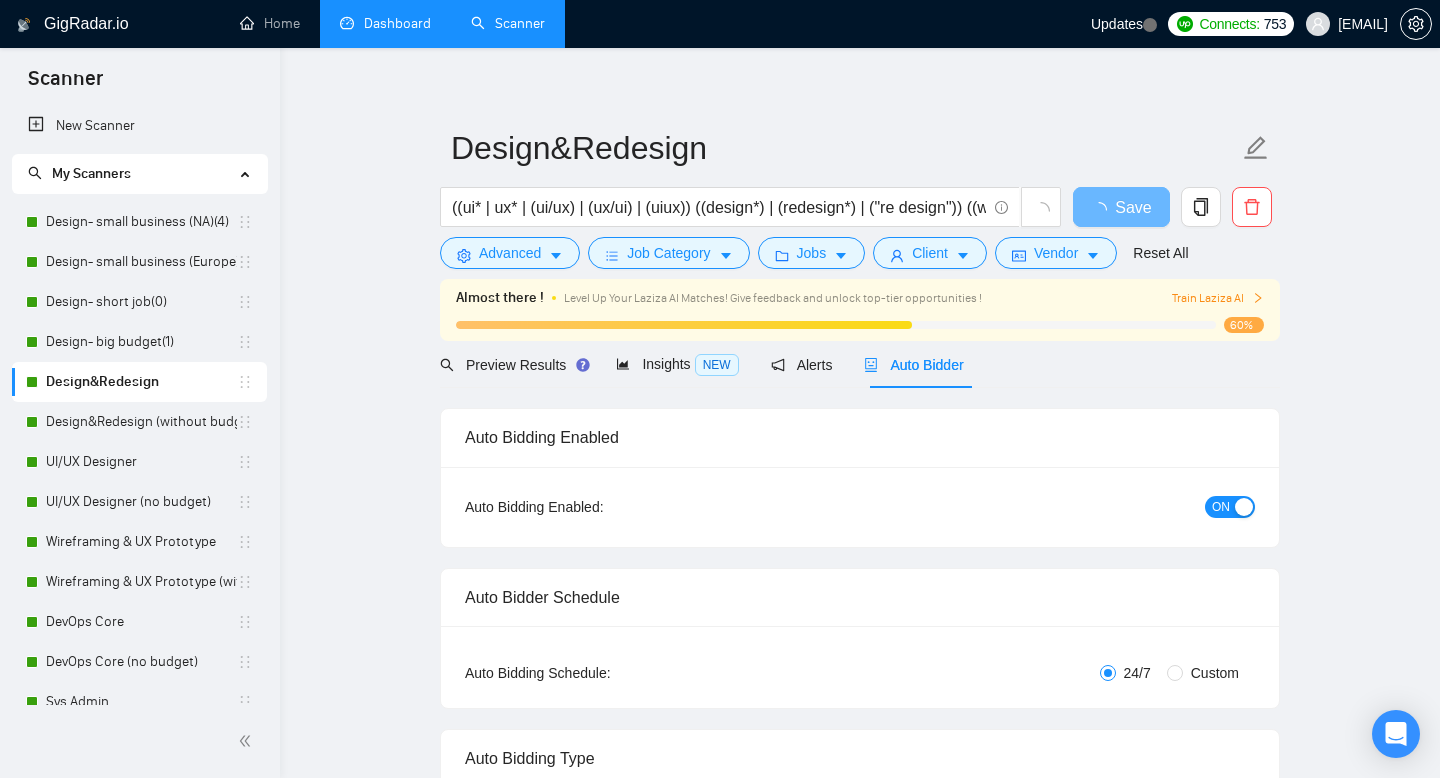 checkbox on "true" 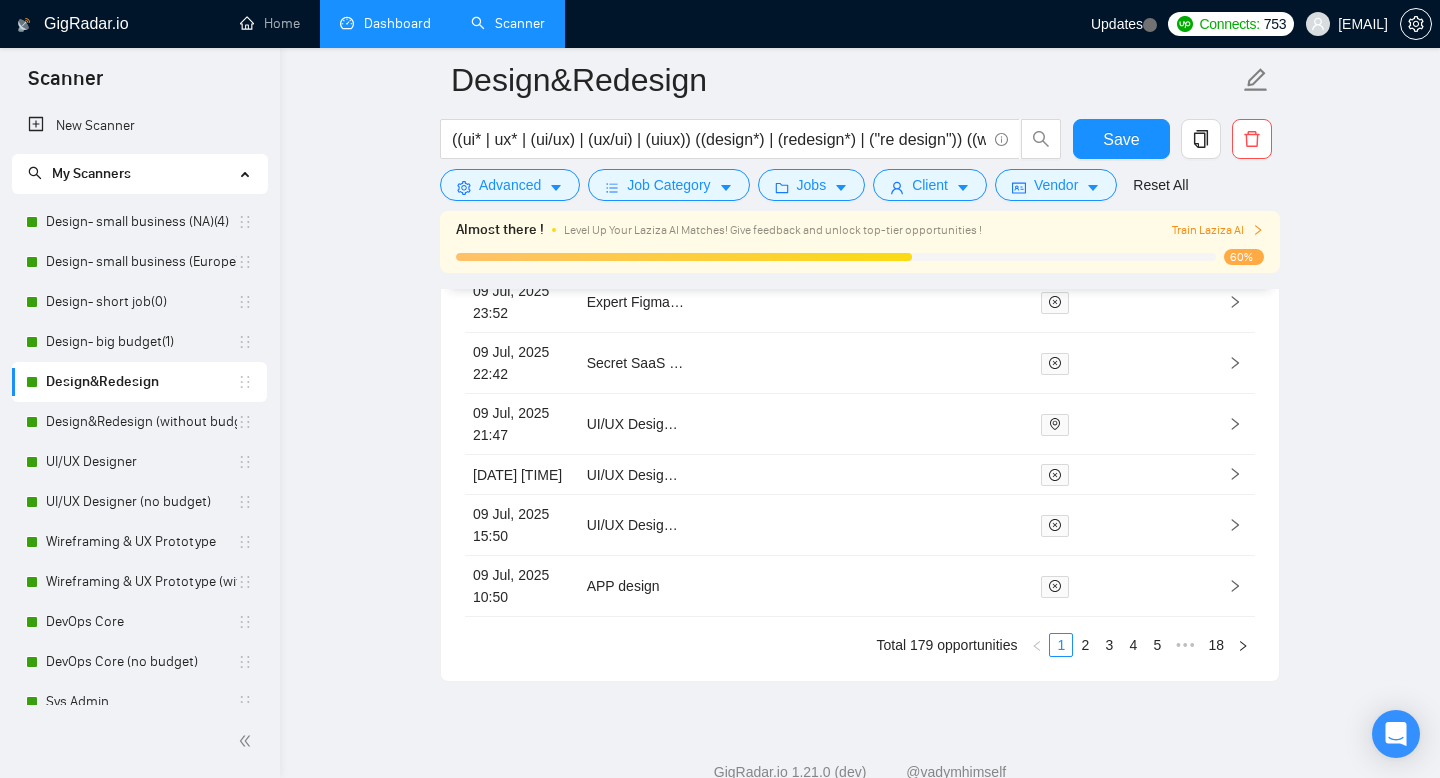 scroll, scrollTop: 5284, scrollLeft: 0, axis: vertical 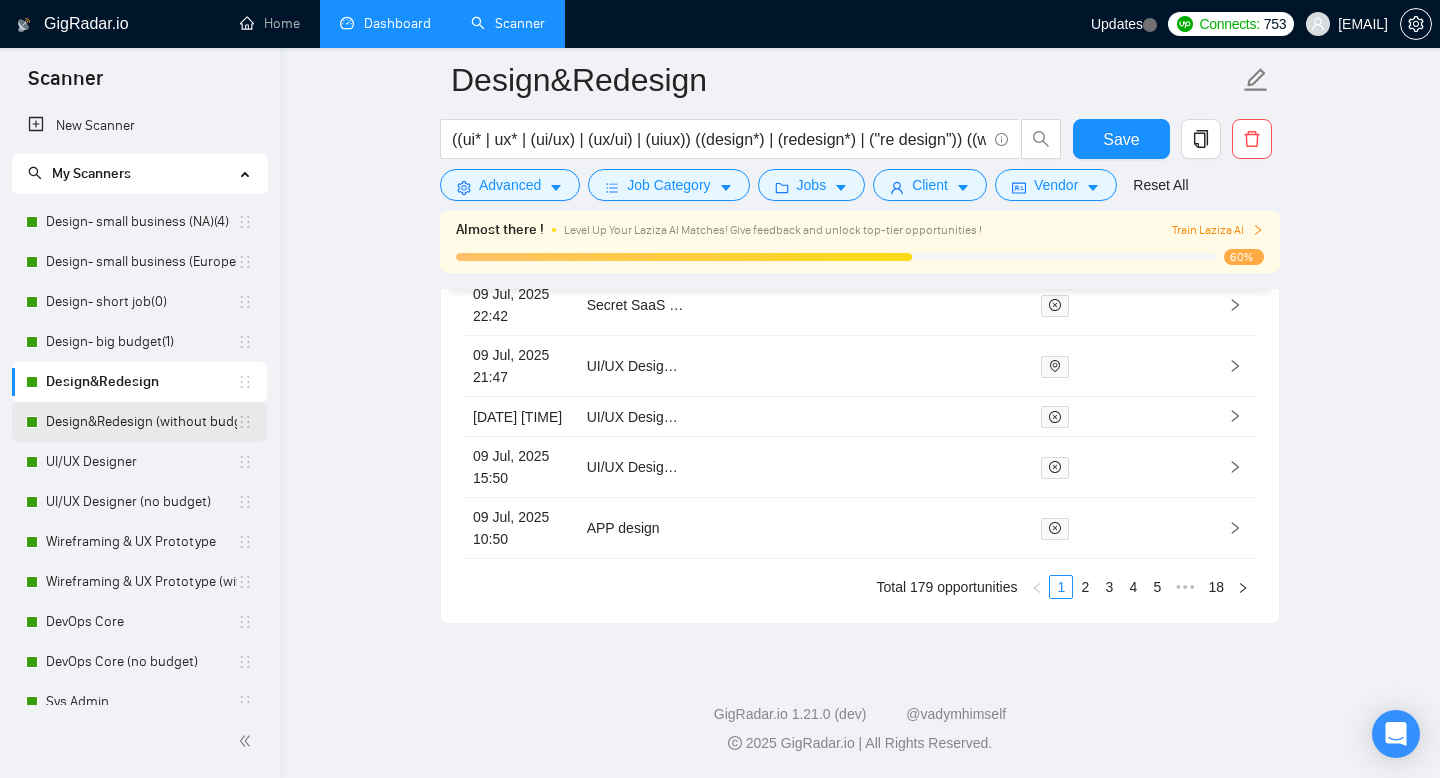 click on "Design&Redesign (without budget)" at bounding box center [141, 422] 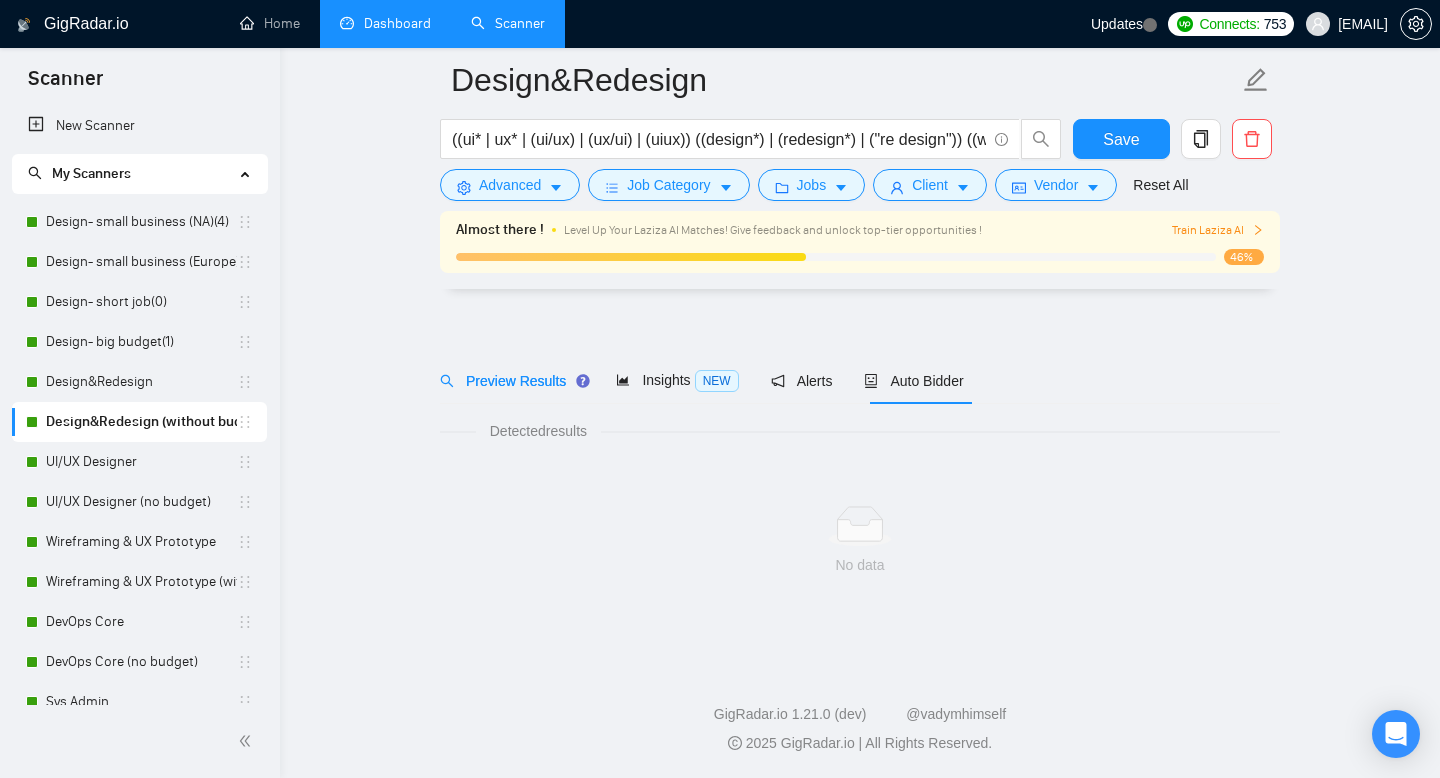 scroll, scrollTop: 14, scrollLeft: 0, axis: vertical 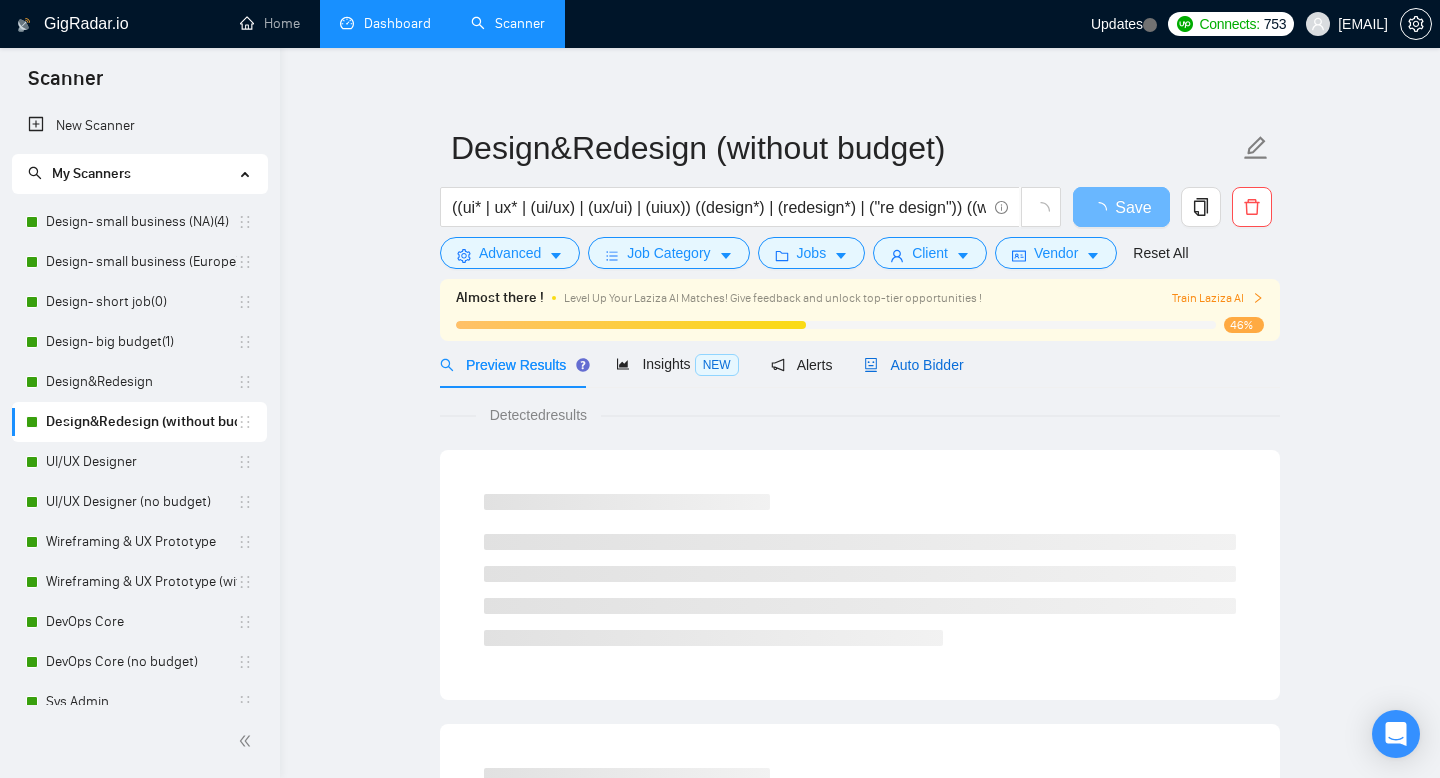 click on "Auto Bidder" at bounding box center [913, 365] 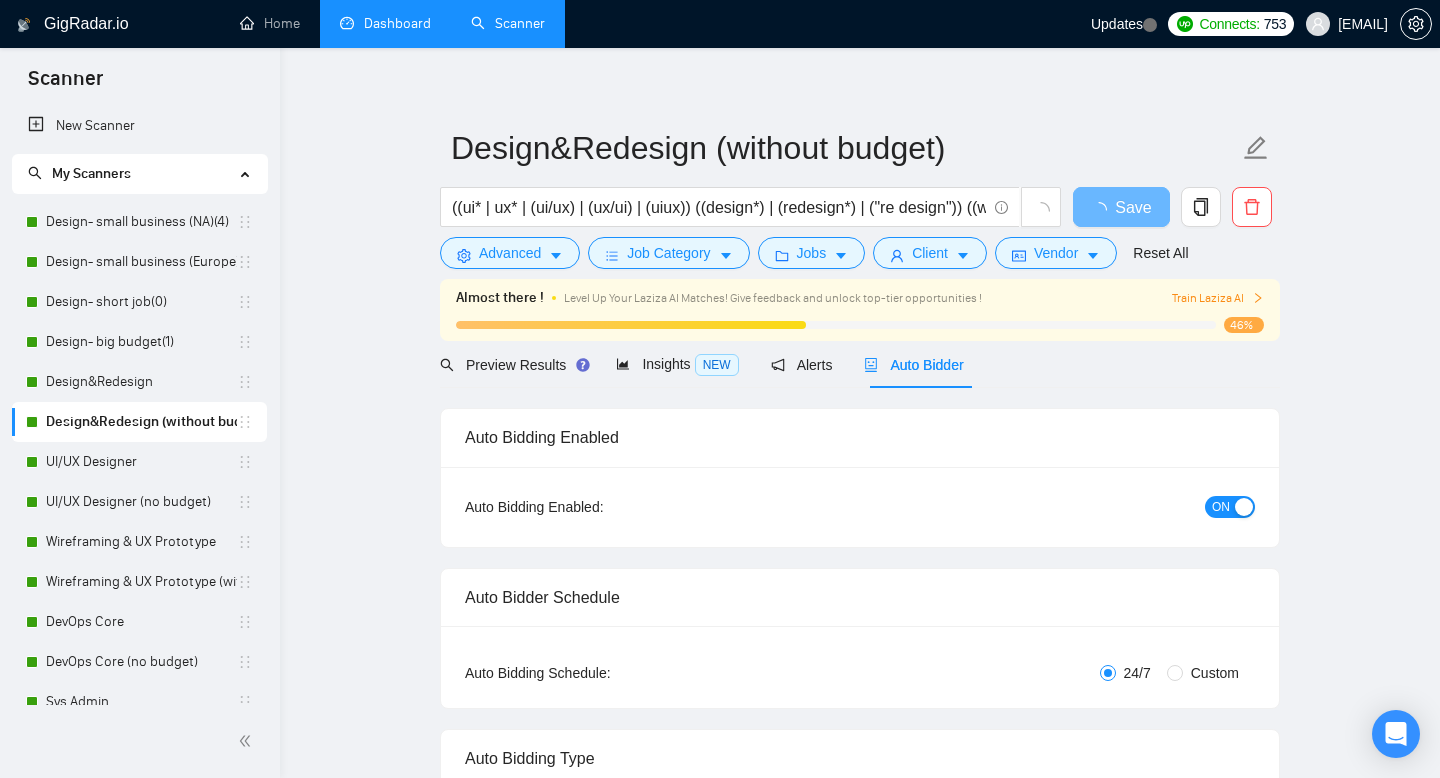 type 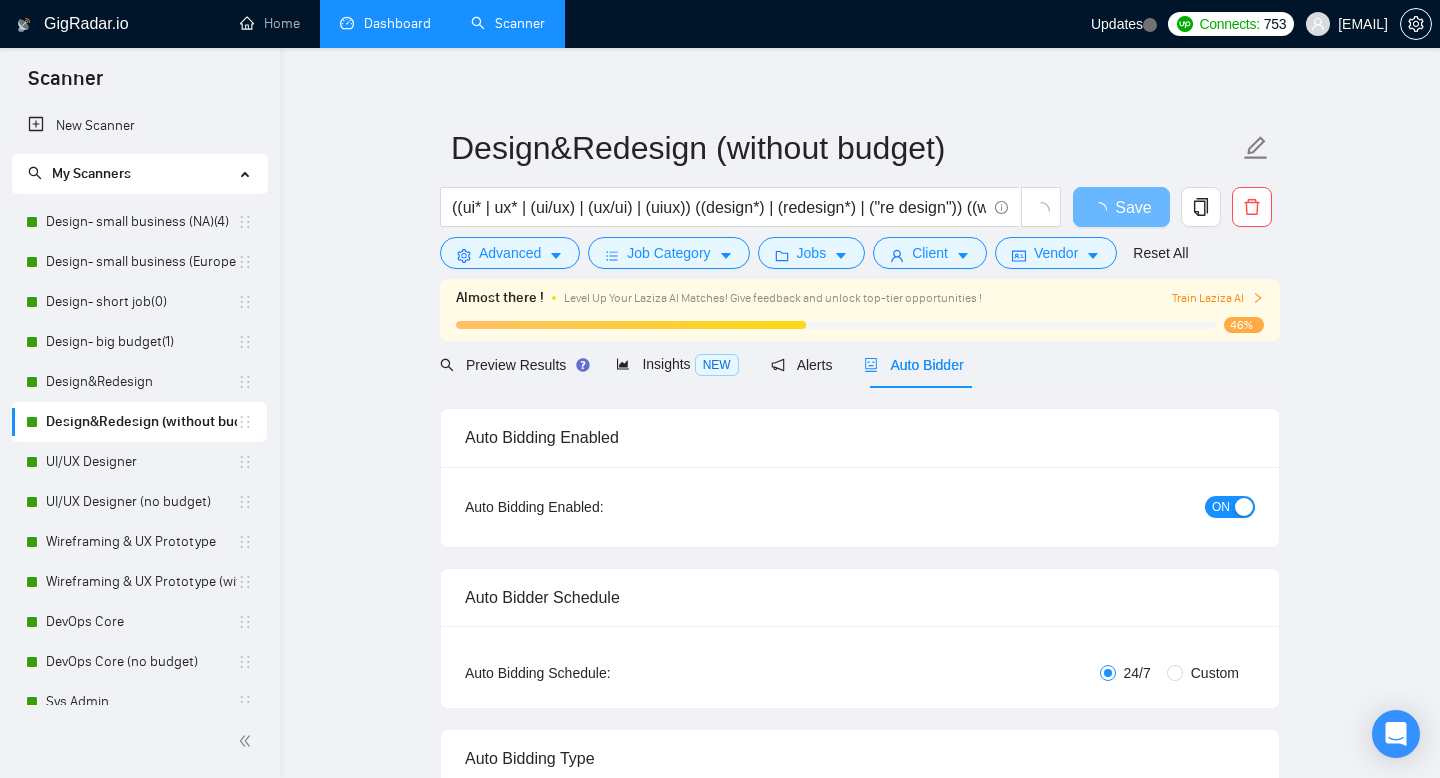 radio on "false" 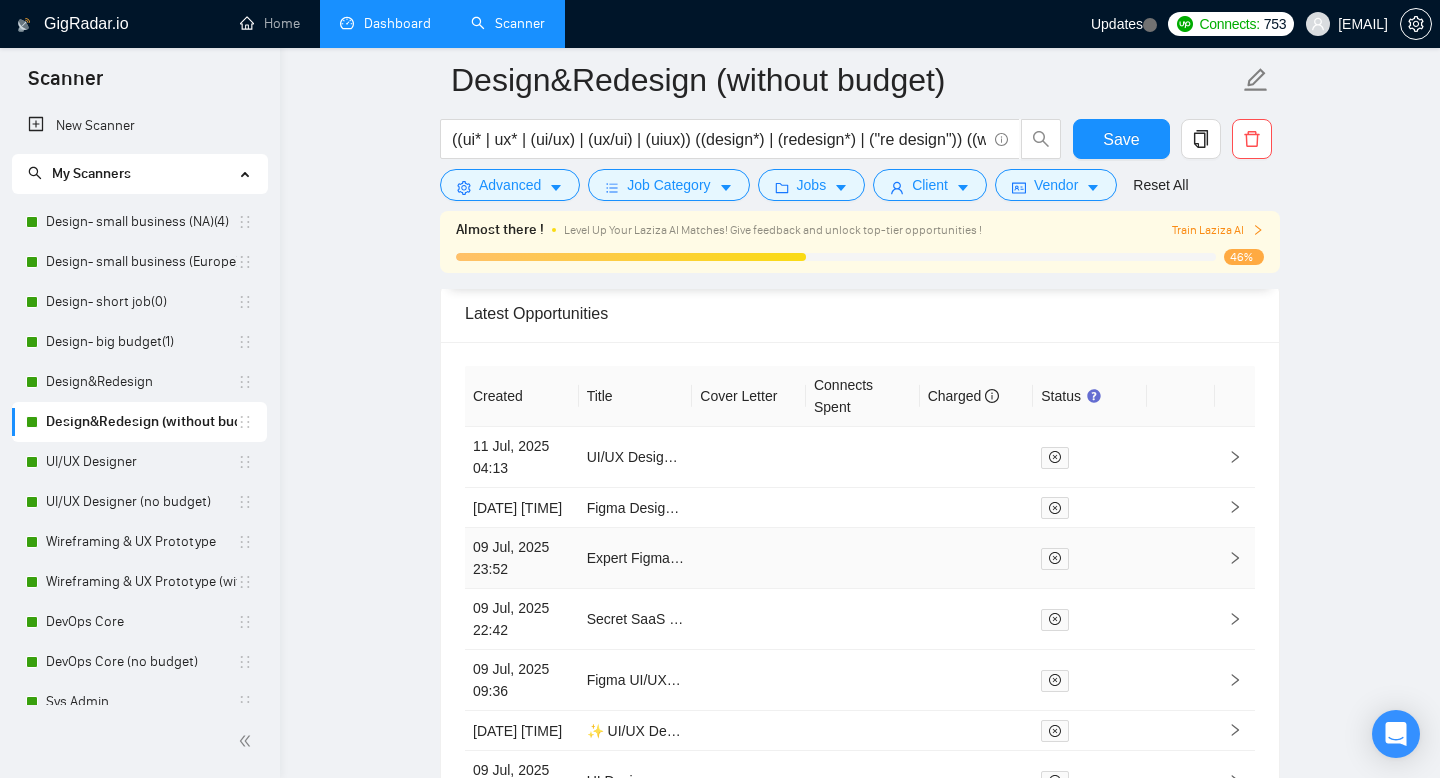 scroll, scrollTop: 4781, scrollLeft: 0, axis: vertical 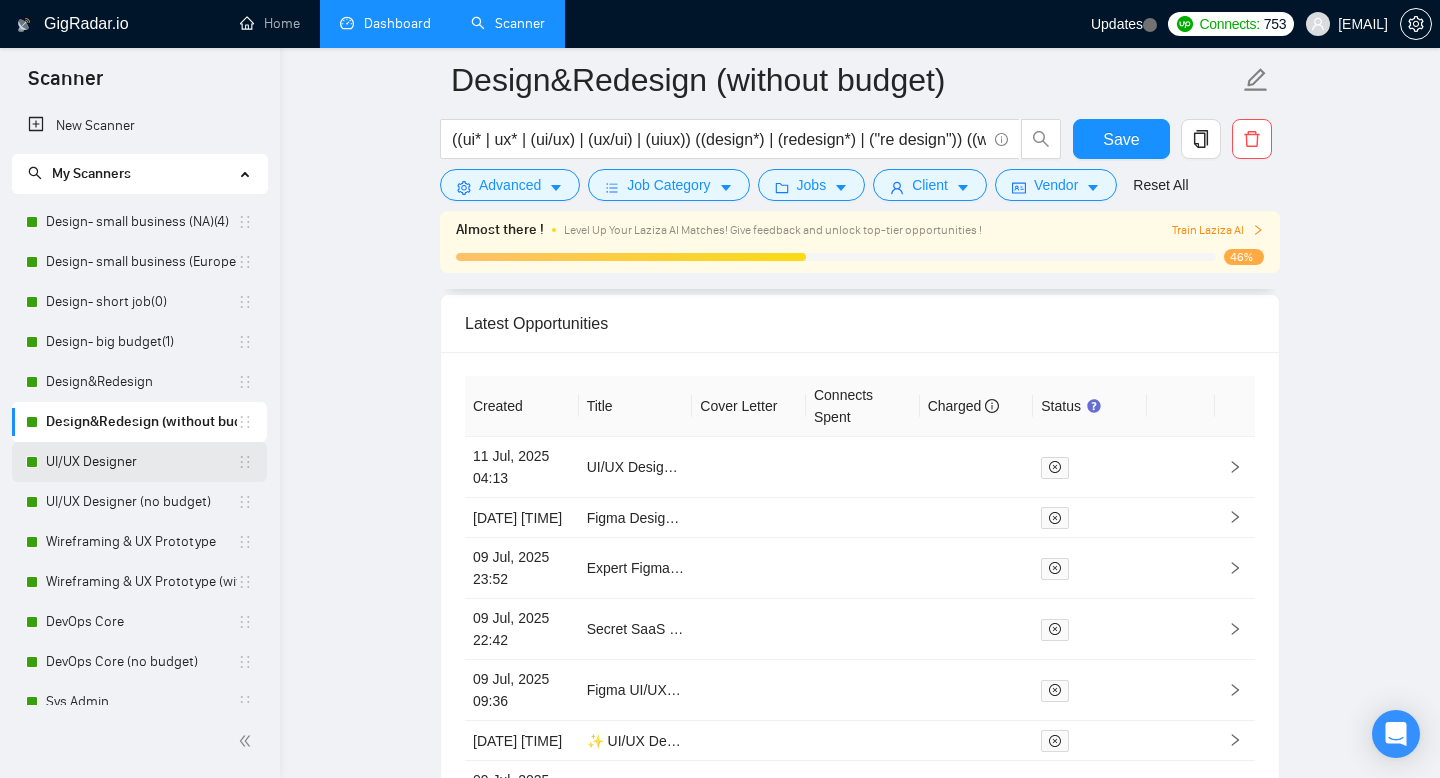 click on "UI/UX Designer" at bounding box center [141, 462] 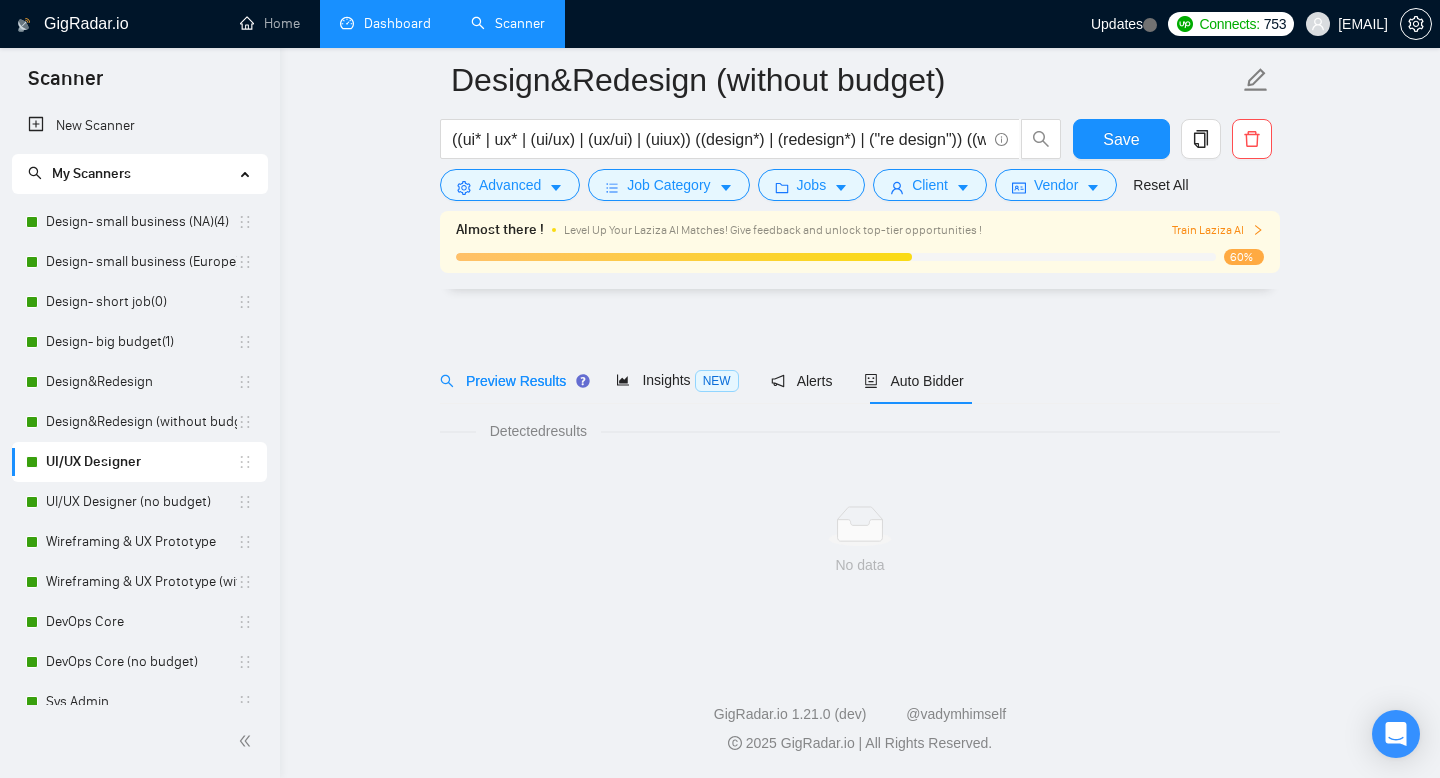 scroll, scrollTop: 14, scrollLeft: 0, axis: vertical 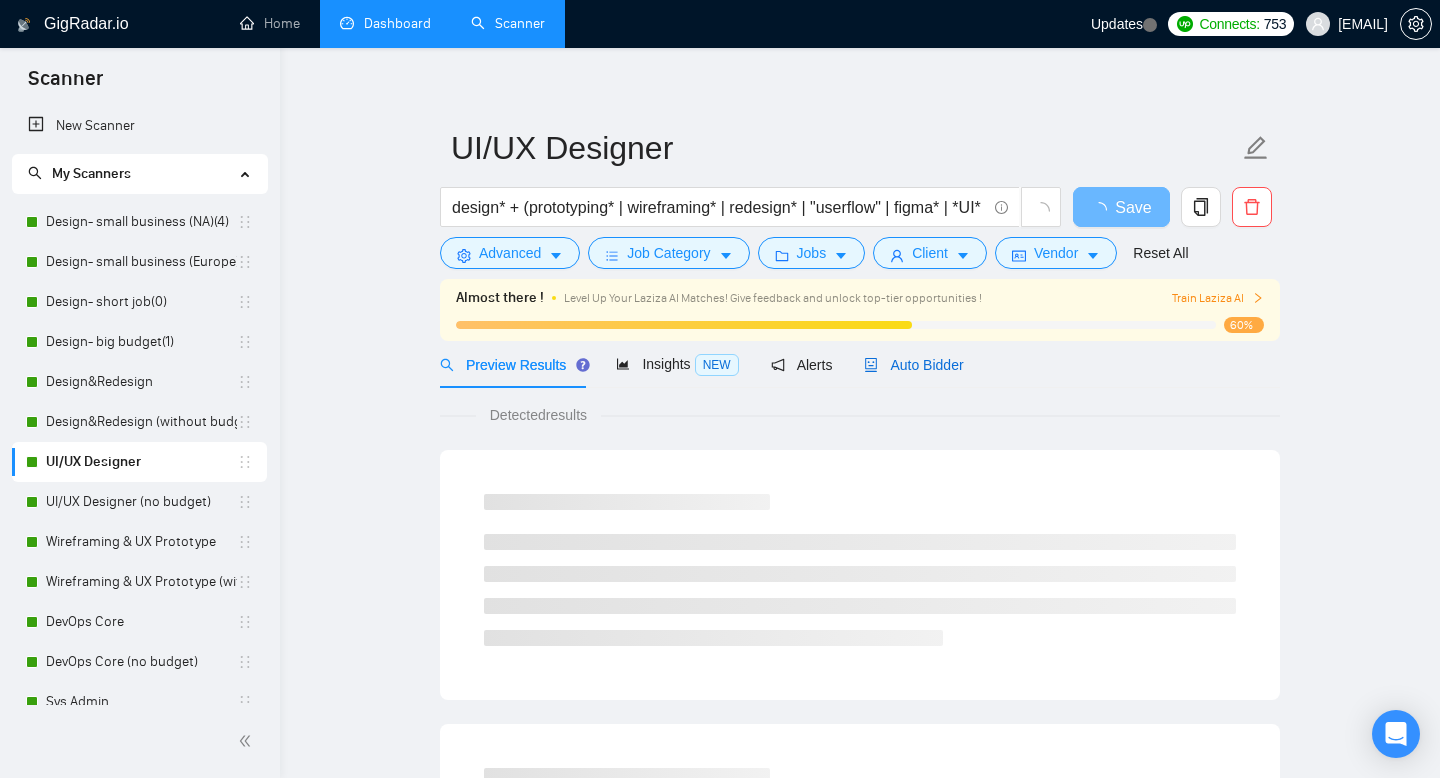 click on "Auto Bidder" at bounding box center [913, 365] 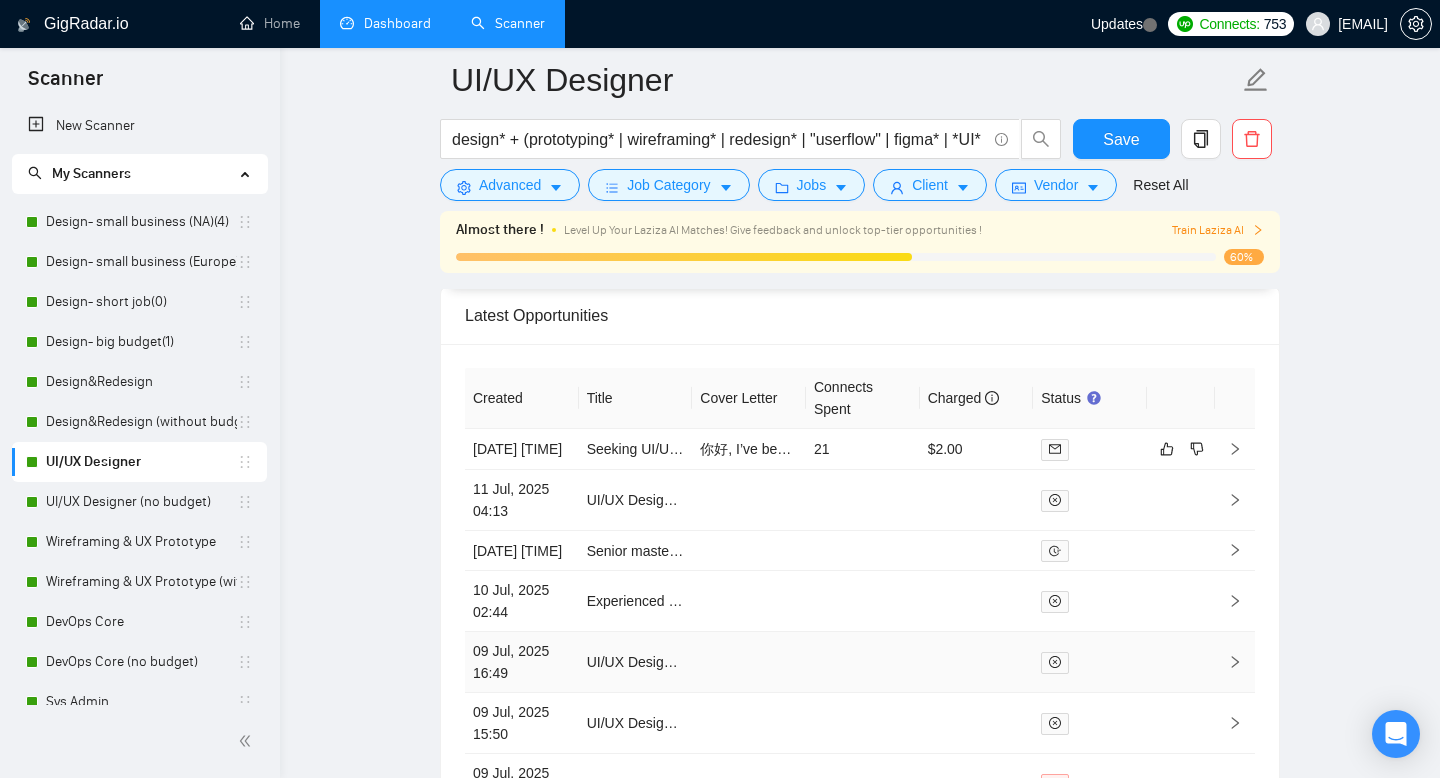 scroll, scrollTop: 5111, scrollLeft: 0, axis: vertical 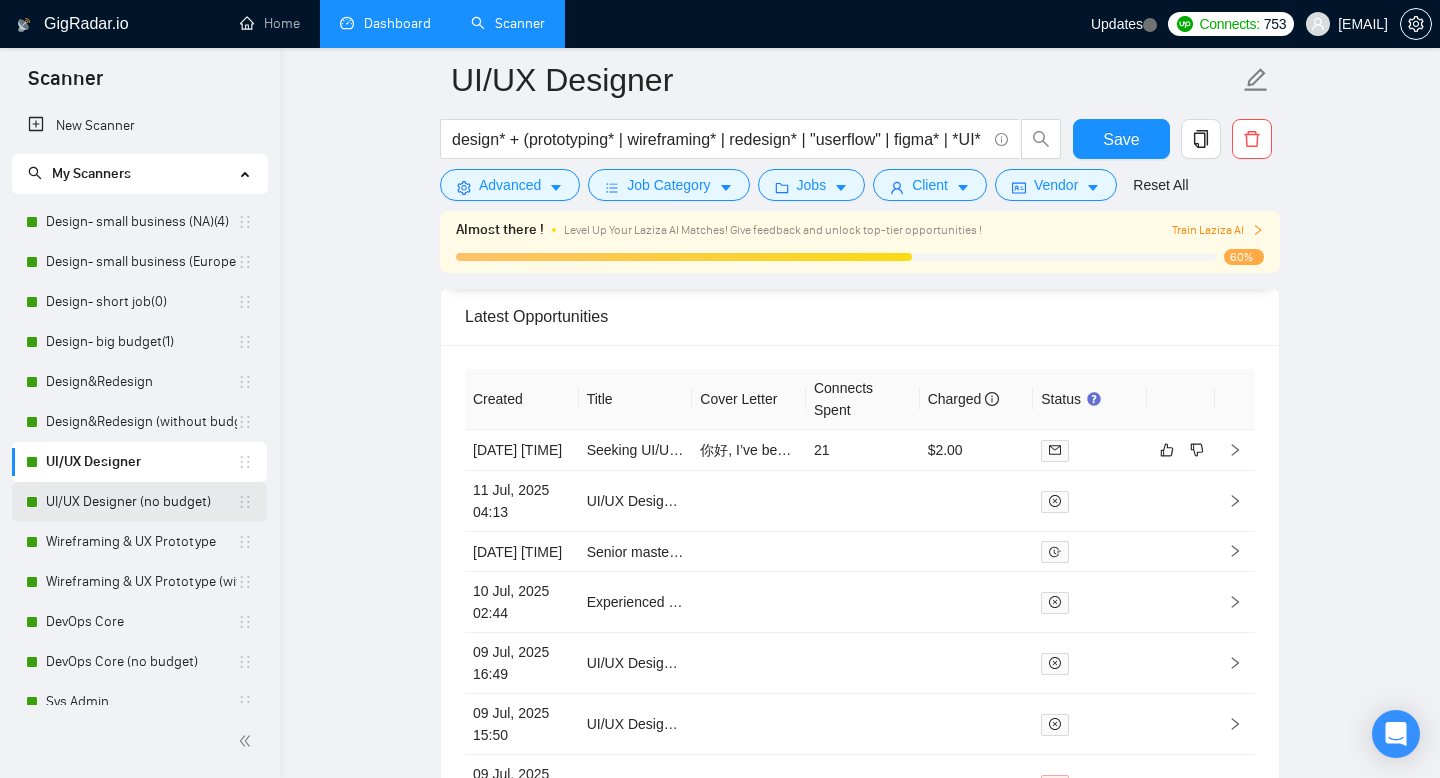 click on "UI/UX Designer (no budget)" at bounding box center [141, 502] 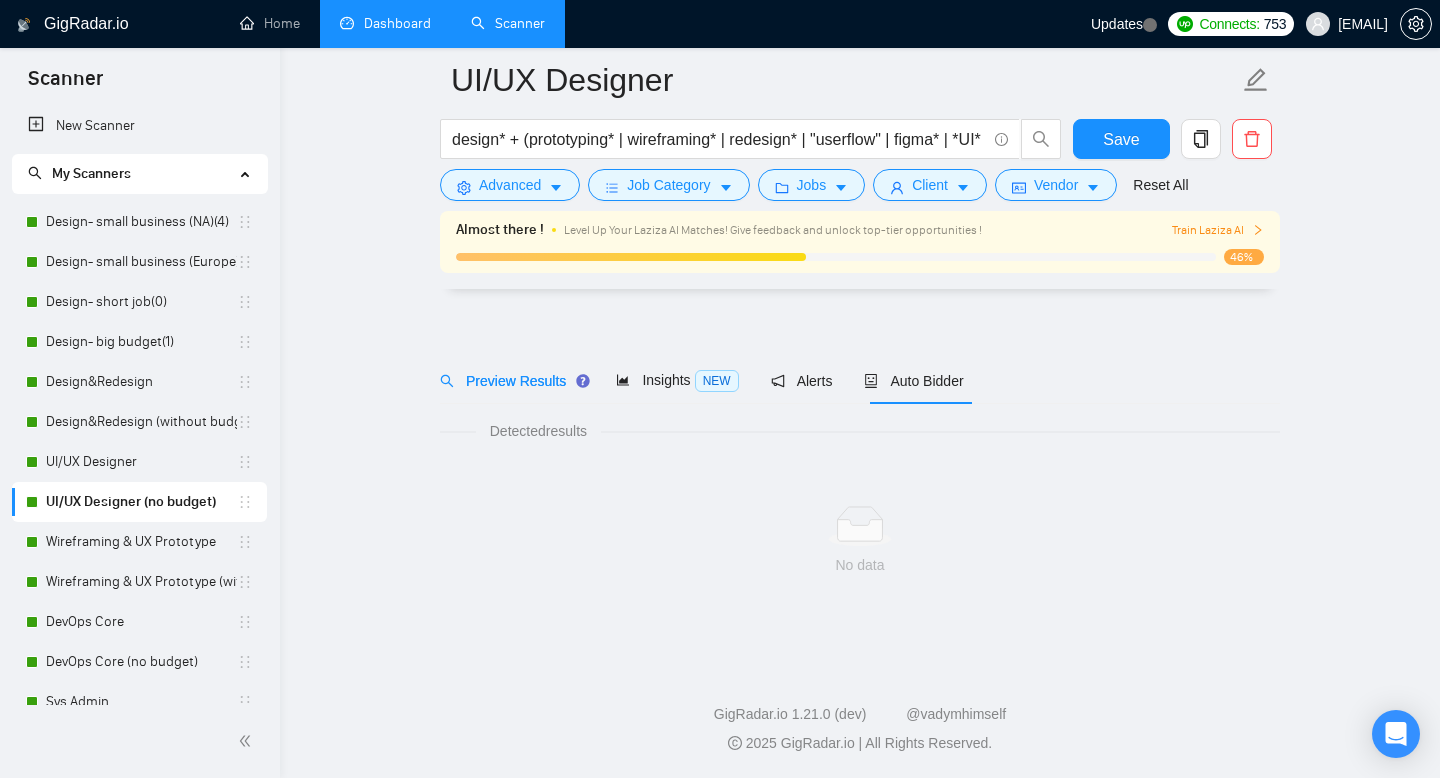 scroll, scrollTop: 14, scrollLeft: 0, axis: vertical 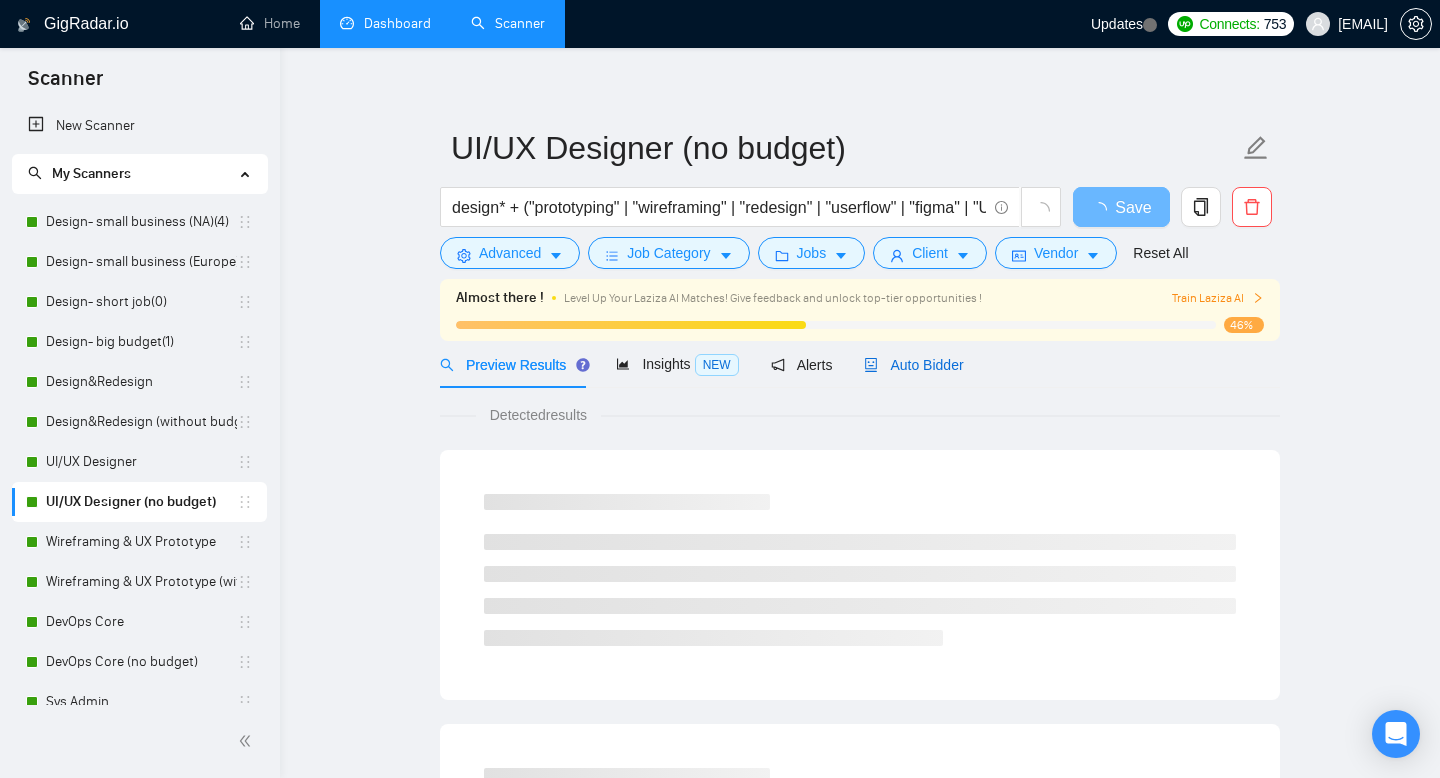 click on "Auto Bidder" at bounding box center (913, 365) 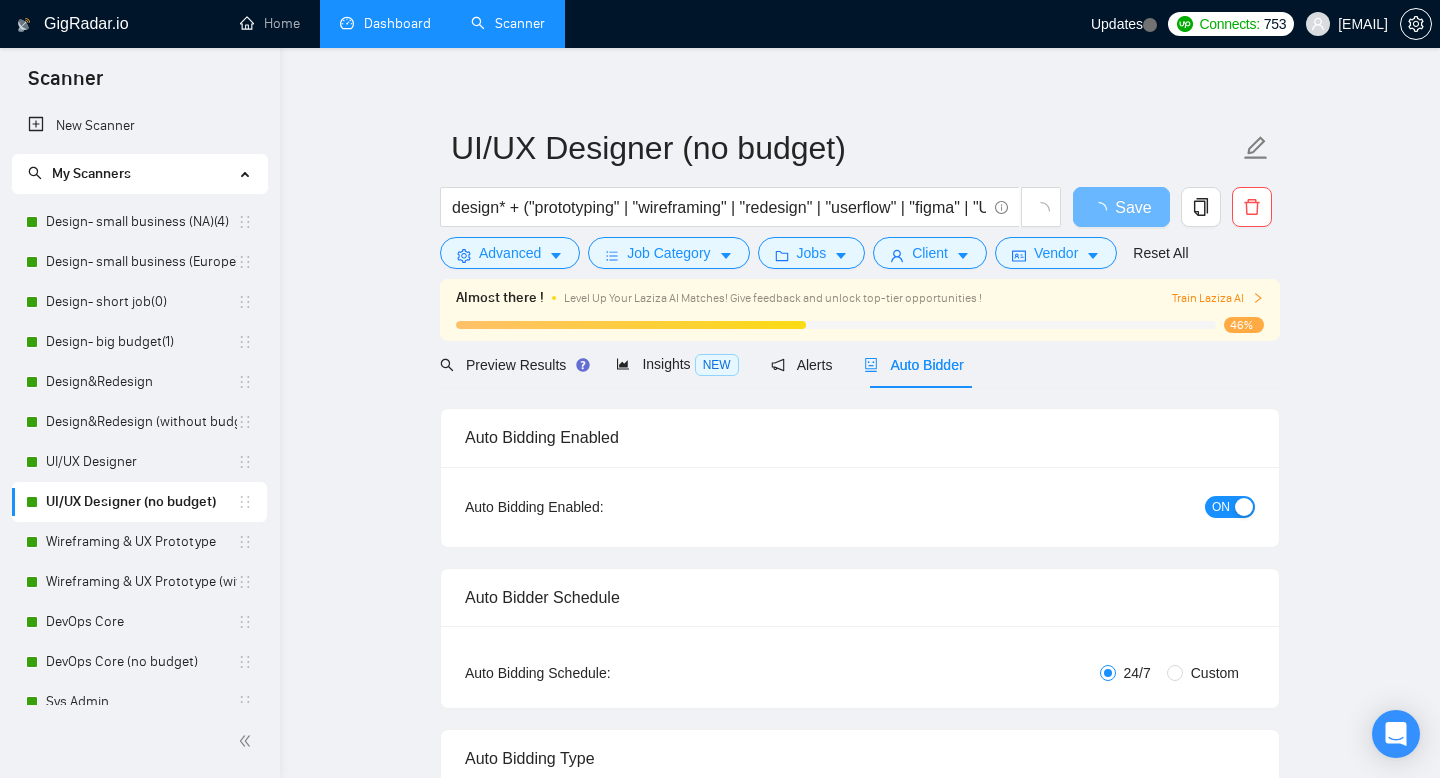 type 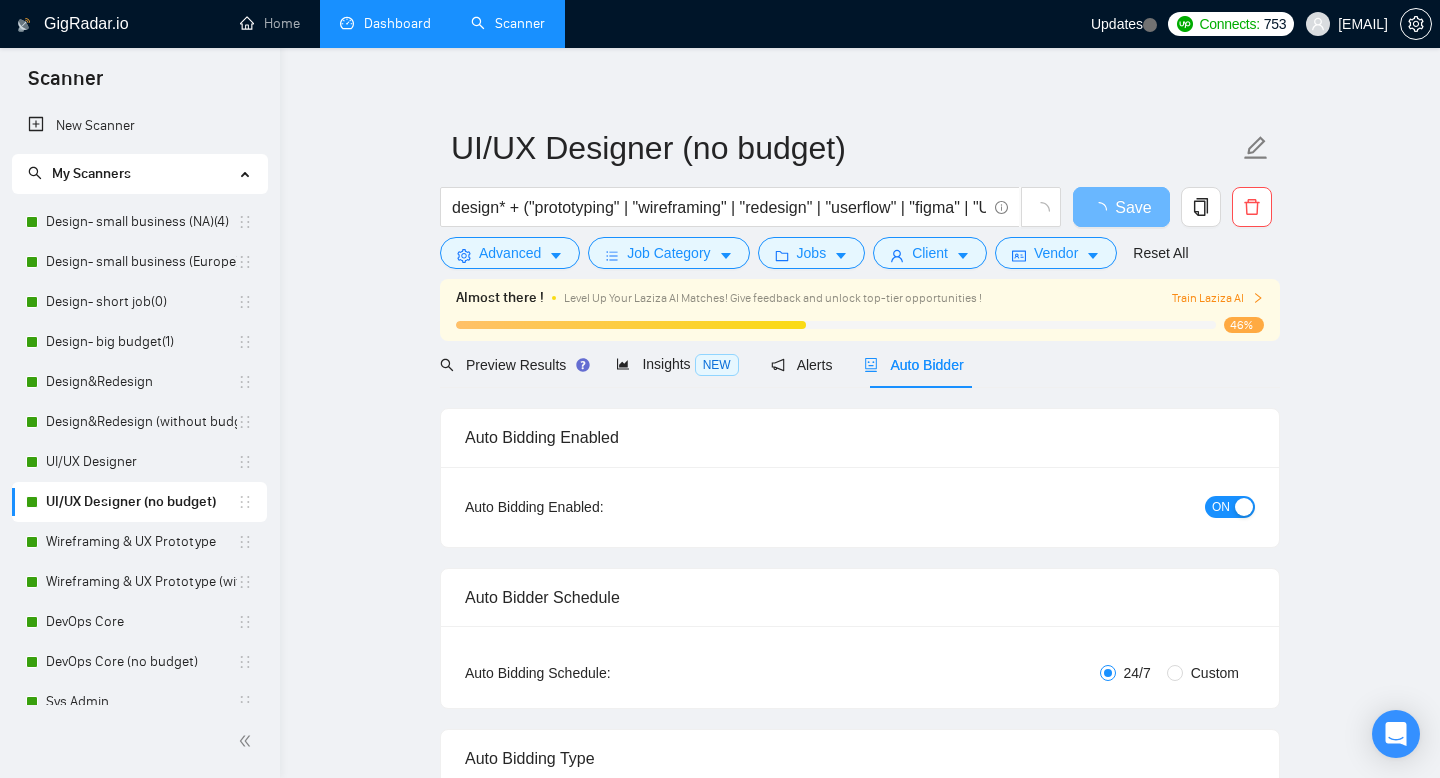 radio on "false" 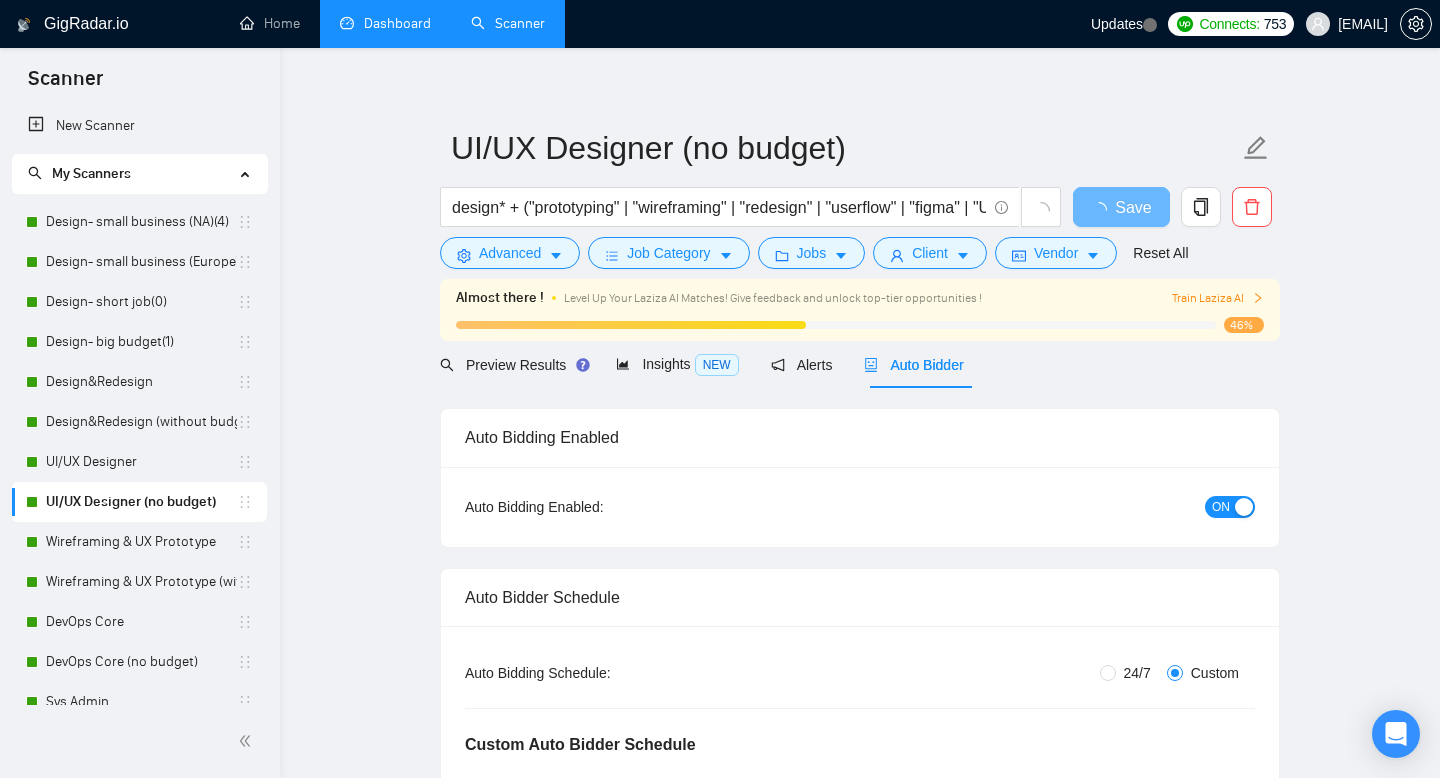 type 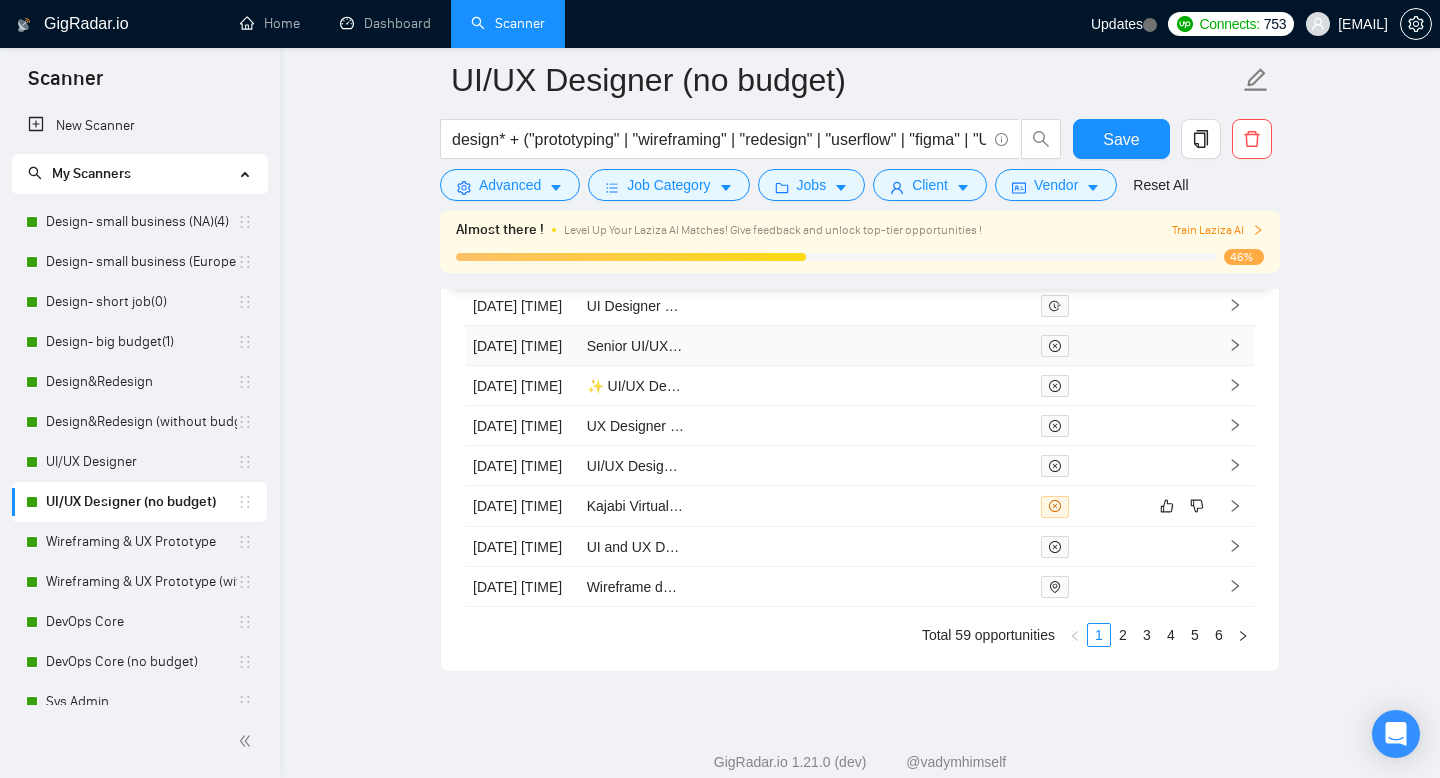 scroll, scrollTop: 5086, scrollLeft: 0, axis: vertical 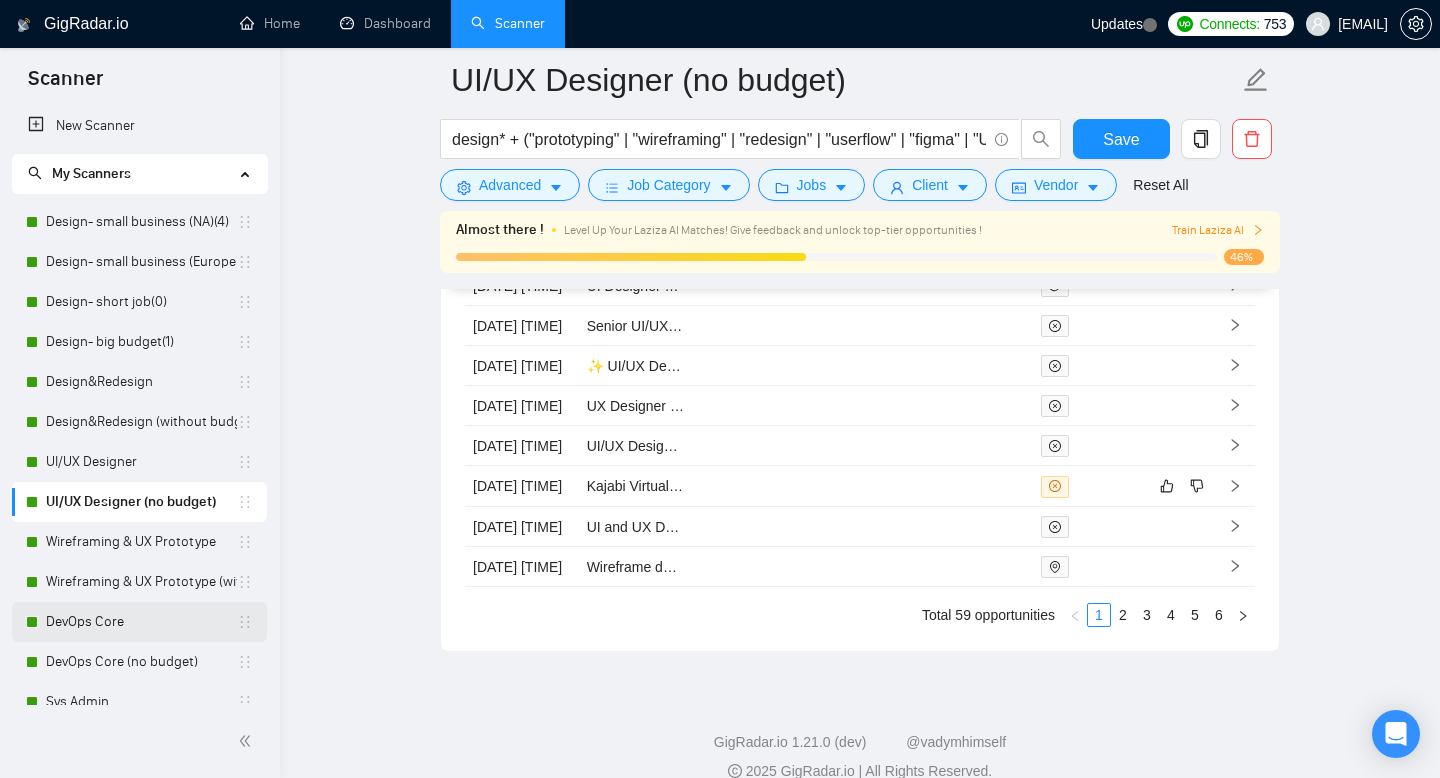 click on "DevOps Core" at bounding box center [141, 622] 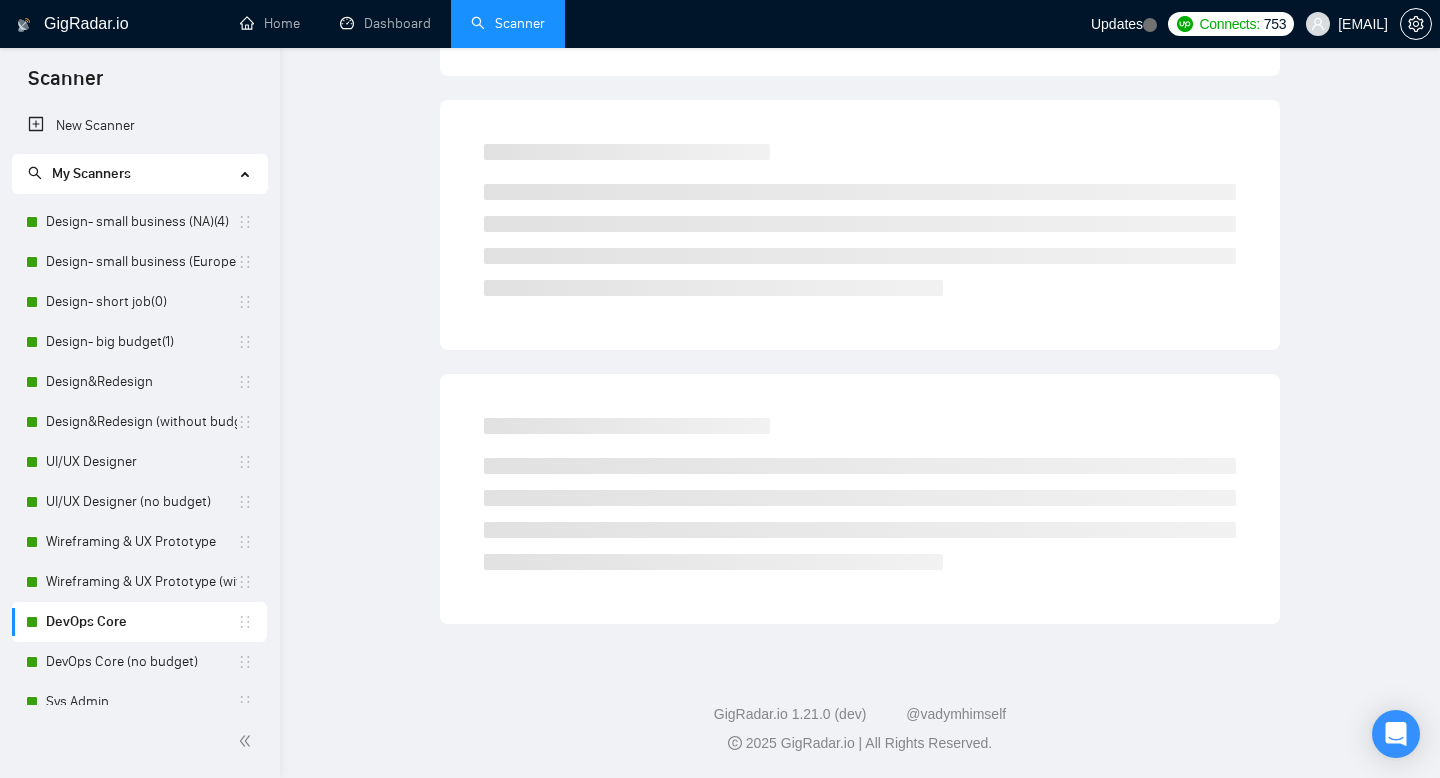 scroll, scrollTop: 14, scrollLeft: 0, axis: vertical 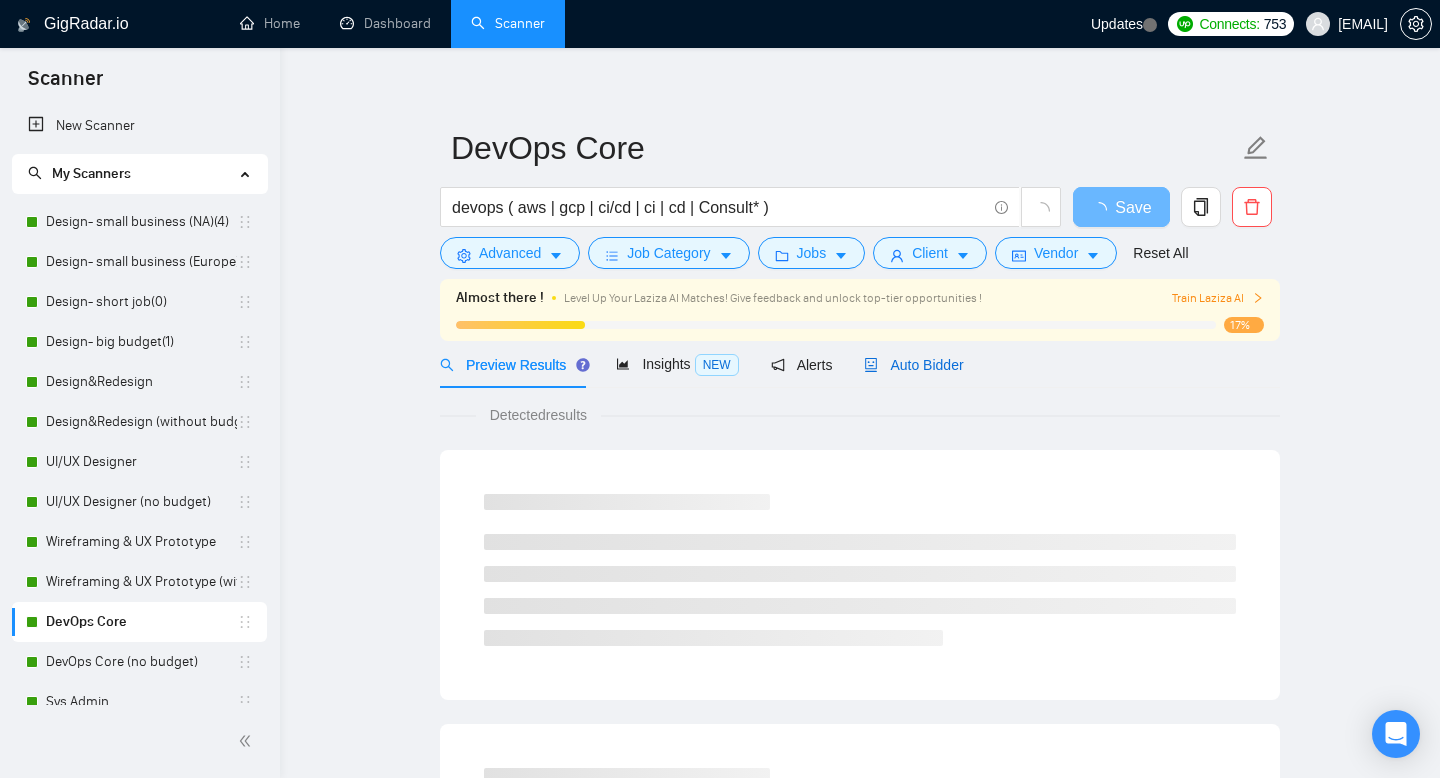 click on "Auto Bidder" at bounding box center (913, 365) 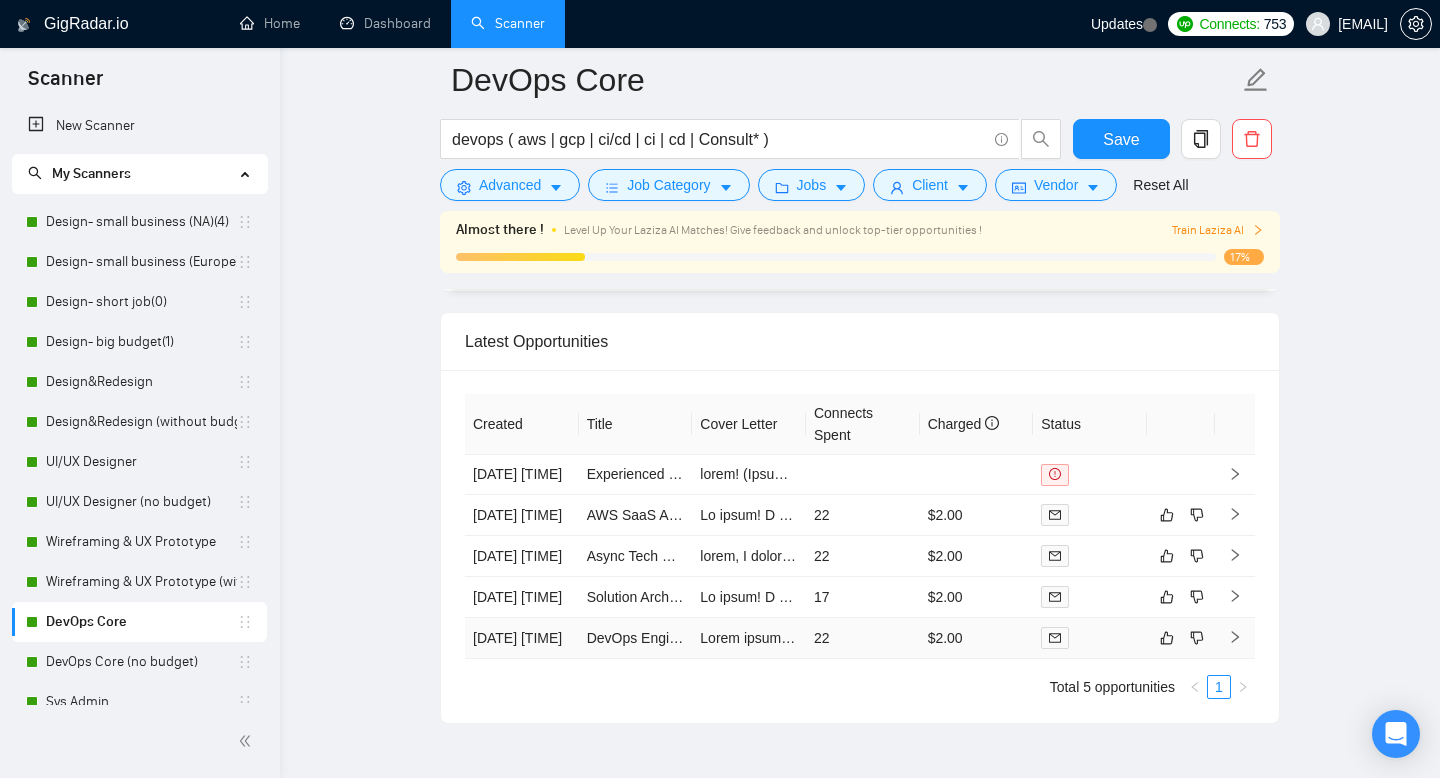 scroll, scrollTop: 4374, scrollLeft: 0, axis: vertical 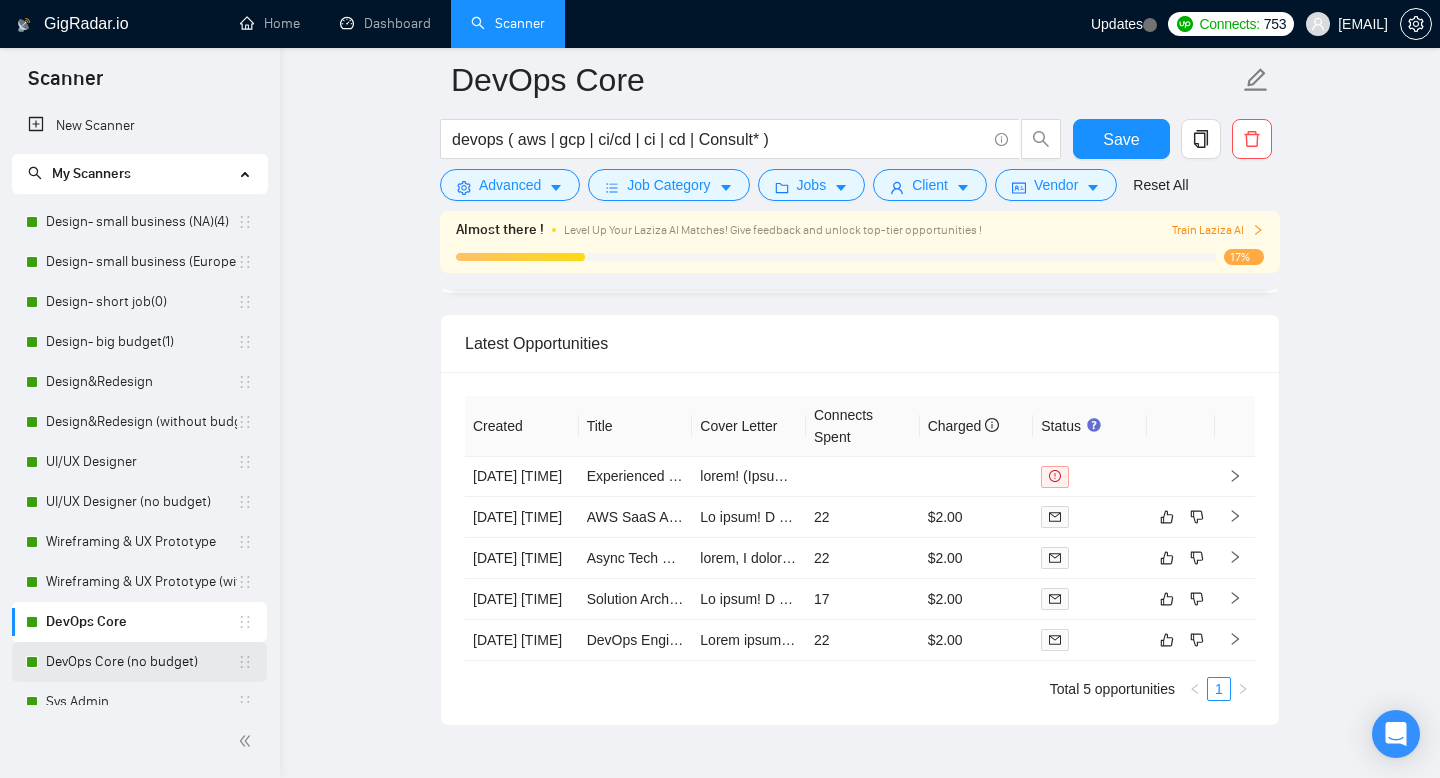 click on "DevOps Core (no budget)" at bounding box center (141, 662) 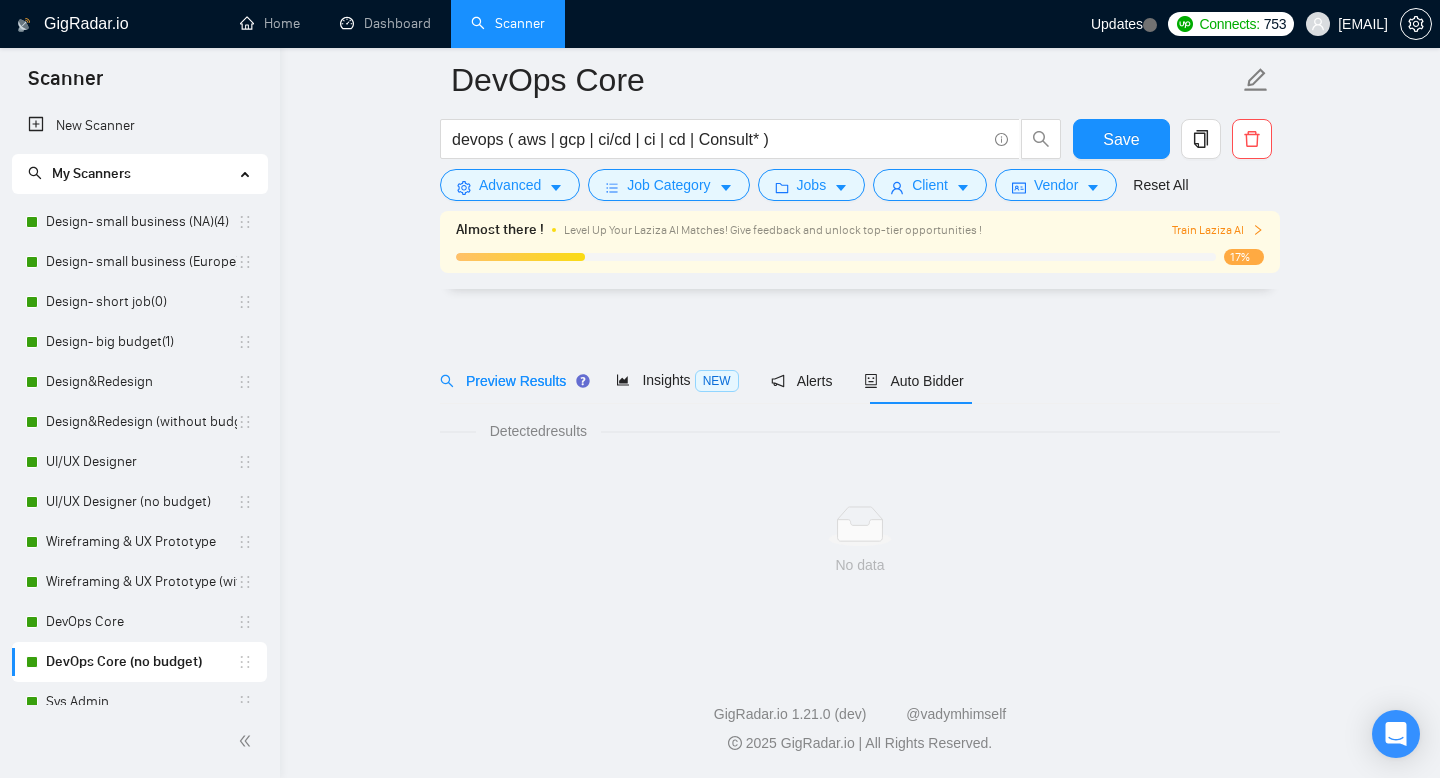 scroll, scrollTop: 14, scrollLeft: 0, axis: vertical 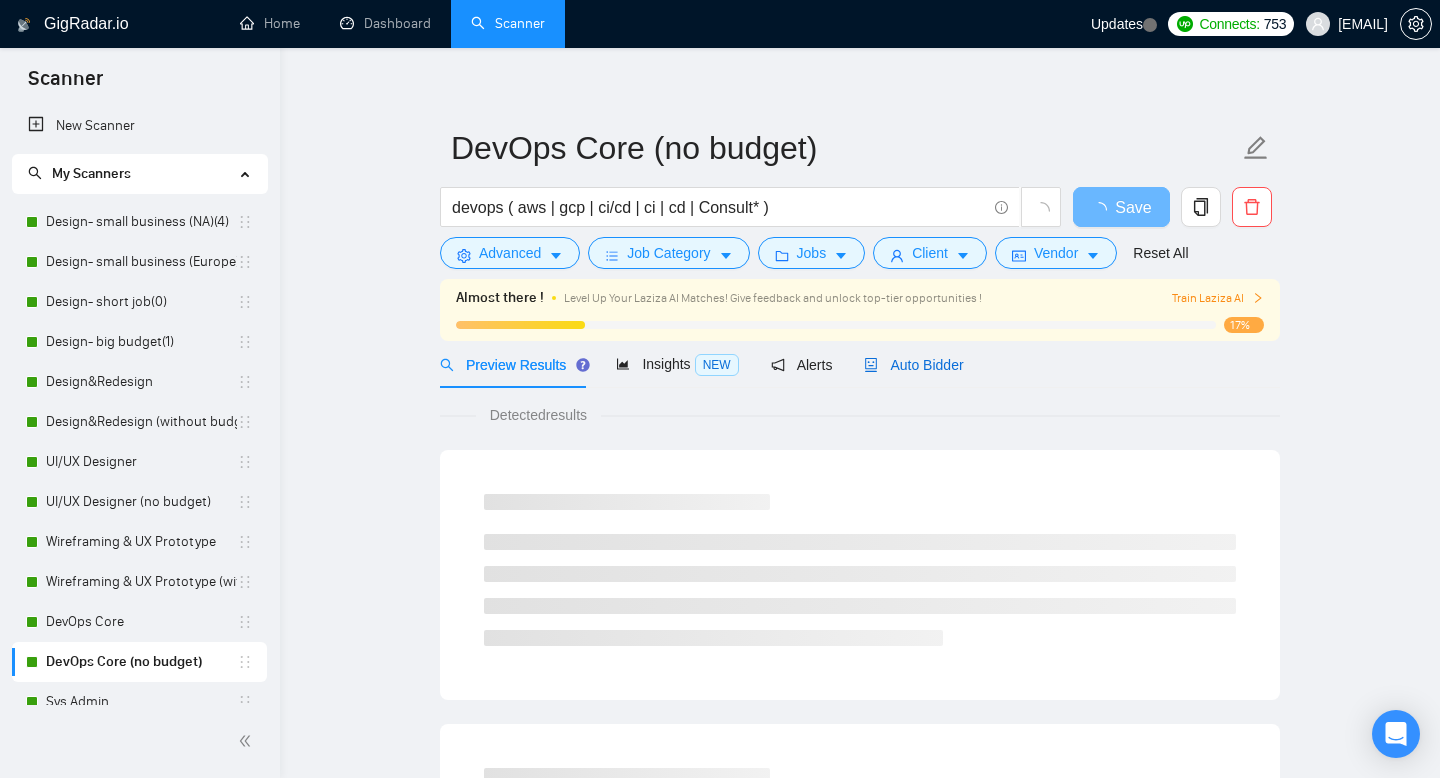 click on "Auto Bidder" at bounding box center [913, 365] 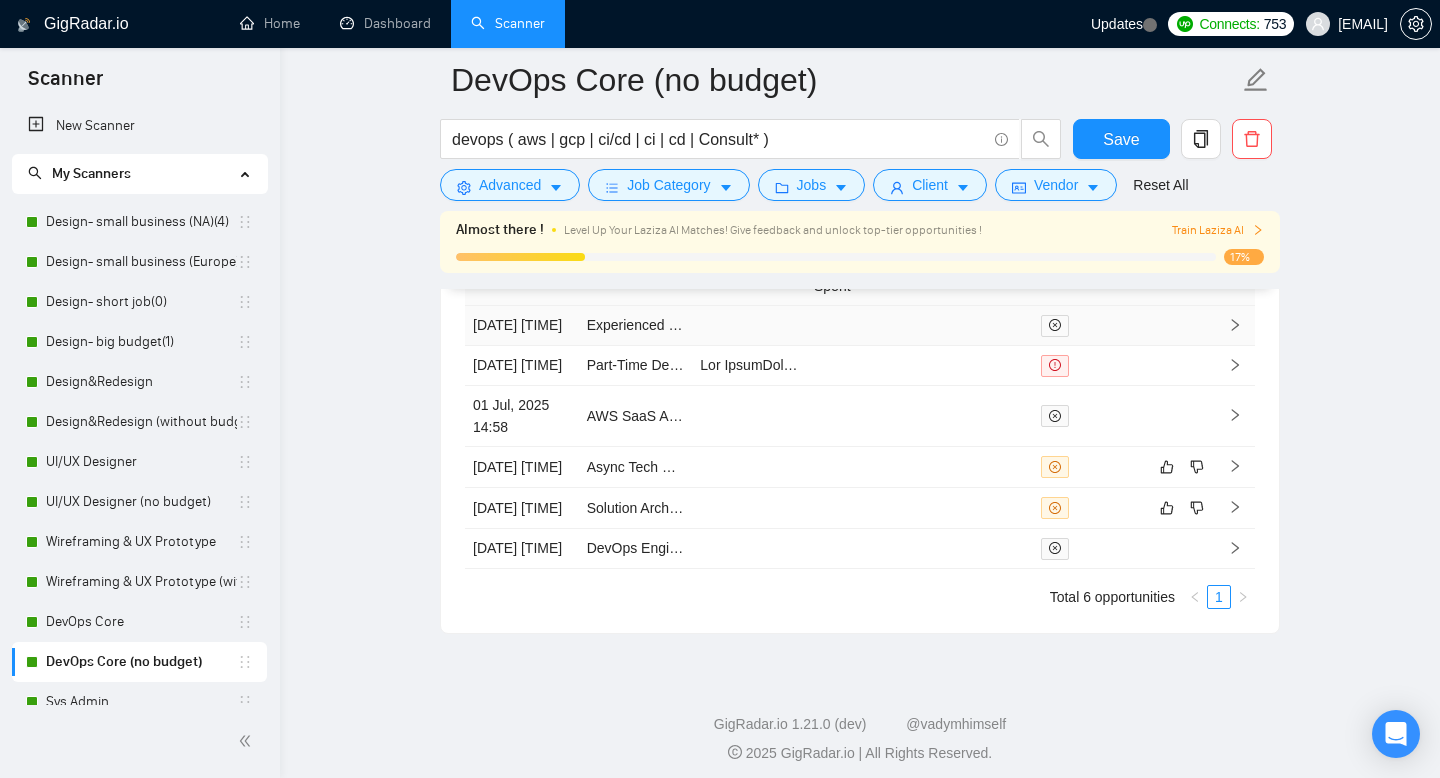 scroll, scrollTop: 4531, scrollLeft: 0, axis: vertical 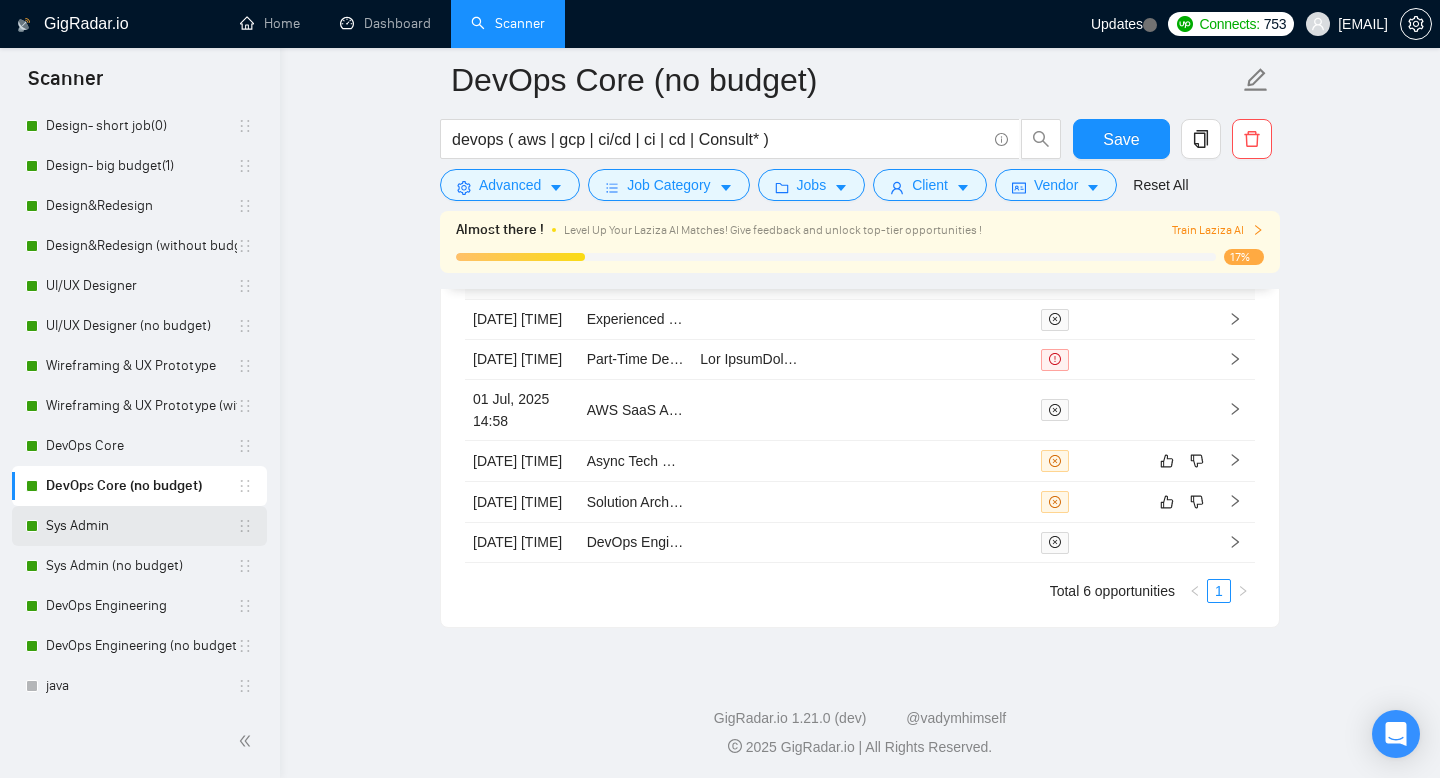 click on "Sys Admin" at bounding box center [141, 526] 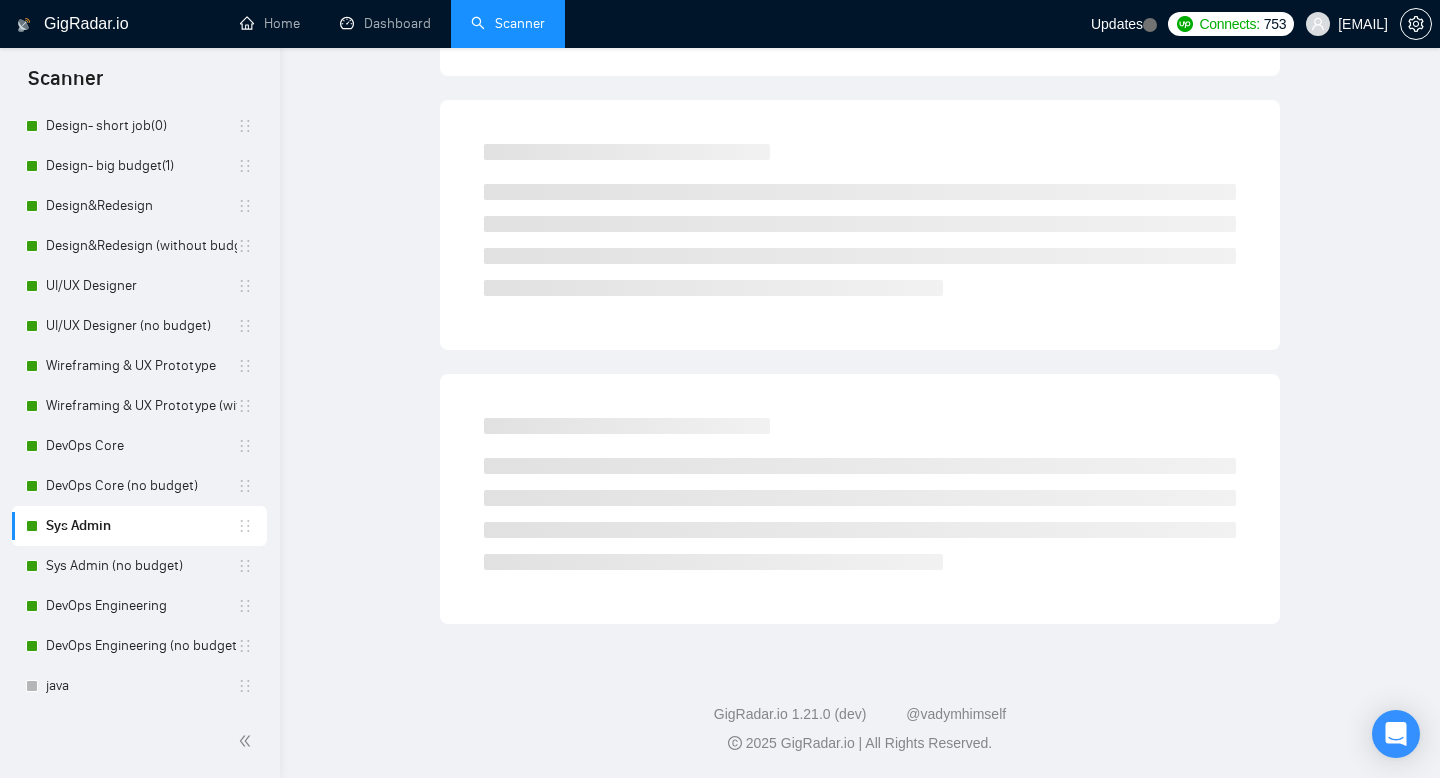 scroll, scrollTop: 14, scrollLeft: 0, axis: vertical 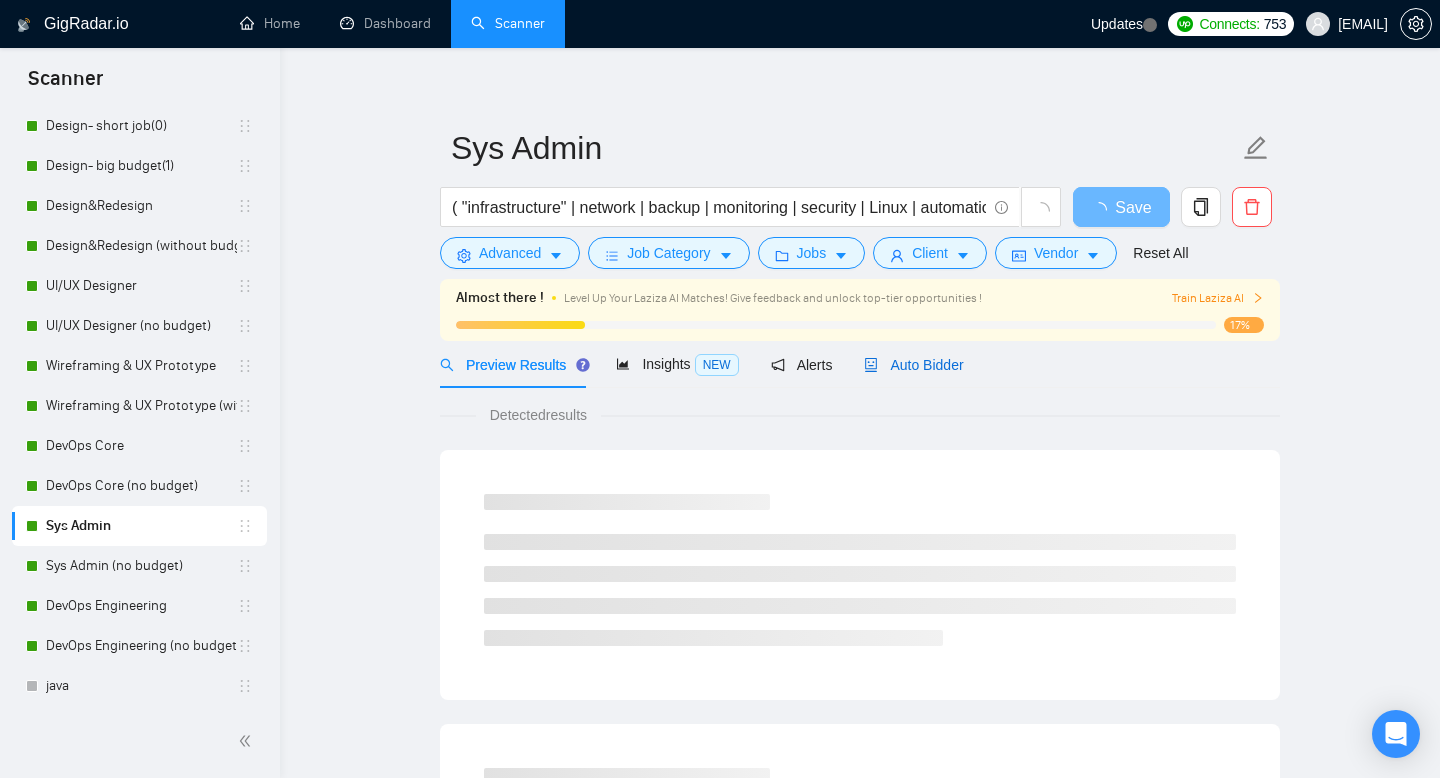 click on "Auto Bidder" at bounding box center [913, 365] 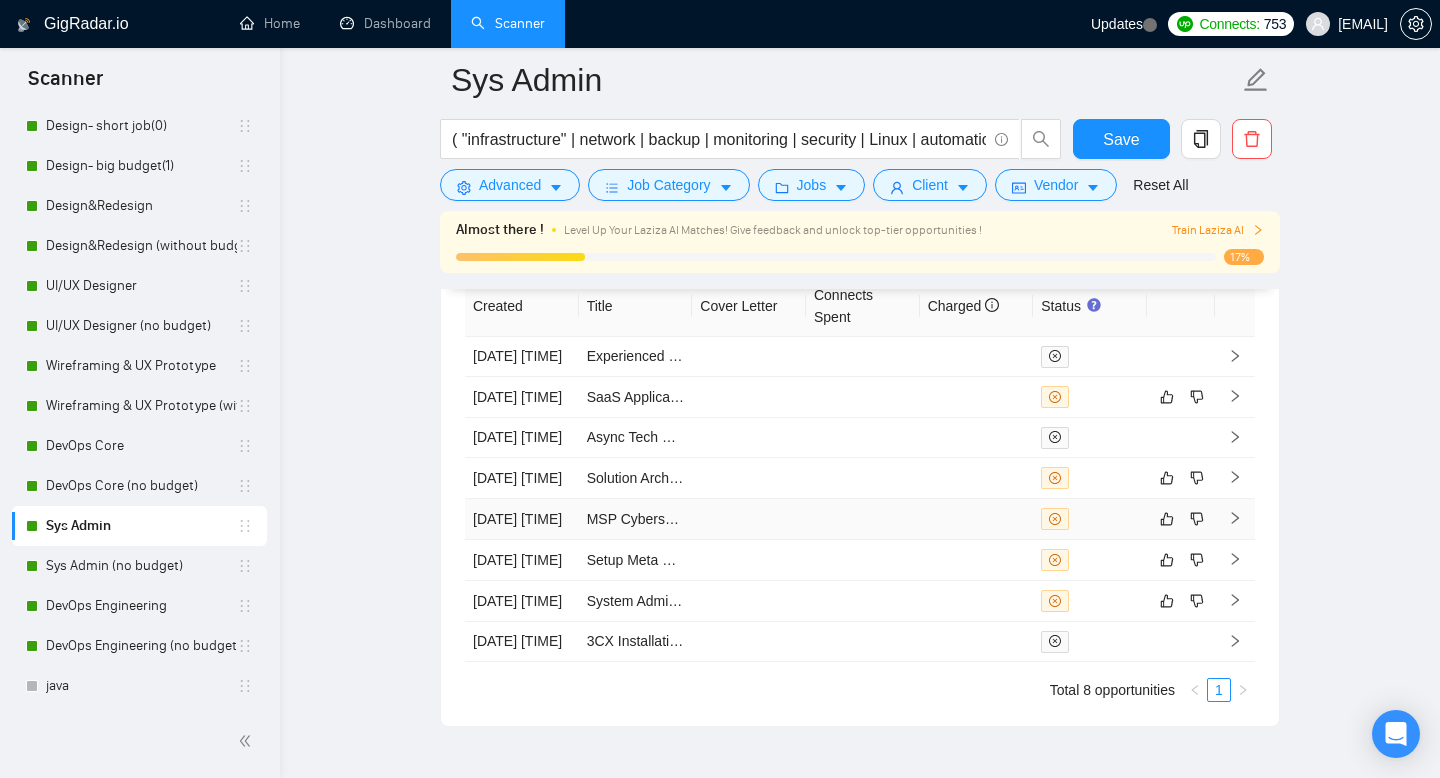 scroll, scrollTop: 4490, scrollLeft: 0, axis: vertical 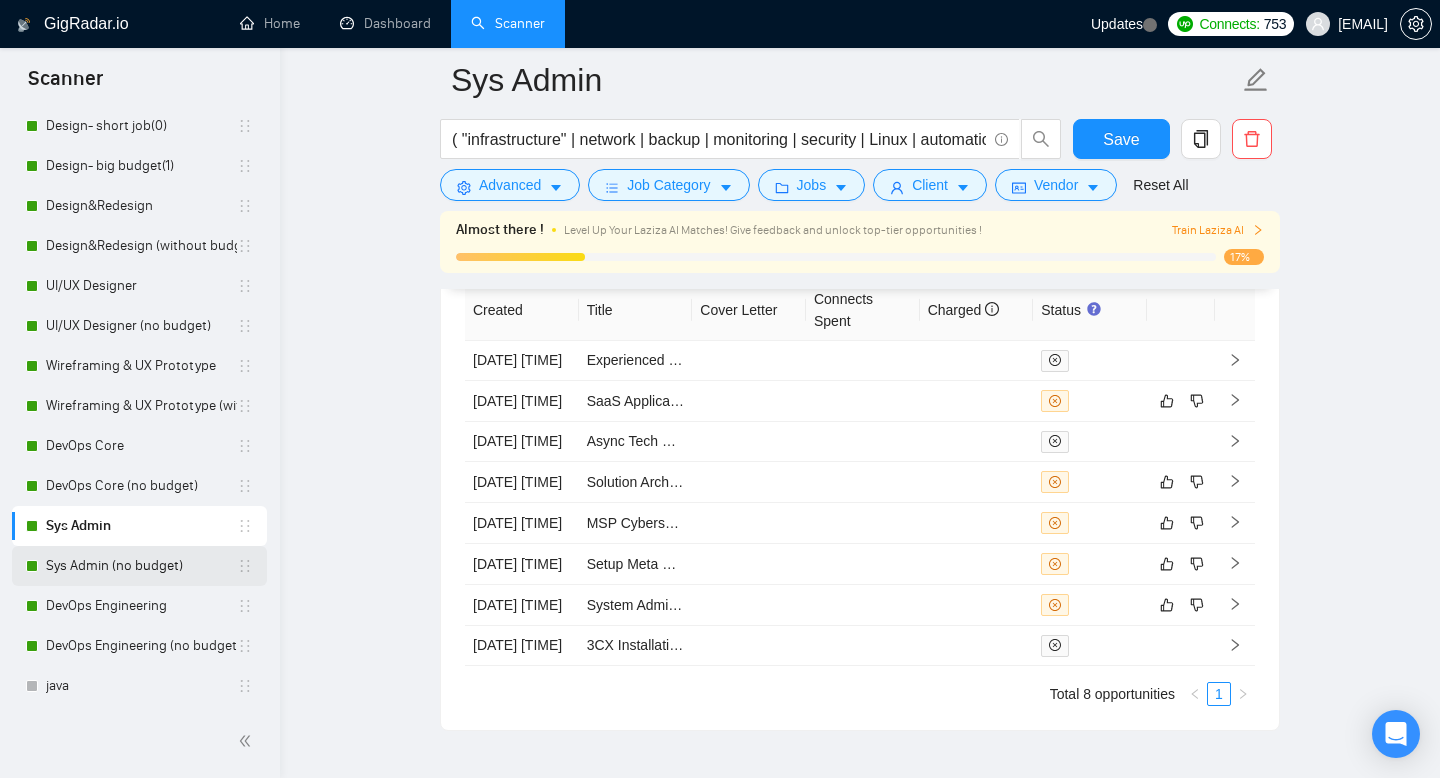 click on "Sys Admin (no budget)" at bounding box center (141, 566) 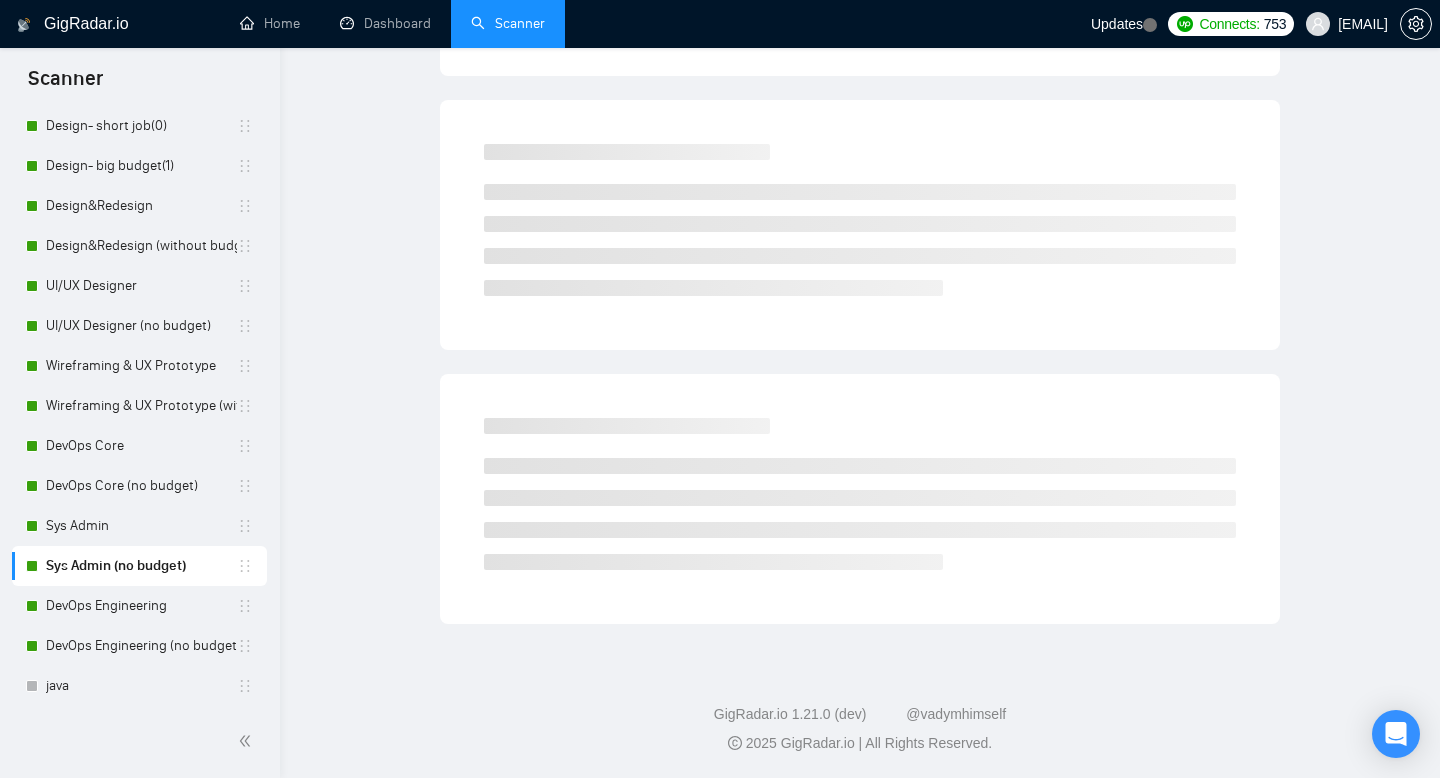 scroll, scrollTop: 14, scrollLeft: 0, axis: vertical 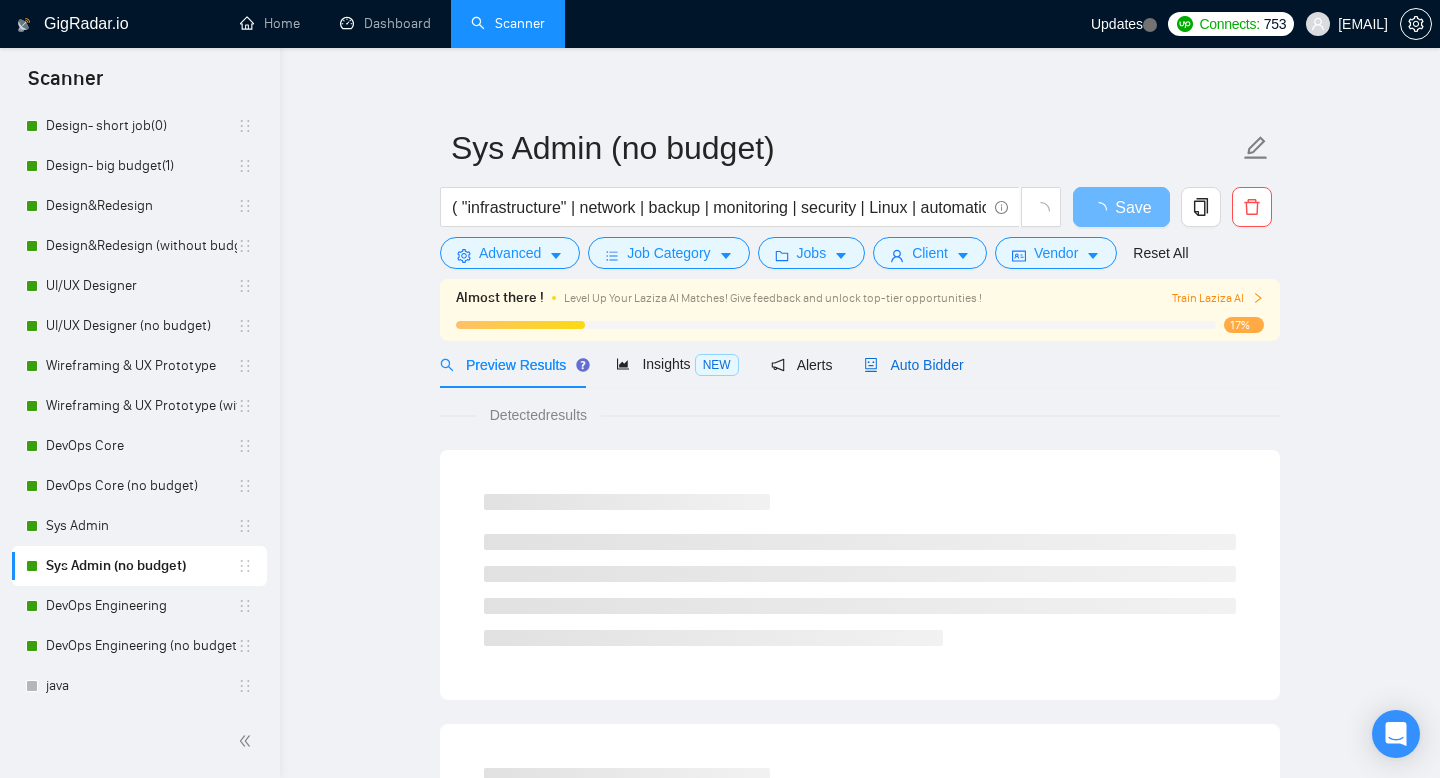 click on "Auto Bidder" at bounding box center [913, 365] 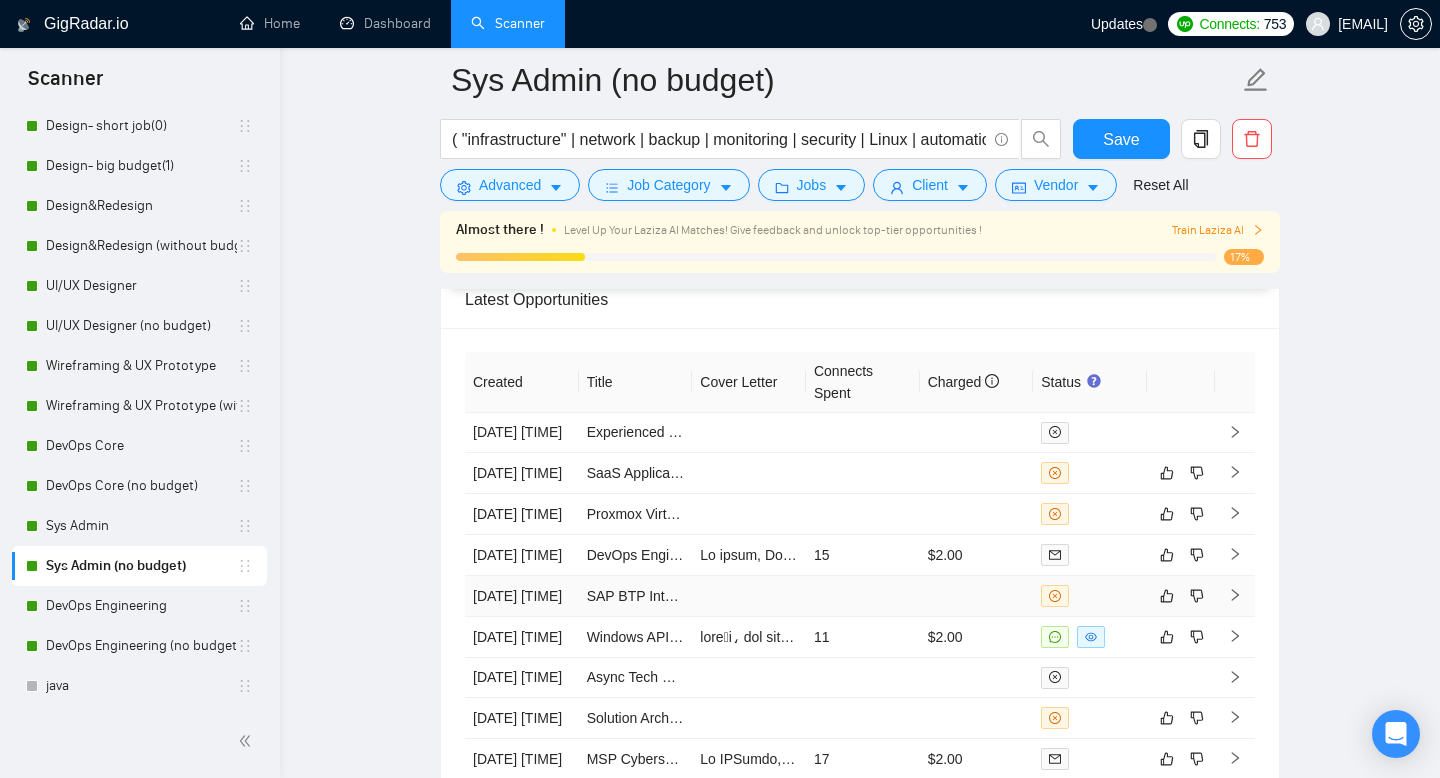 scroll, scrollTop: 4416, scrollLeft: 0, axis: vertical 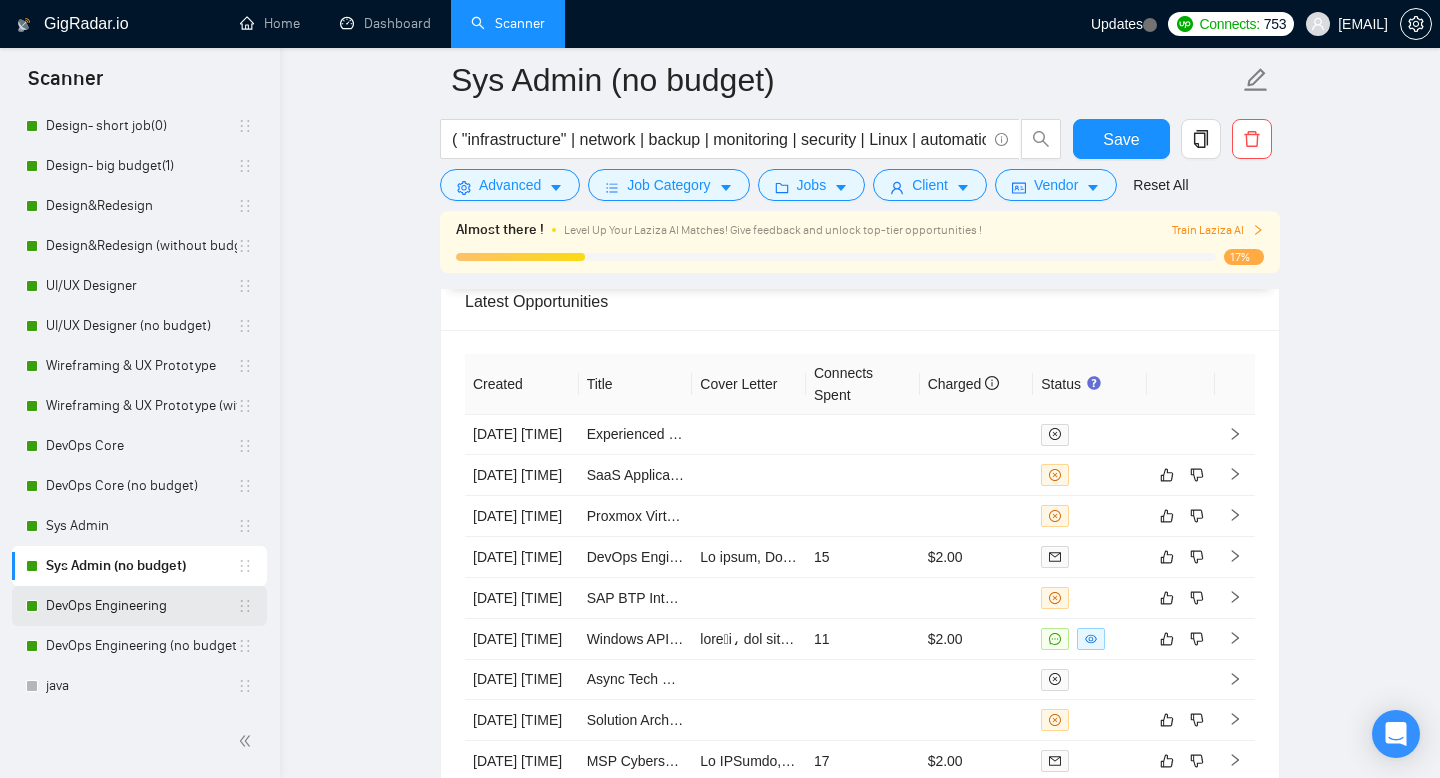 click on "DevOps Engineering" at bounding box center (141, 606) 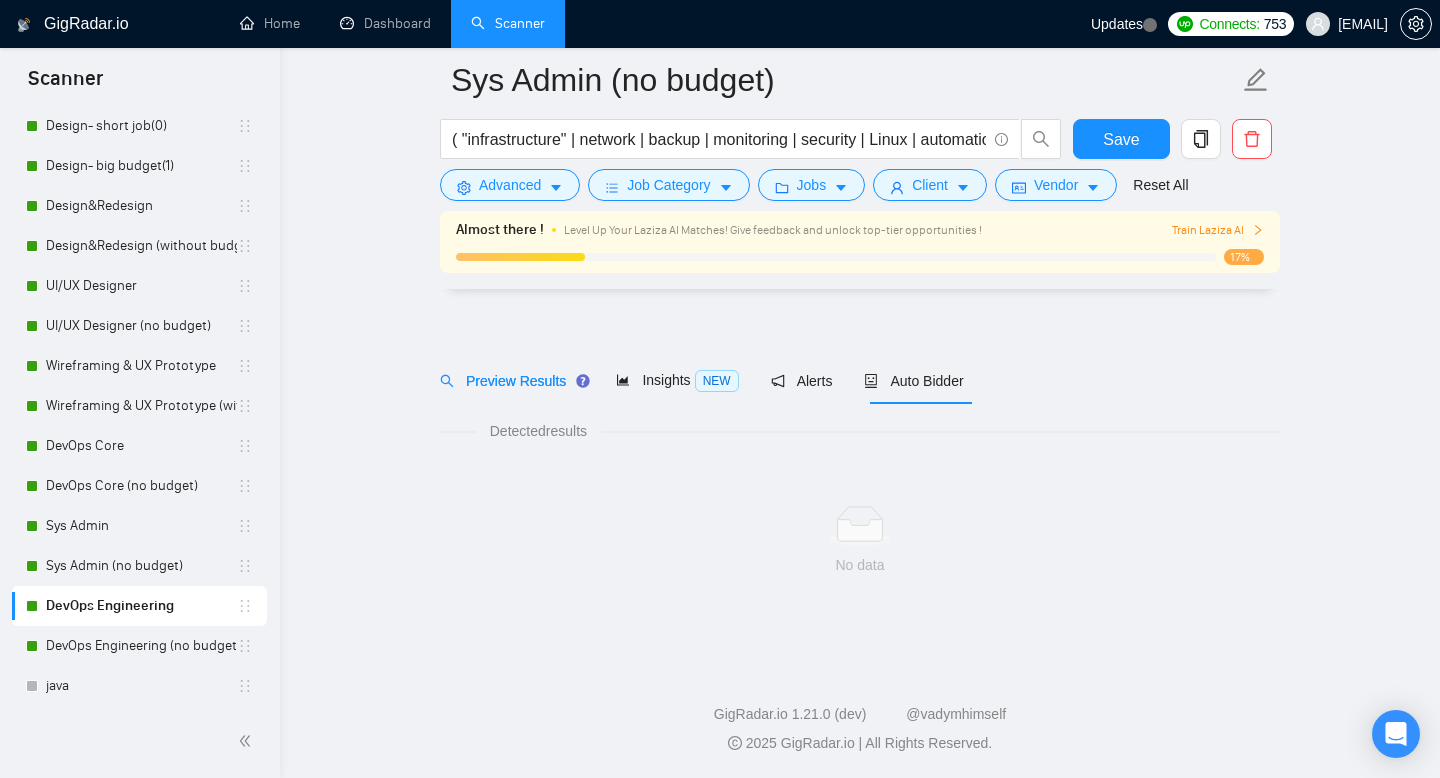 scroll, scrollTop: 14, scrollLeft: 0, axis: vertical 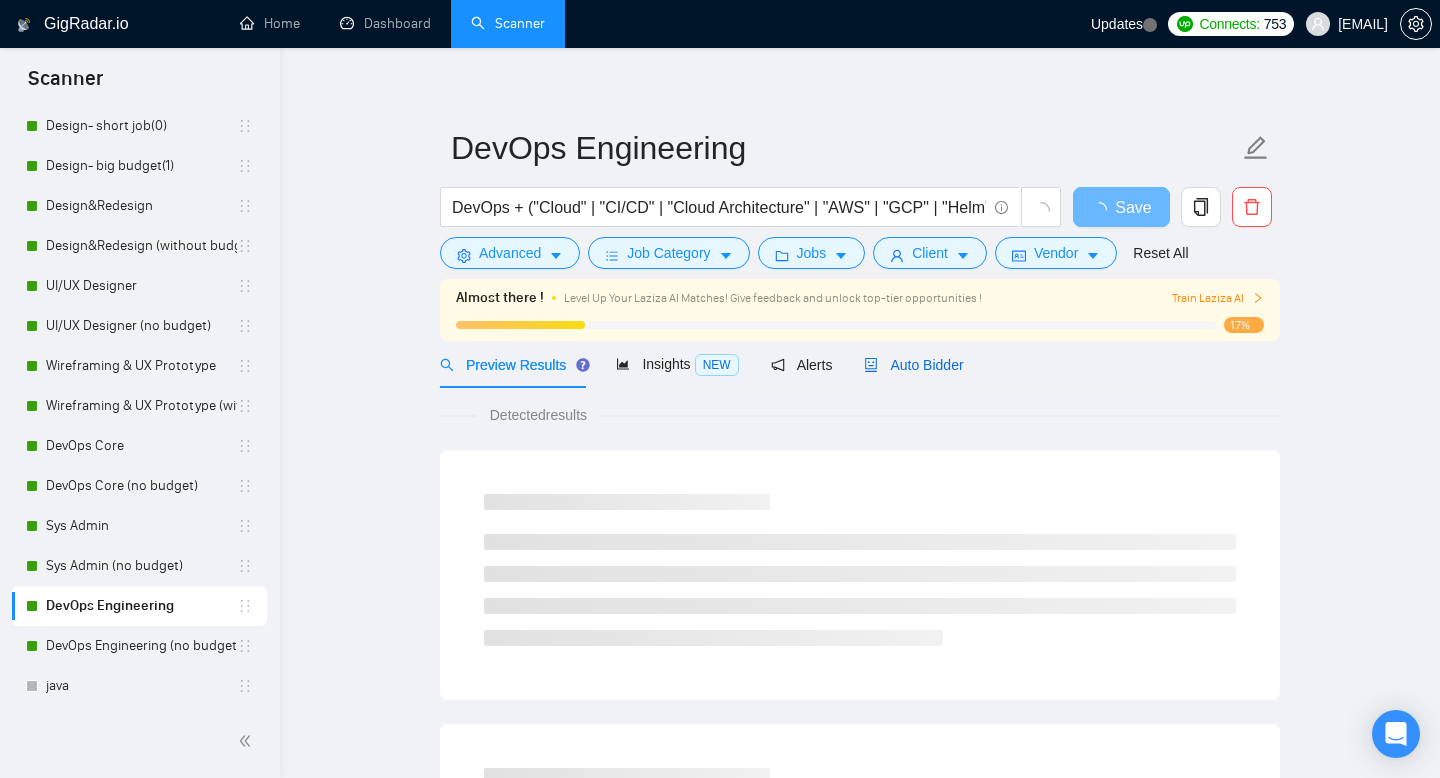 click on "Auto Bidder" at bounding box center [913, 365] 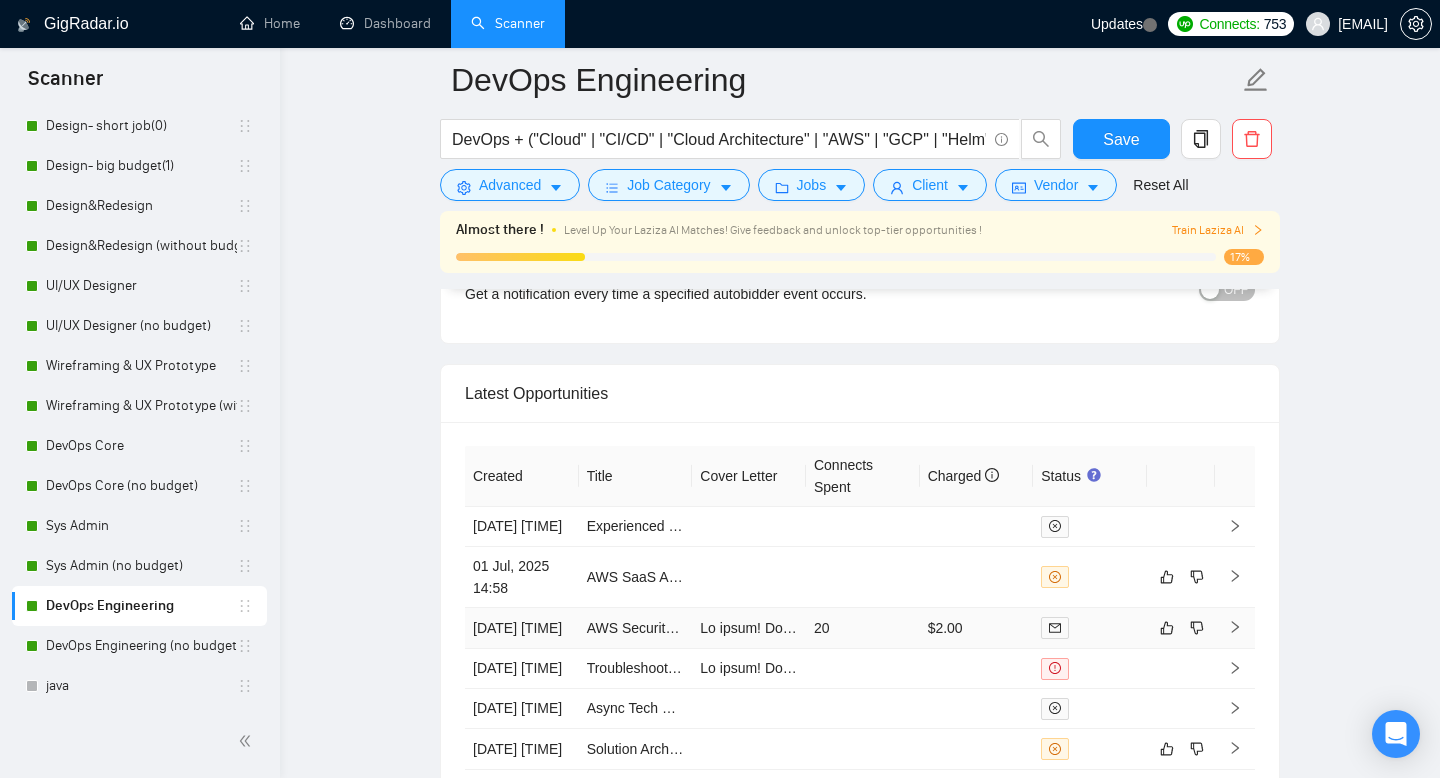 scroll, scrollTop: 4360, scrollLeft: 0, axis: vertical 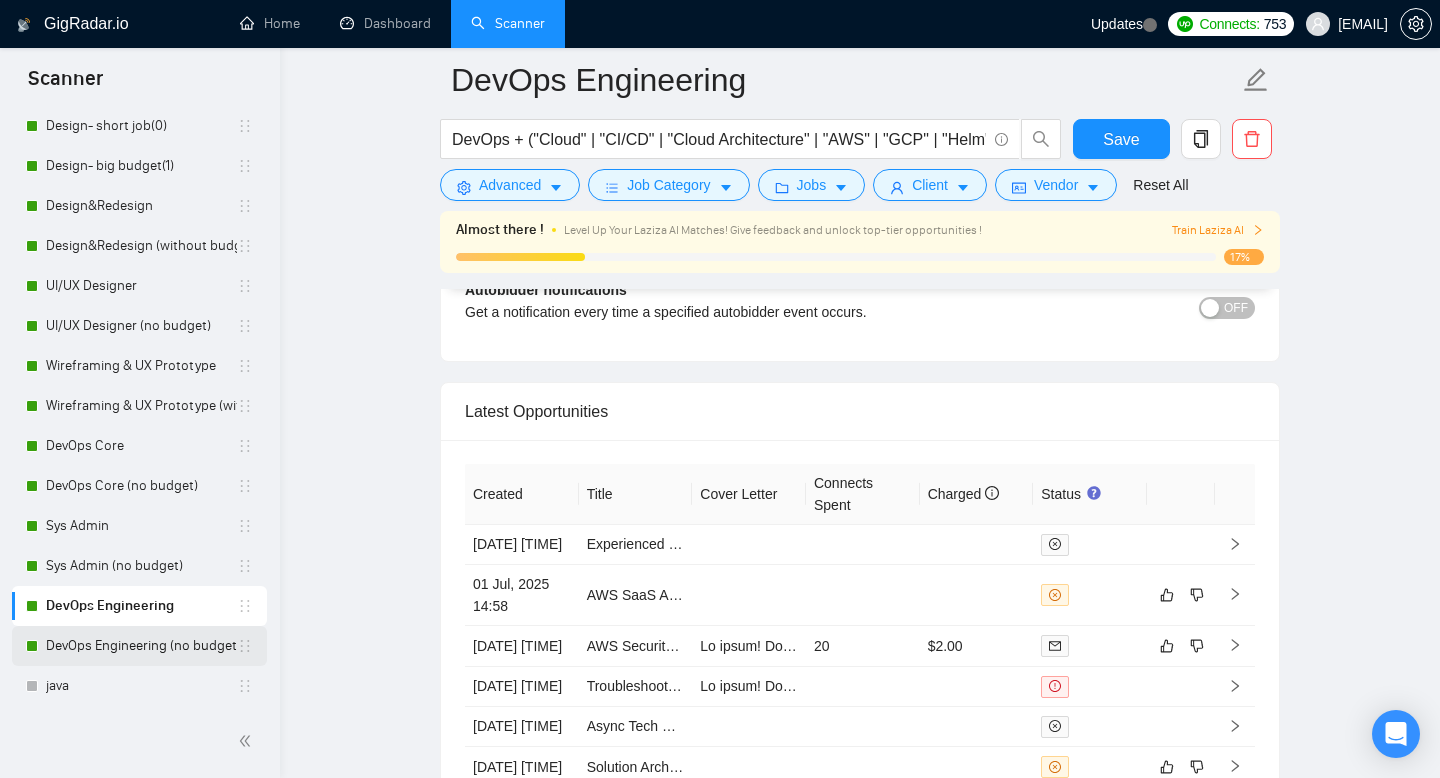 click on "DevOps Engineering (no budget)" at bounding box center (141, 646) 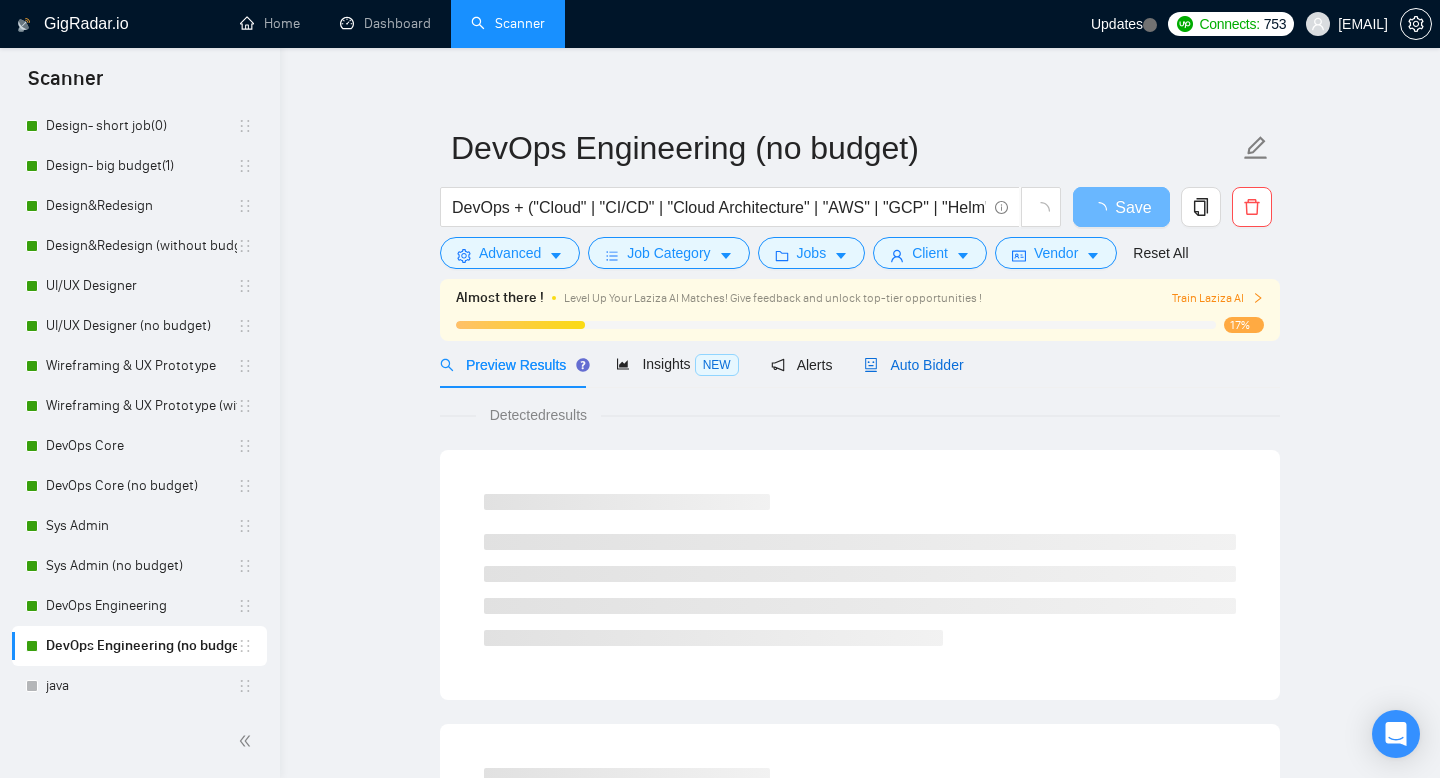click on "Auto Bidder" at bounding box center [913, 365] 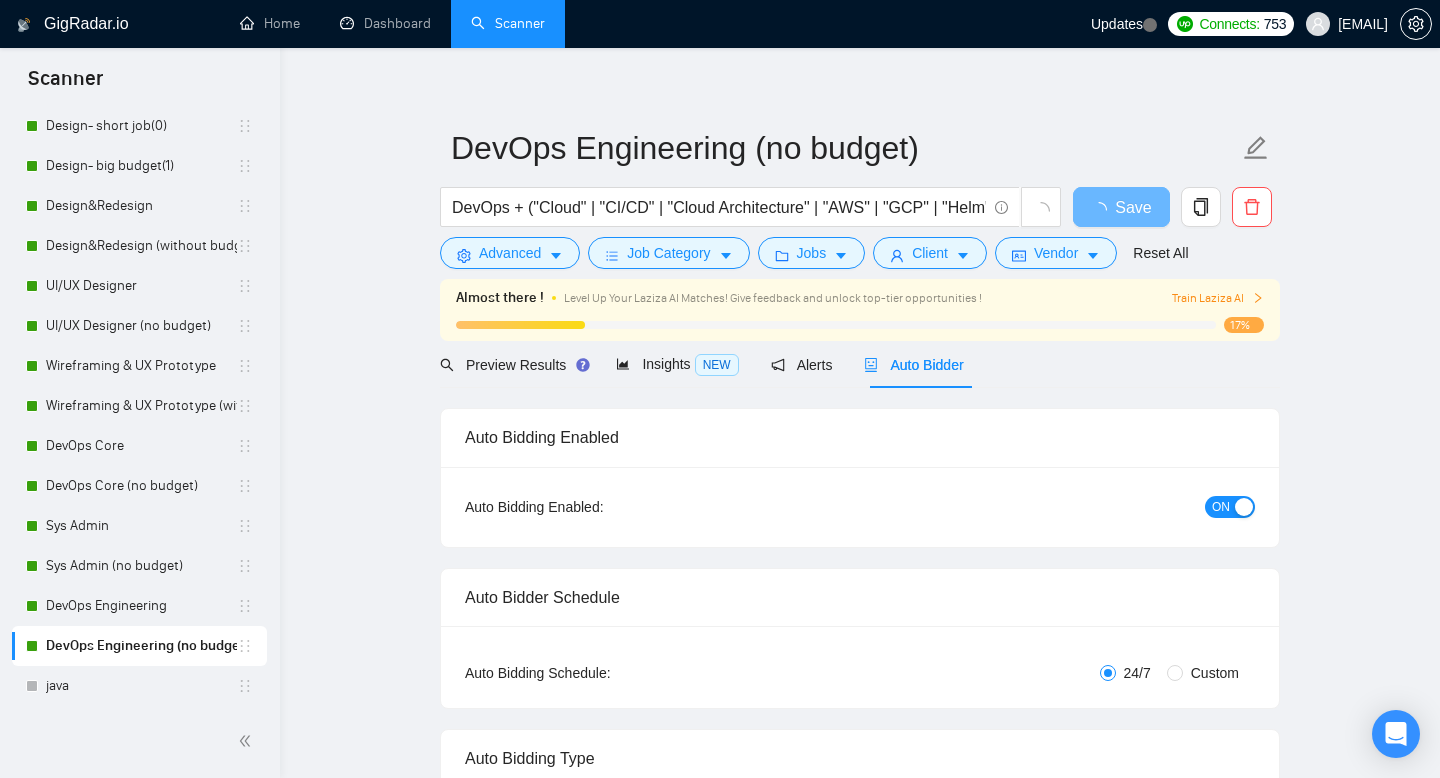 type 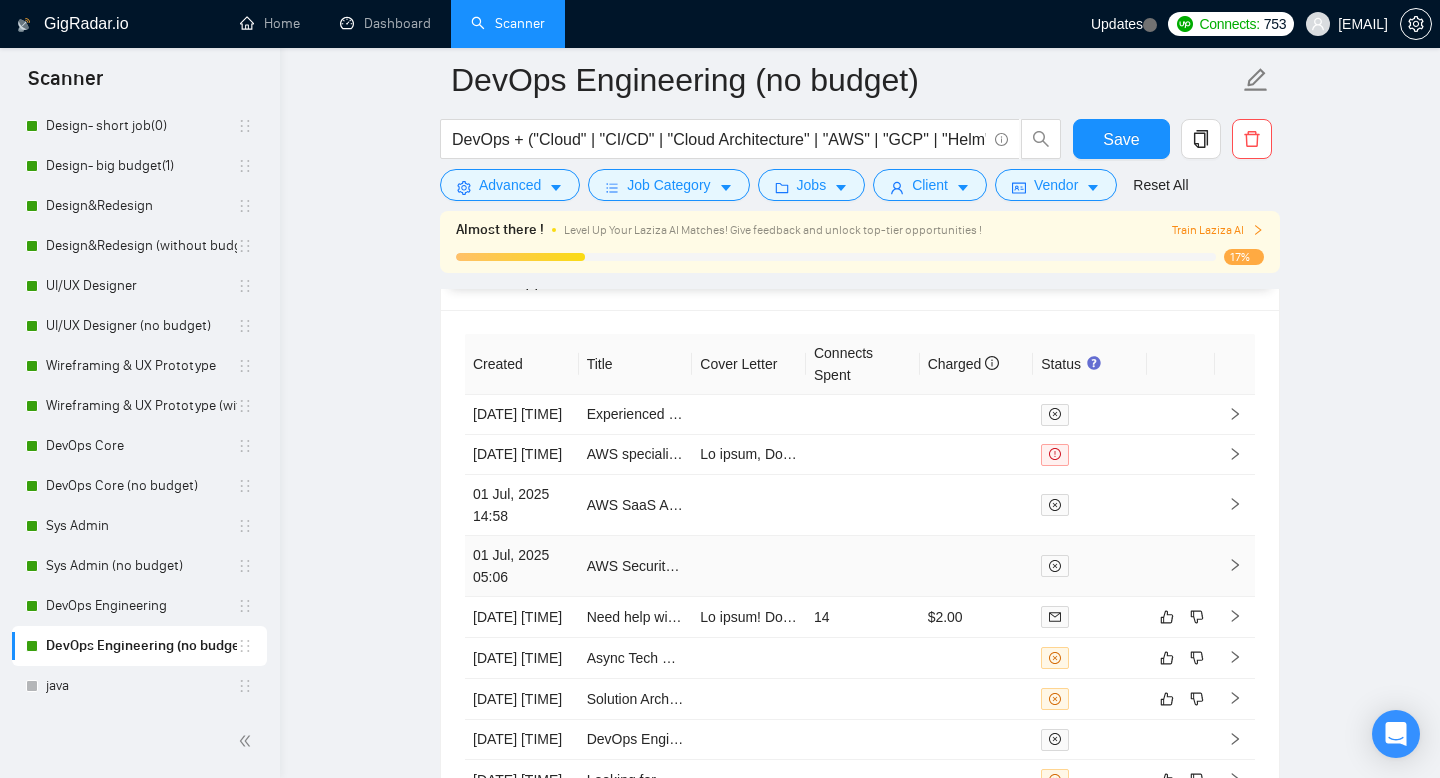 scroll, scrollTop: 4488, scrollLeft: 0, axis: vertical 